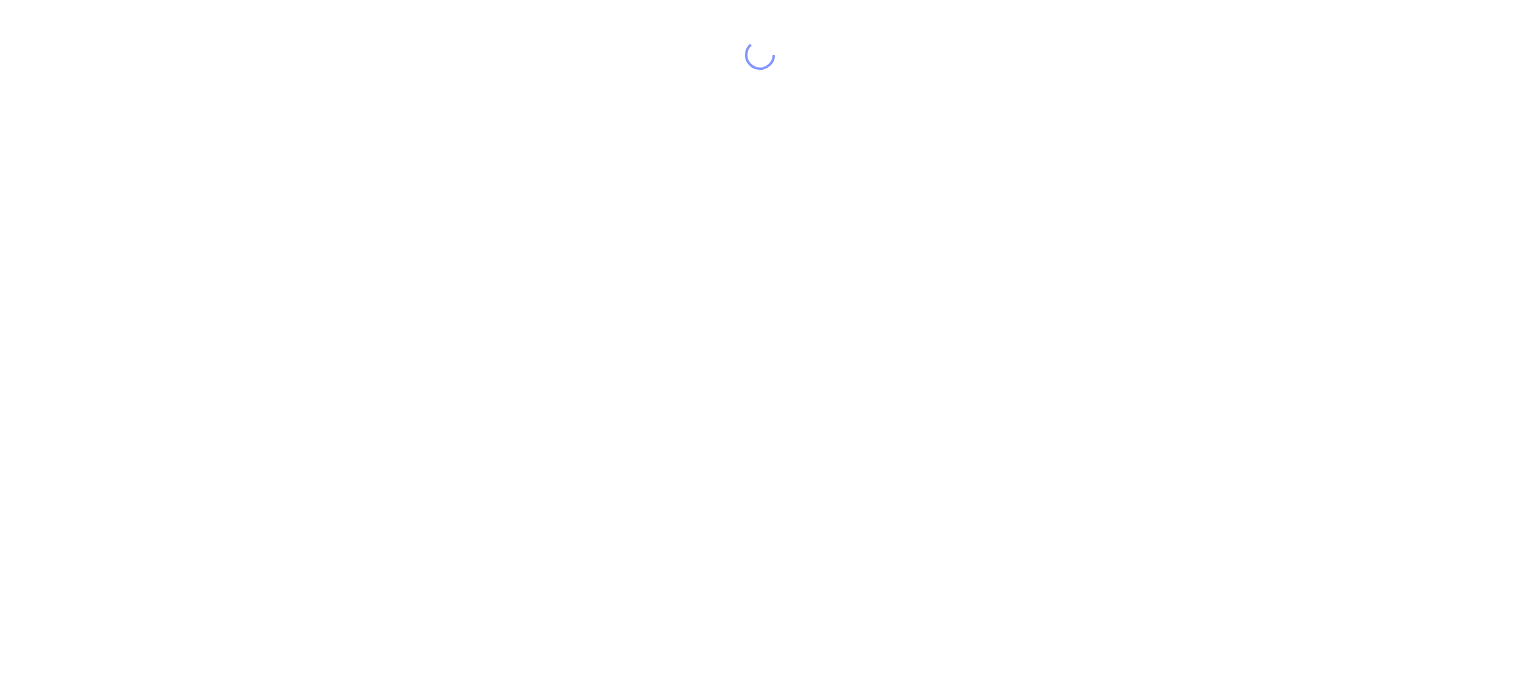 scroll, scrollTop: 0, scrollLeft: 0, axis: both 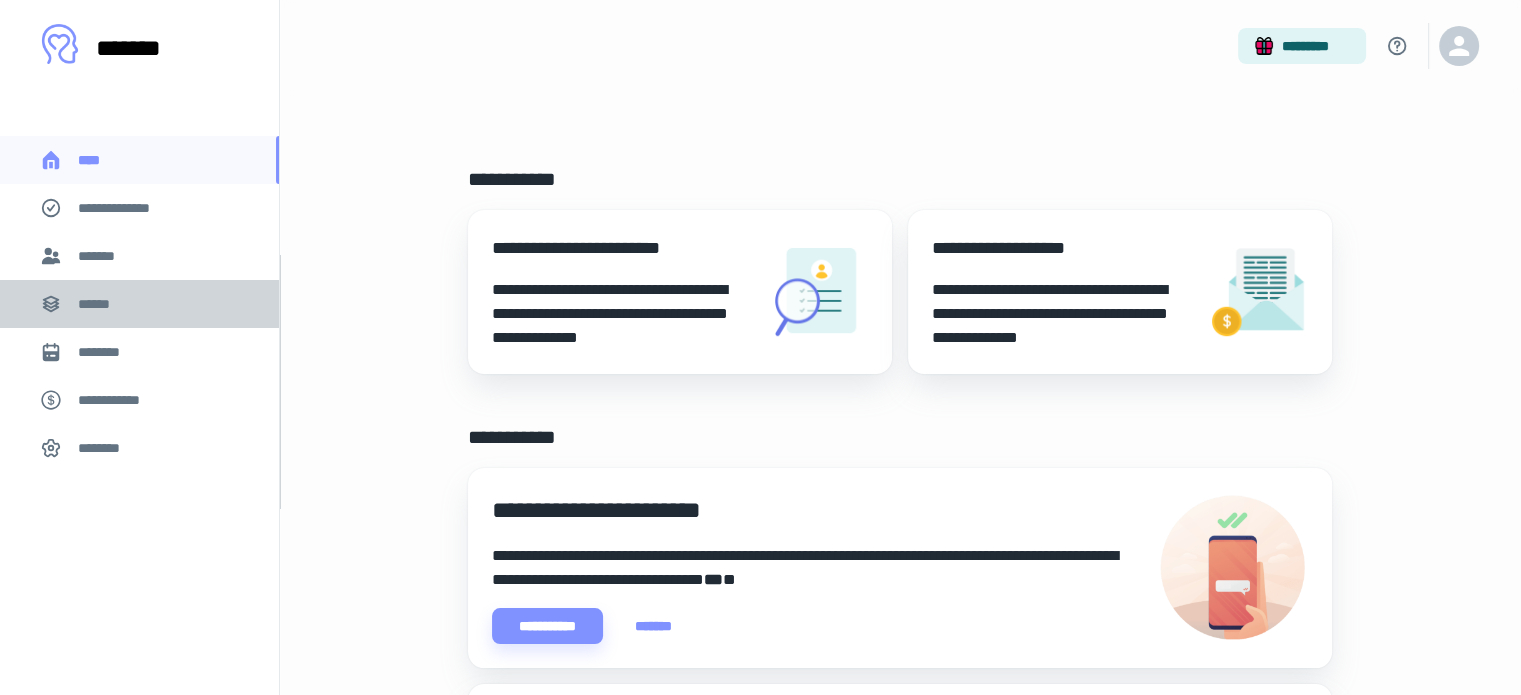 click on "******" at bounding box center (100, 304) 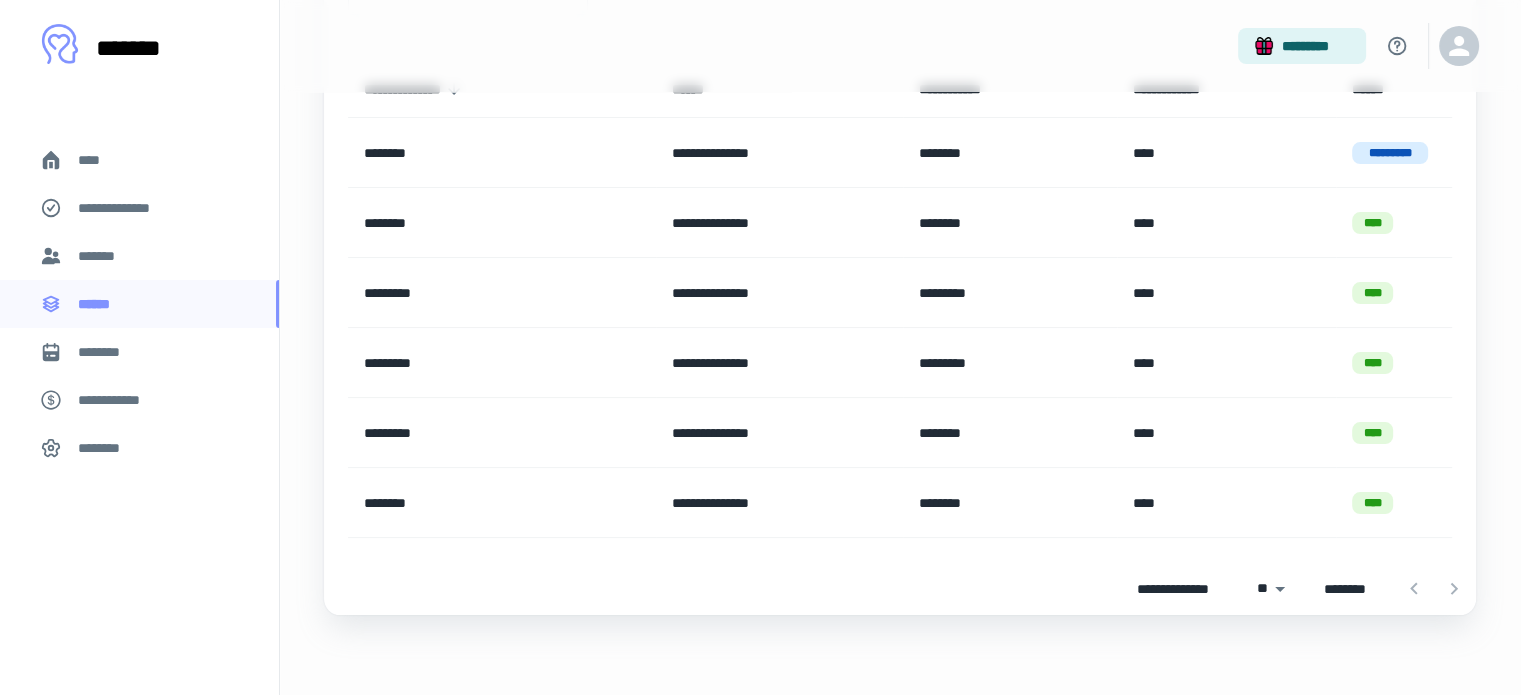 scroll, scrollTop: 151, scrollLeft: 0, axis: vertical 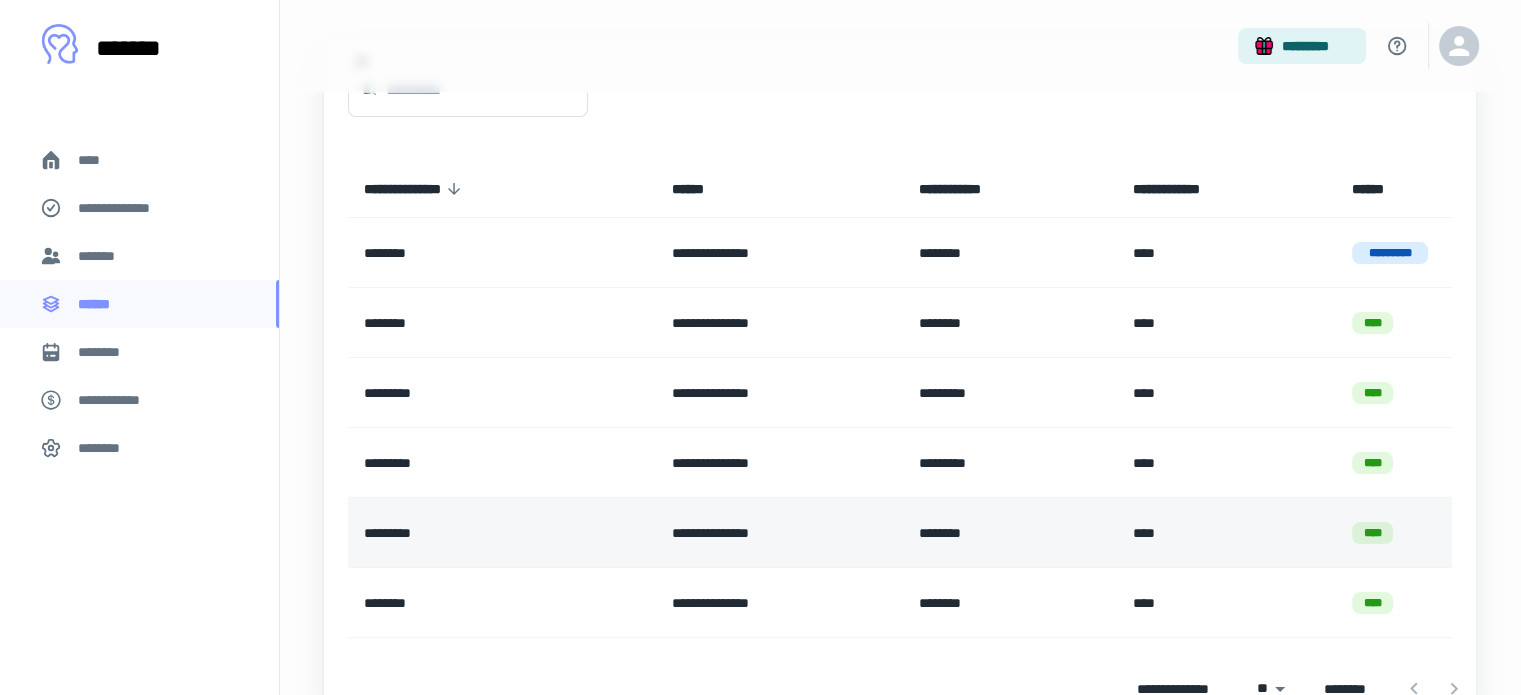 click on "****" at bounding box center (1226, 533) 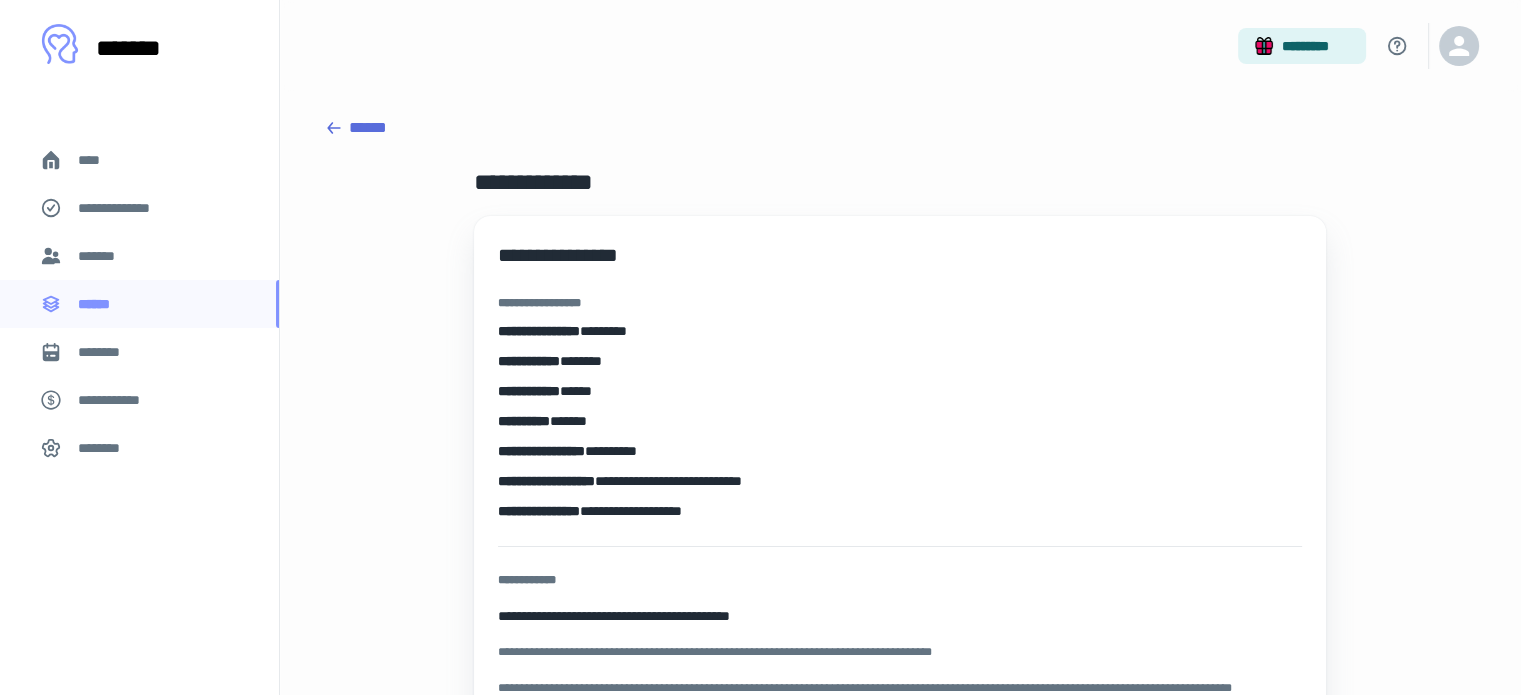 scroll, scrollTop: 180, scrollLeft: 0, axis: vertical 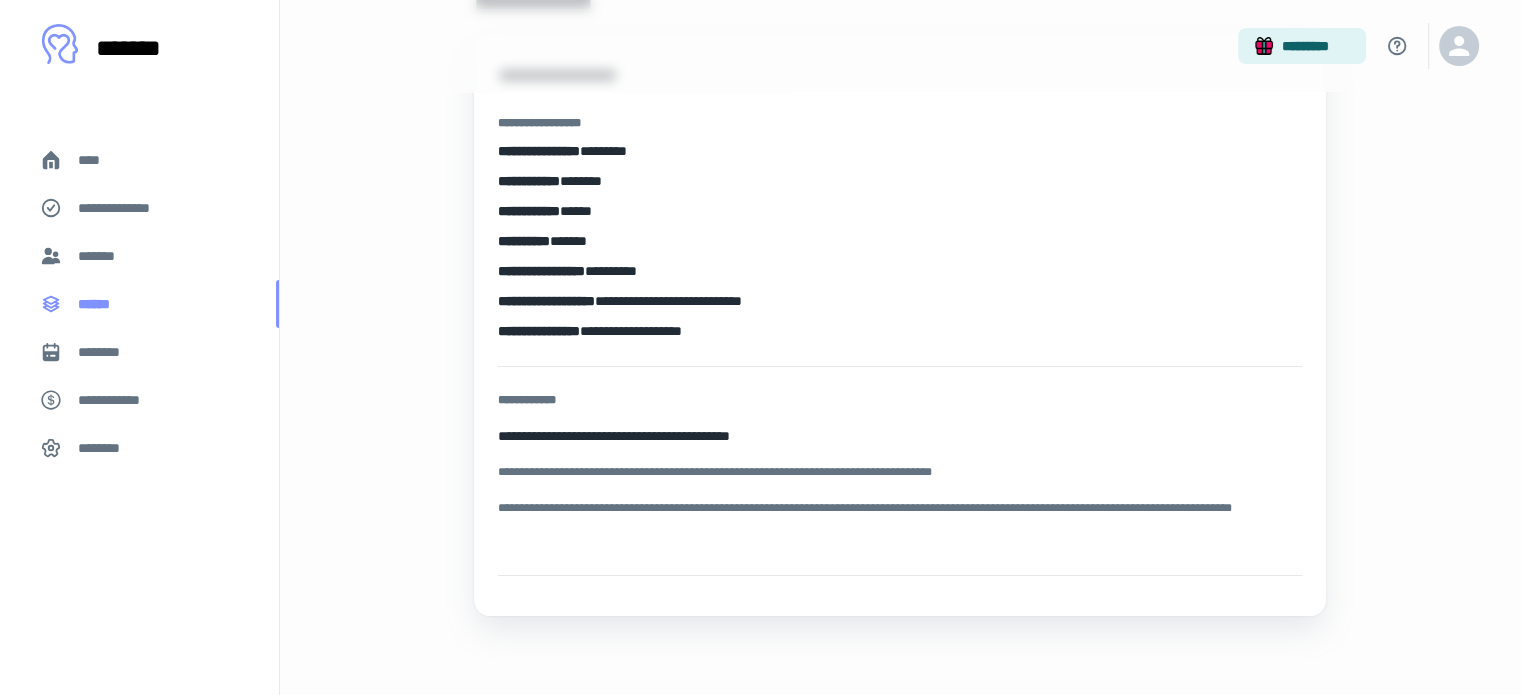 click on "******" at bounding box center (100, 304) 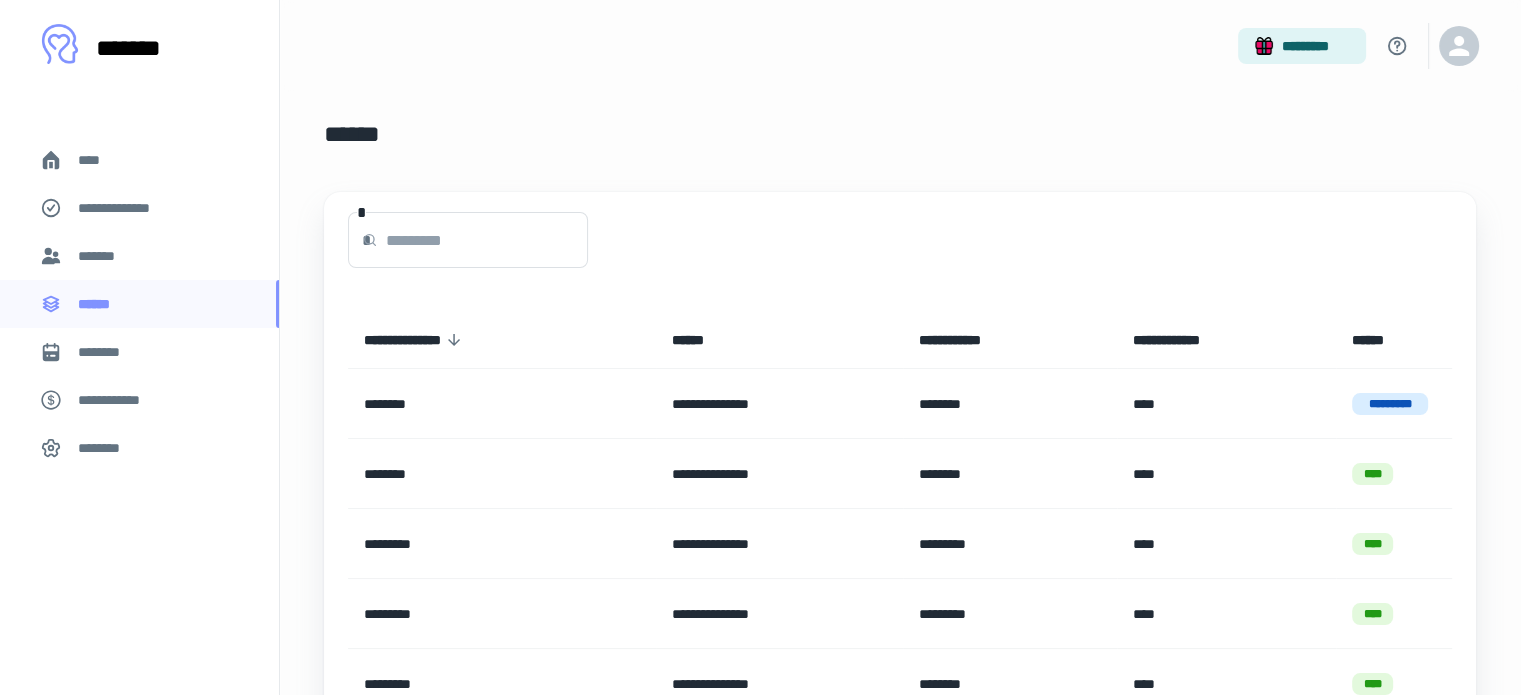 scroll, scrollTop: 100, scrollLeft: 0, axis: vertical 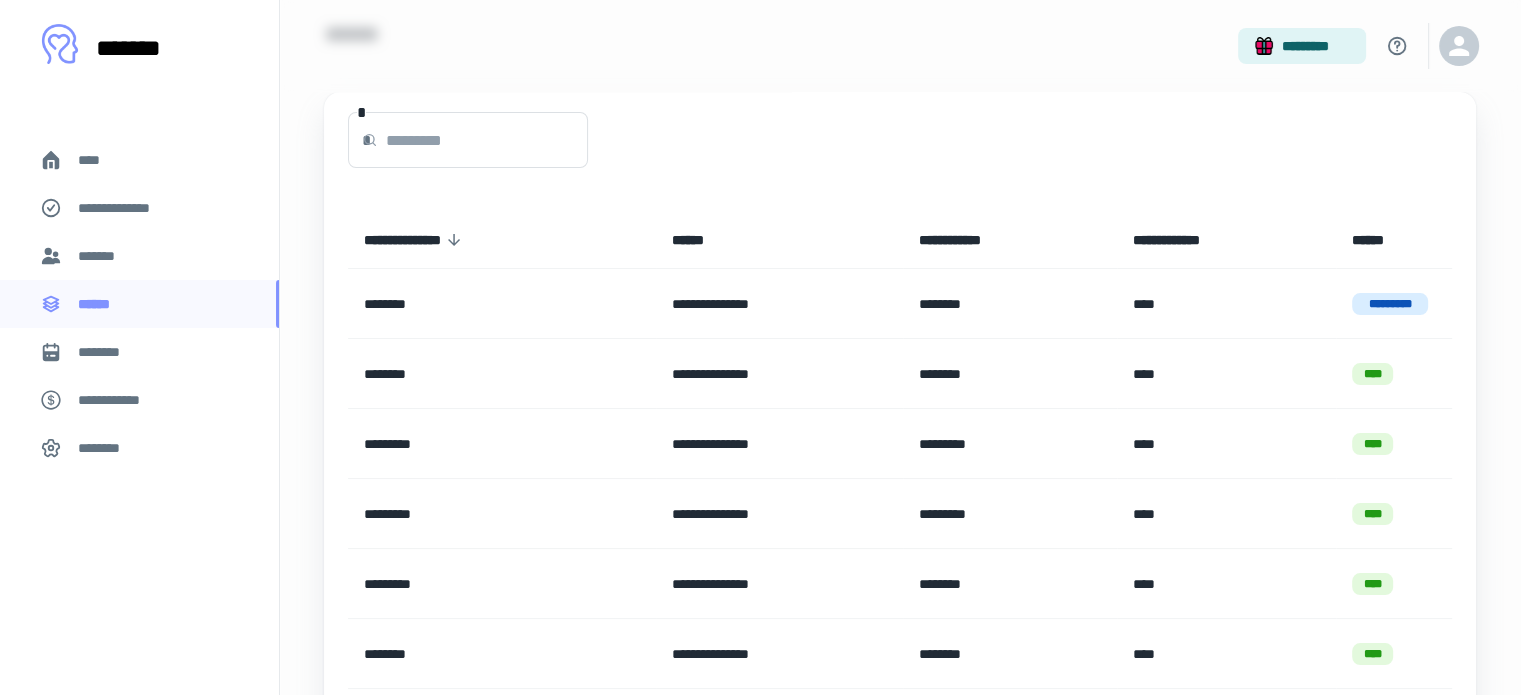 click on "[FIRST] [LAST]" at bounding box center (900, 140) 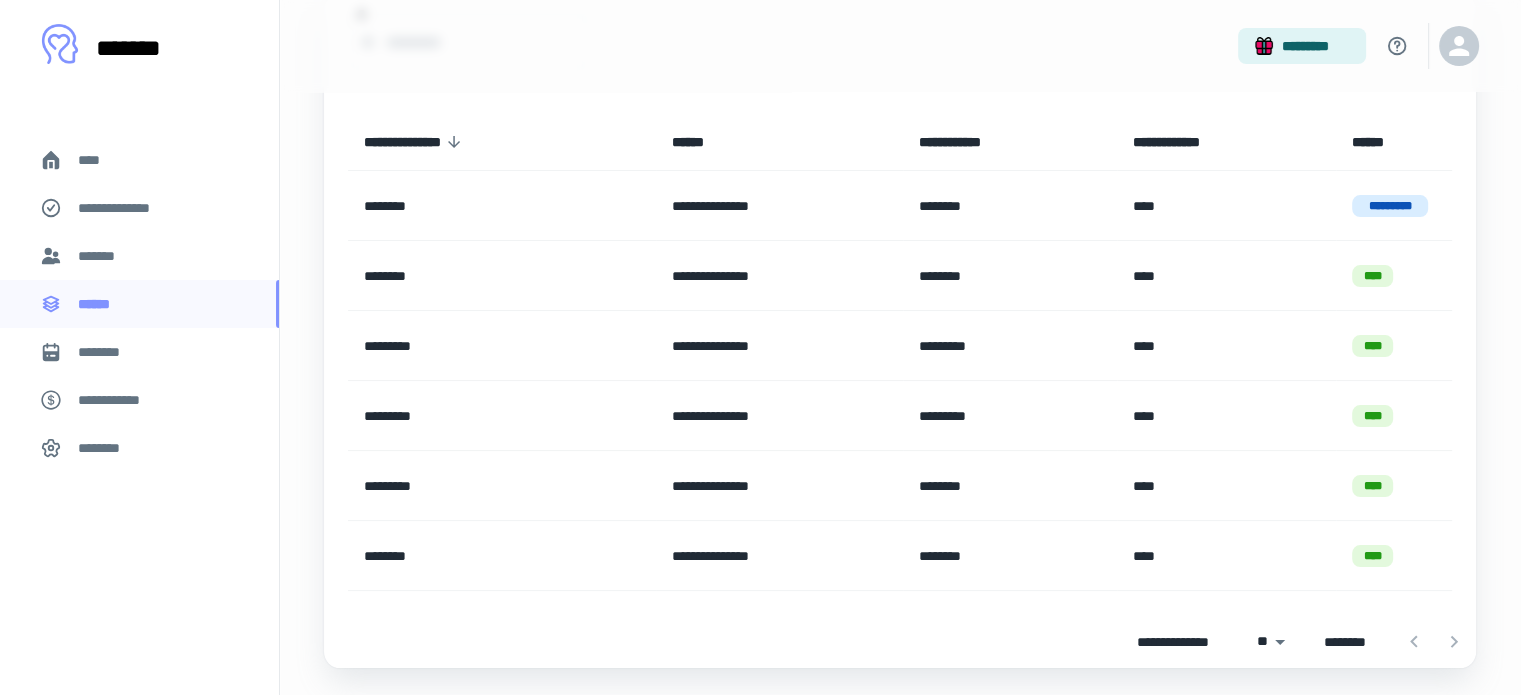 scroll, scrollTop: 151, scrollLeft: 0, axis: vertical 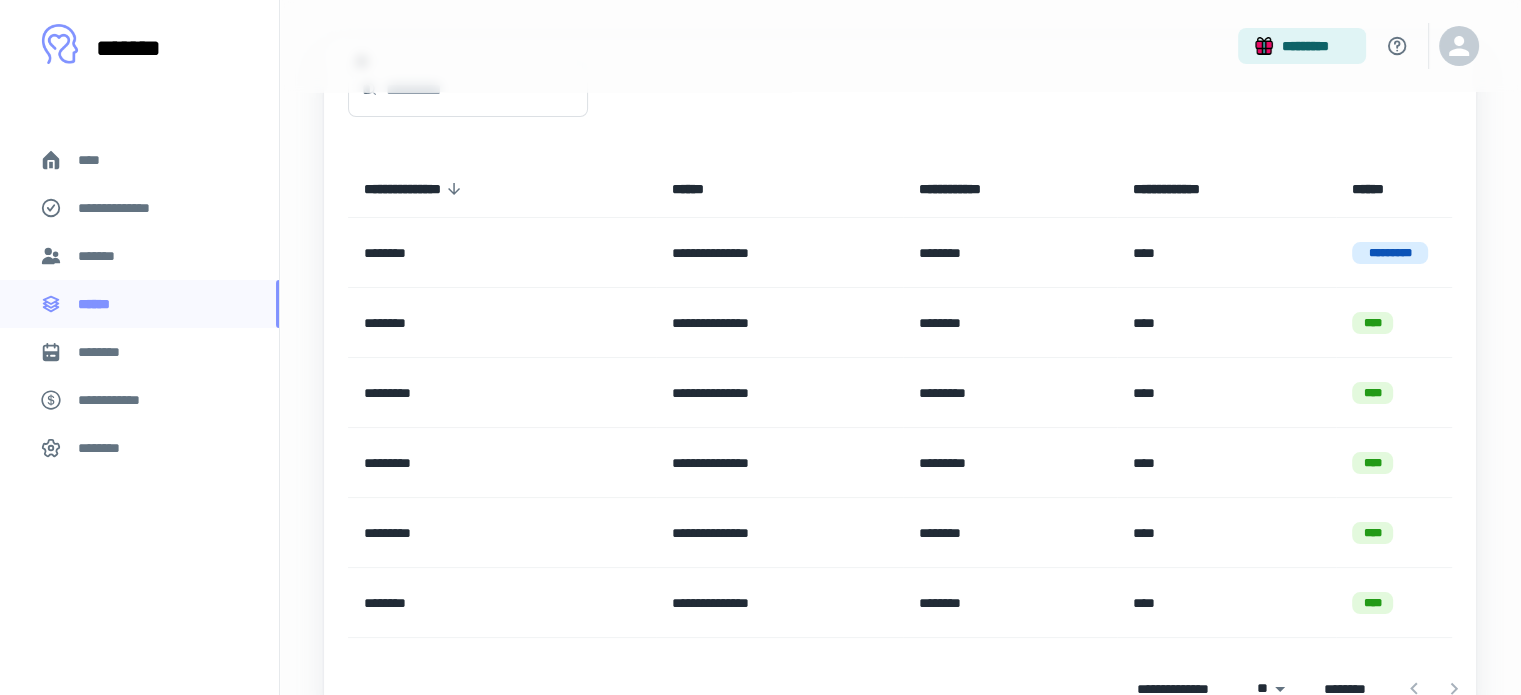 click on "*********" at bounding box center [901, 46] 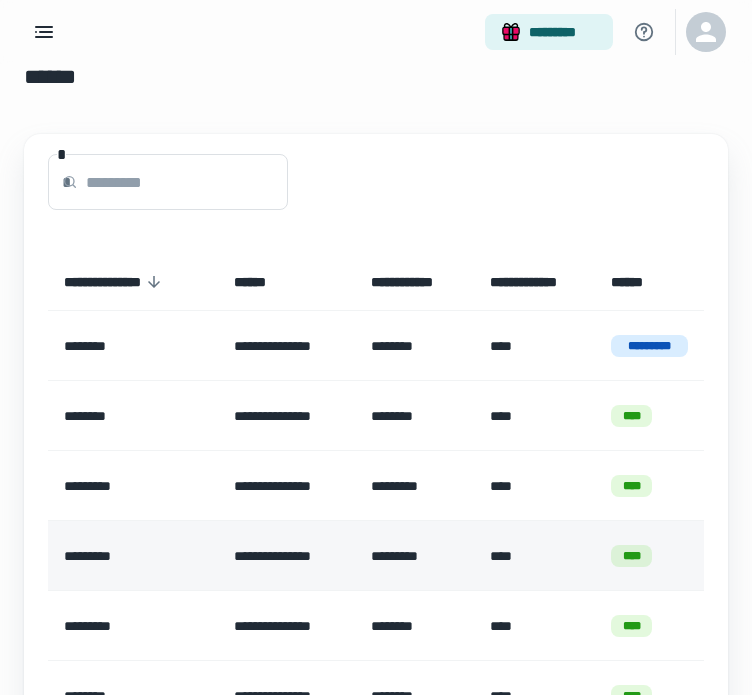 scroll, scrollTop: 0, scrollLeft: 0, axis: both 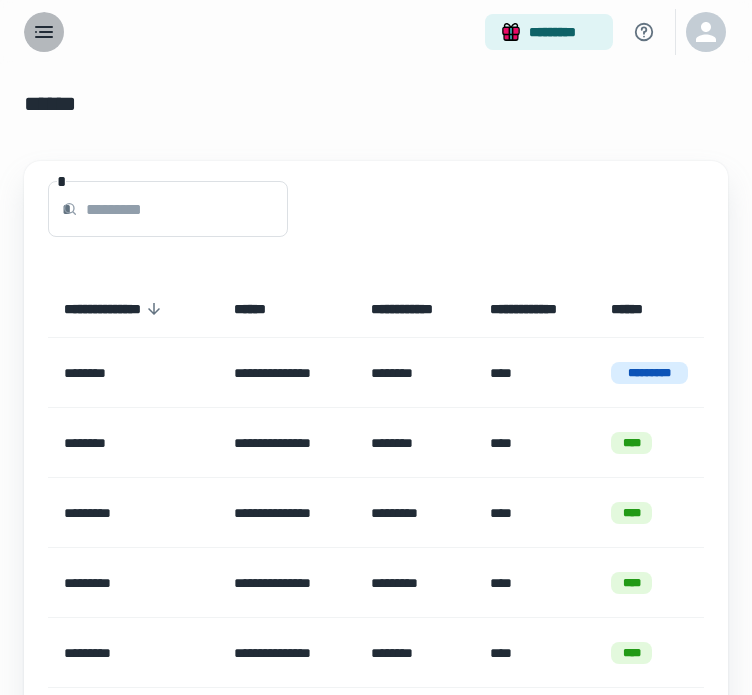 click at bounding box center (44, 32) 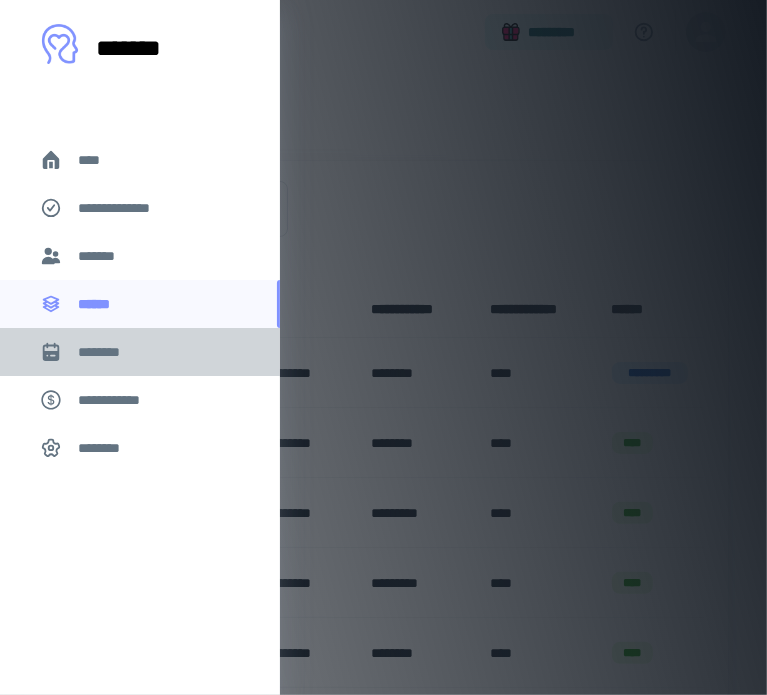 click on "********" at bounding box center [107, 352] 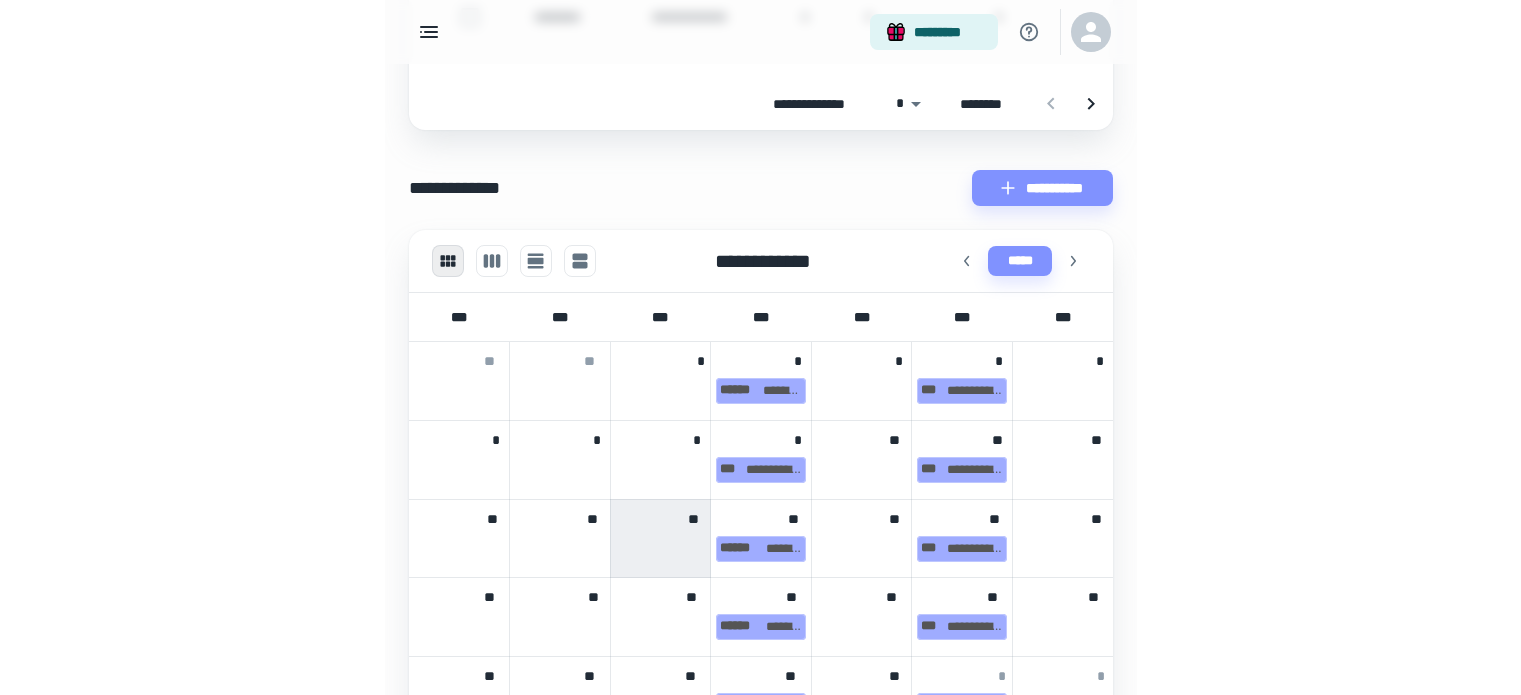 scroll, scrollTop: 700, scrollLeft: 0, axis: vertical 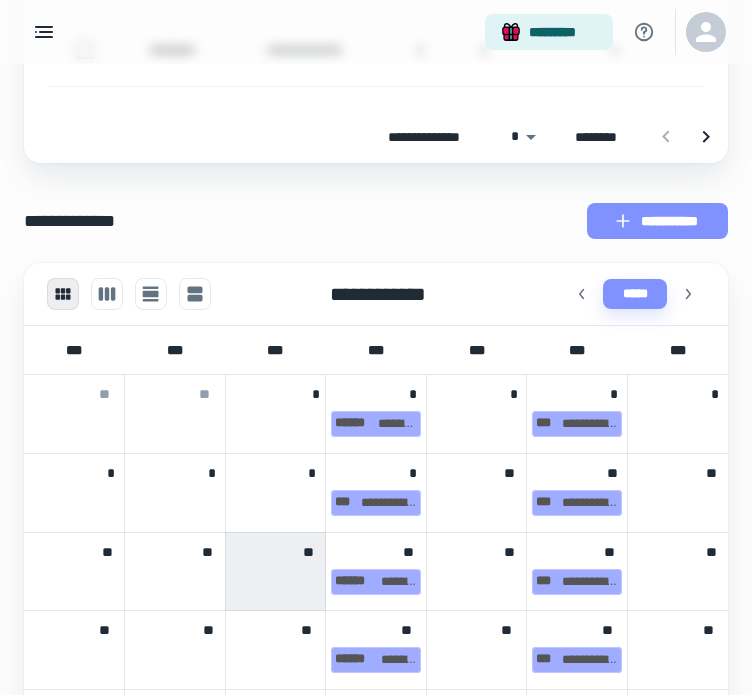 click on "**********" at bounding box center [657, 221] 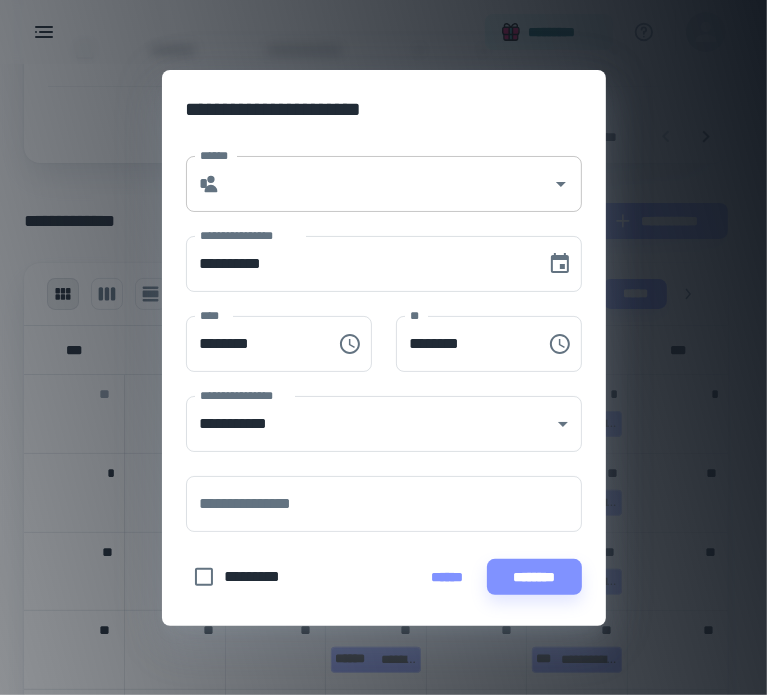click on "******" at bounding box center [386, 184] 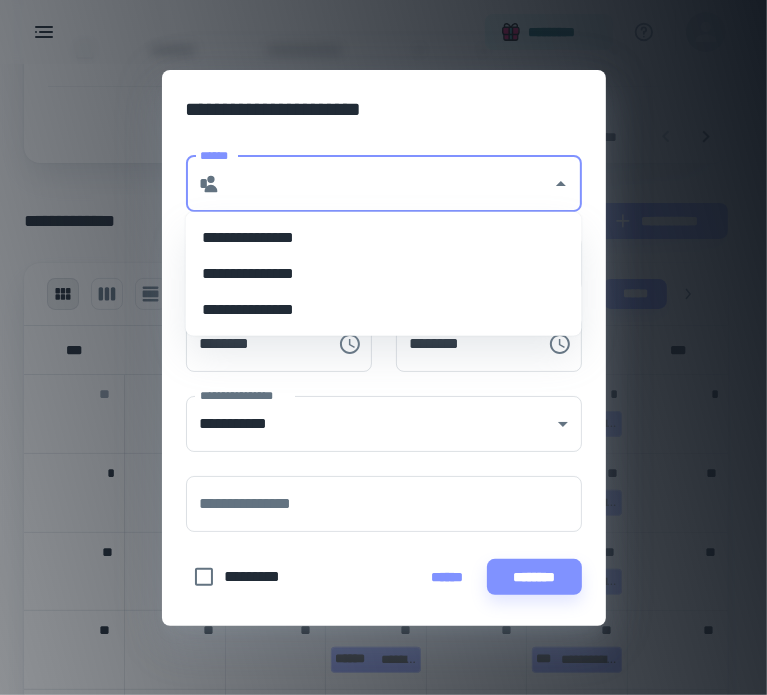 click on "**********" at bounding box center (384, 238) 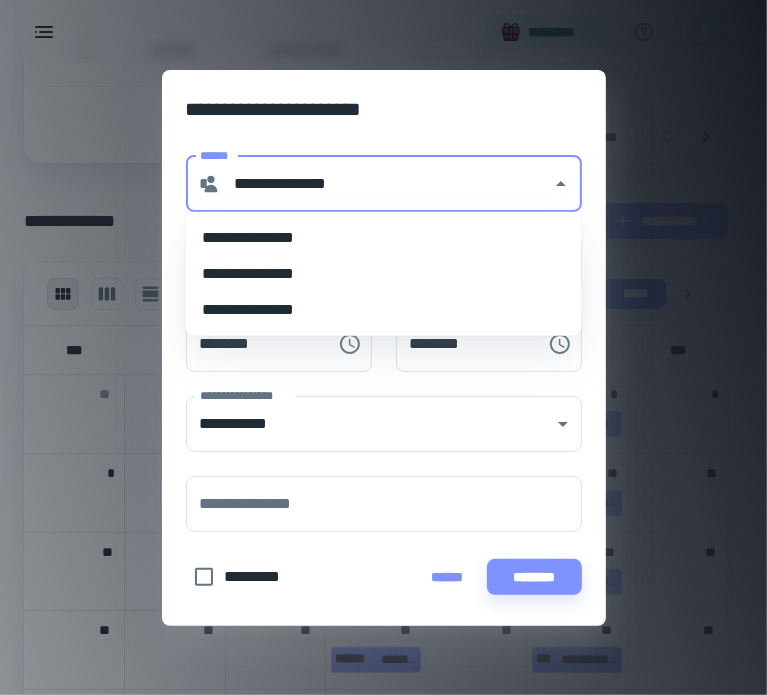 type on "********" 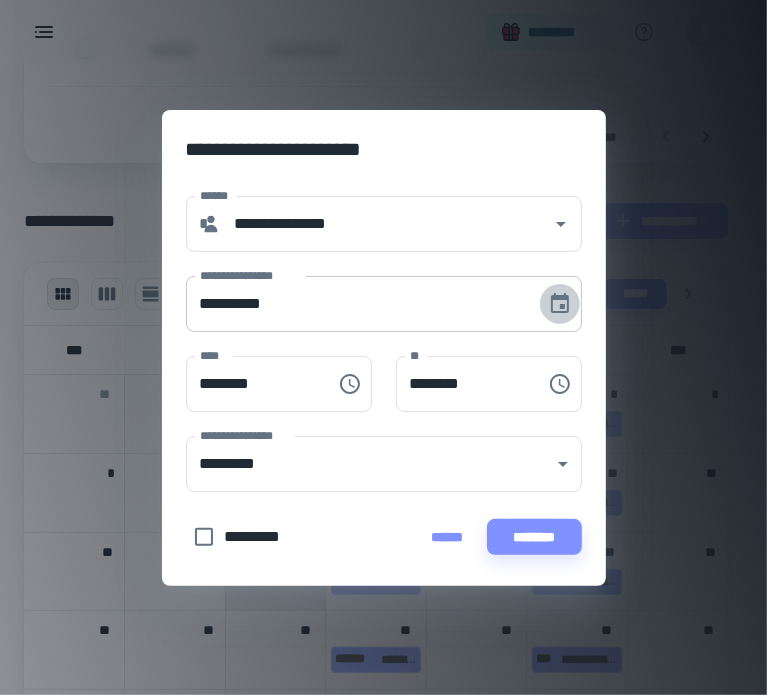 click 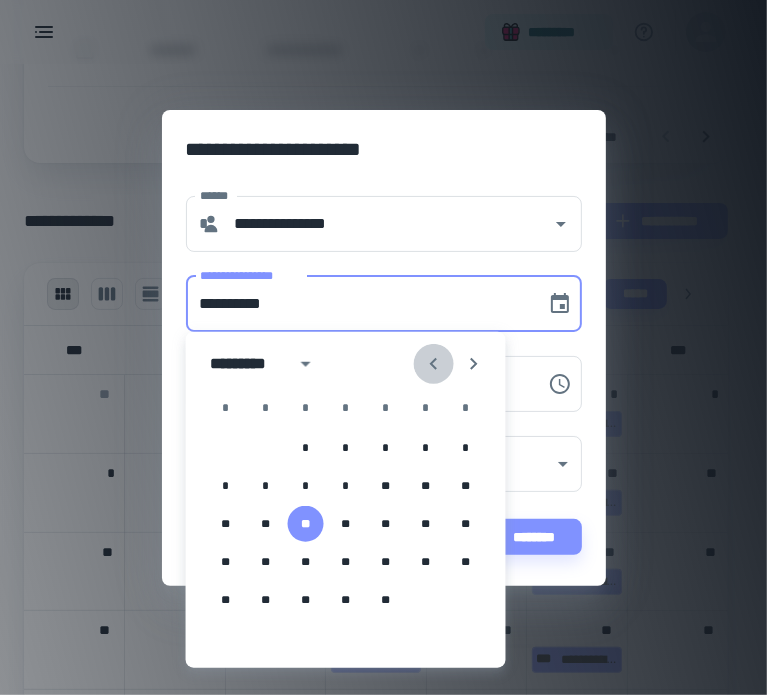 click 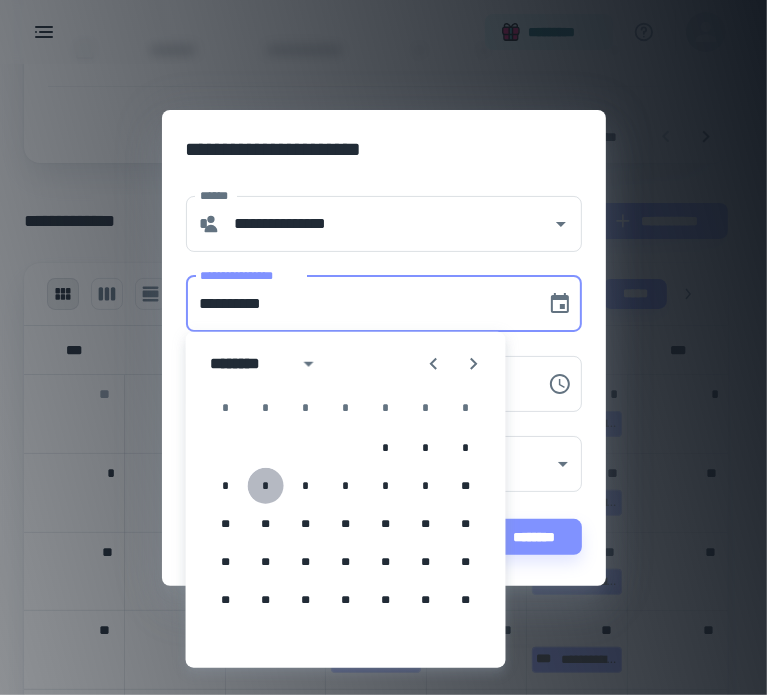 click on "*" at bounding box center [266, 486] 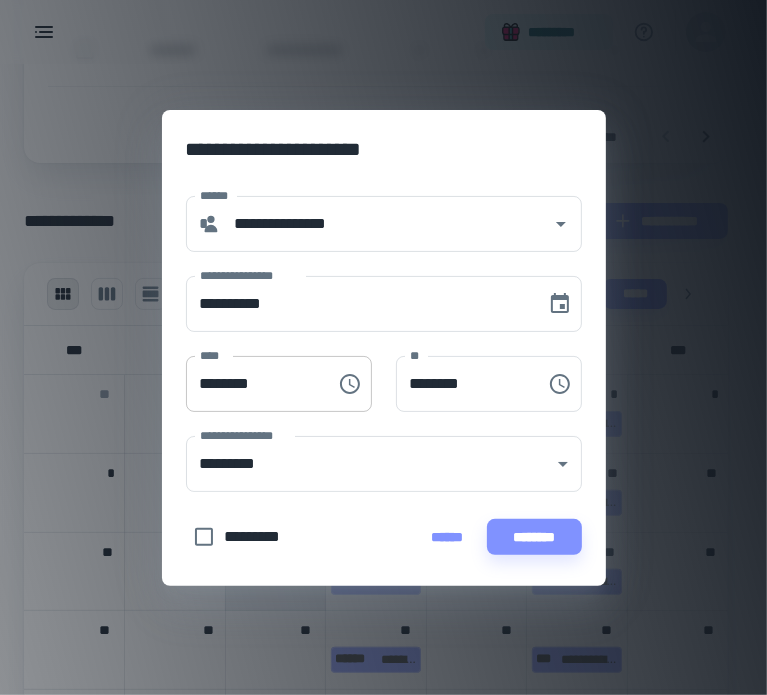 click on "********" at bounding box center (254, 384) 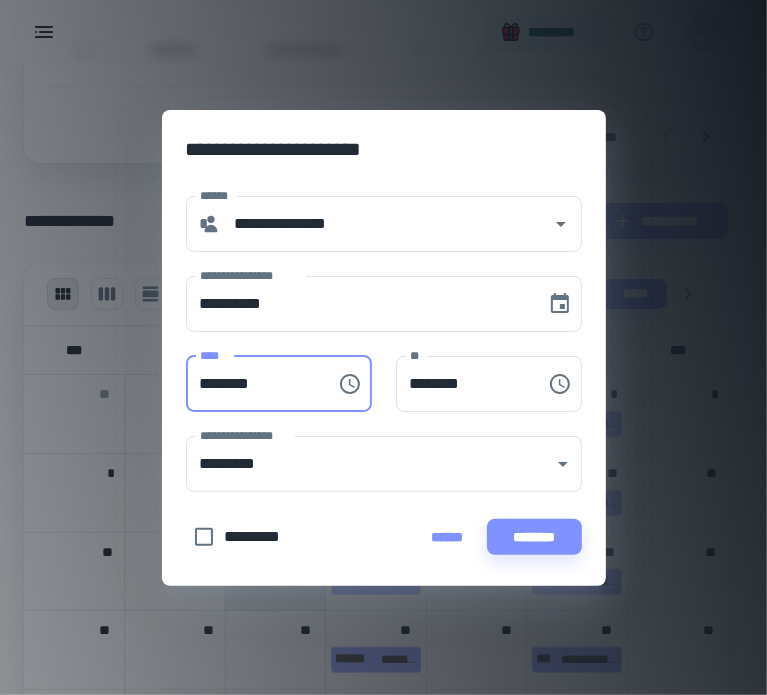 click on "********" at bounding box center (254, 384) 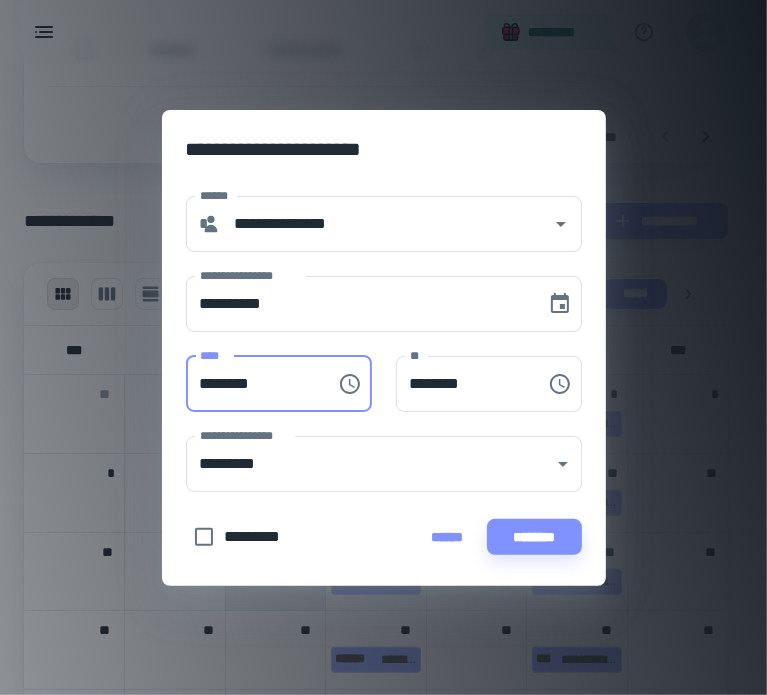 type on "********" 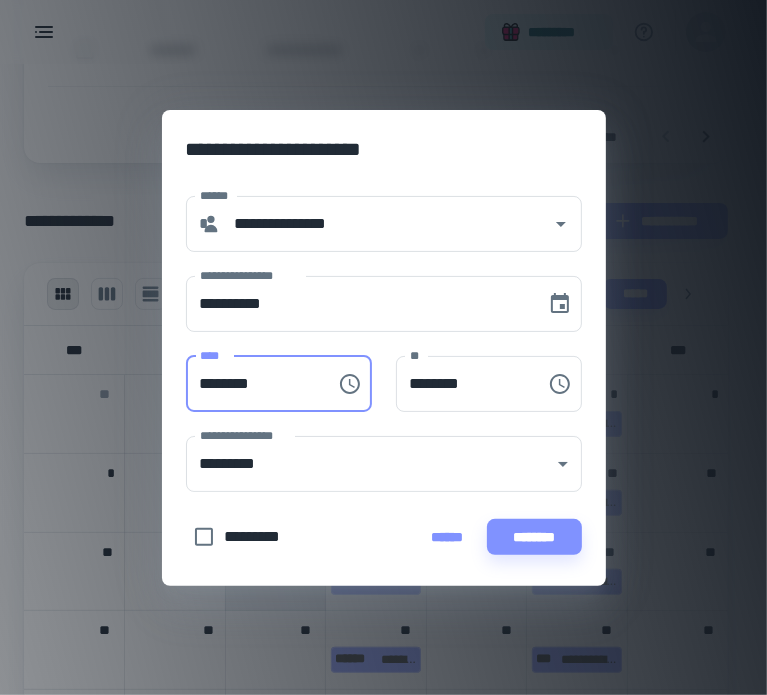 type on "********" 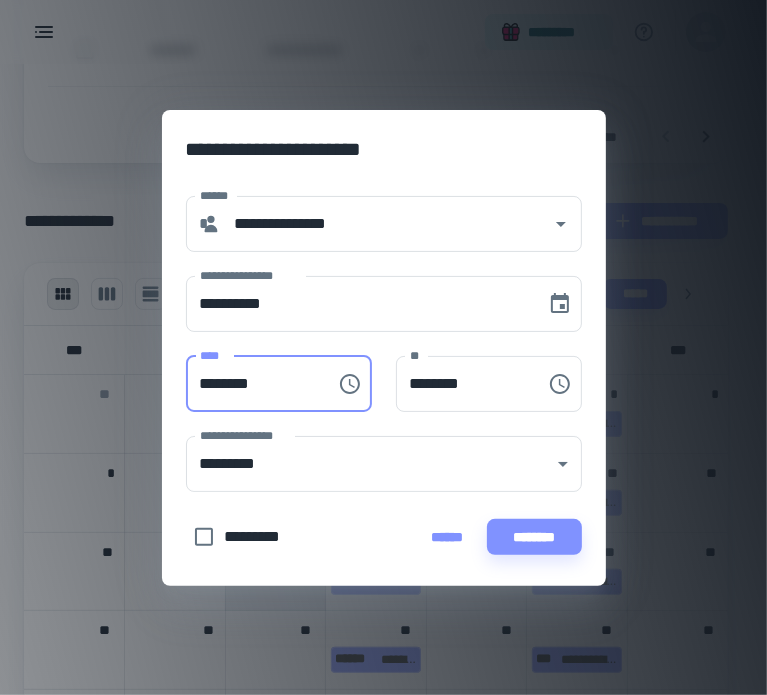 type on "********" 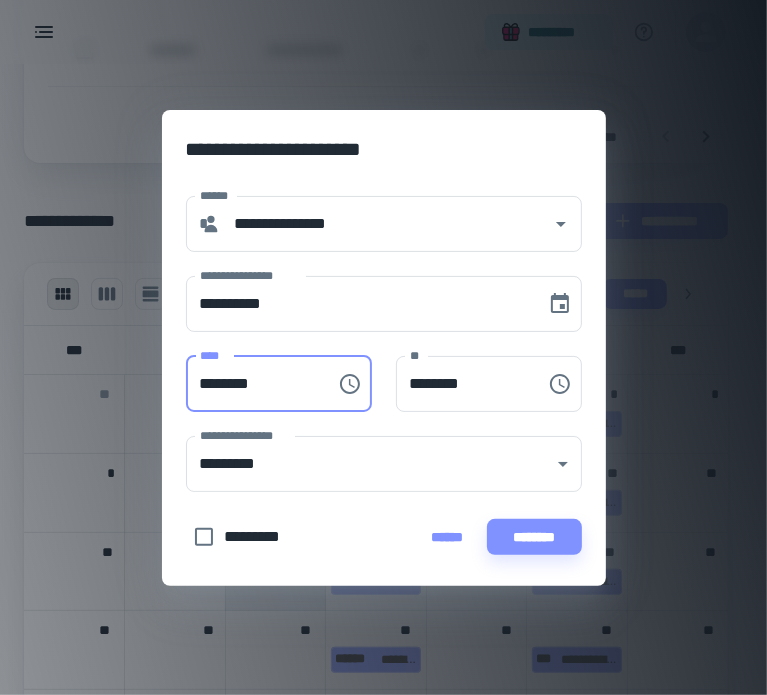type 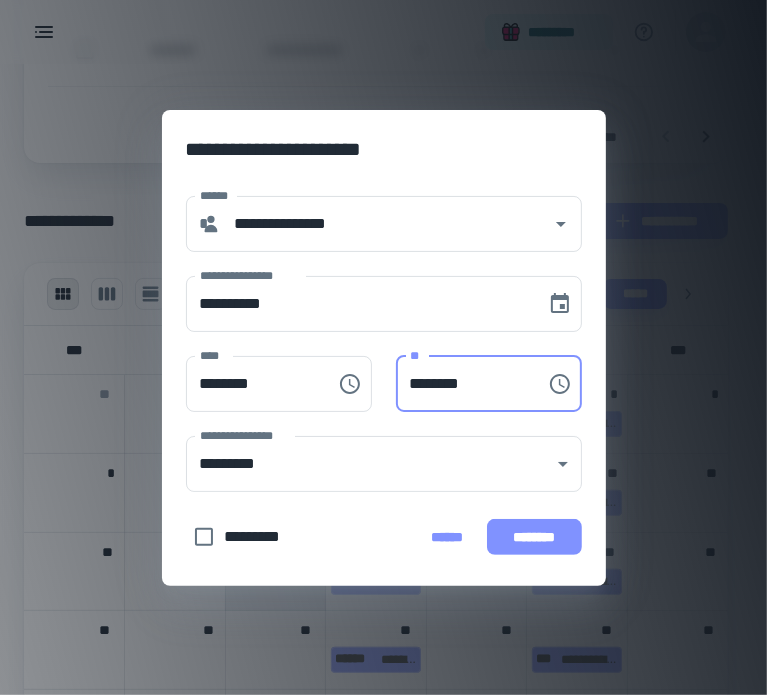 type on "********" 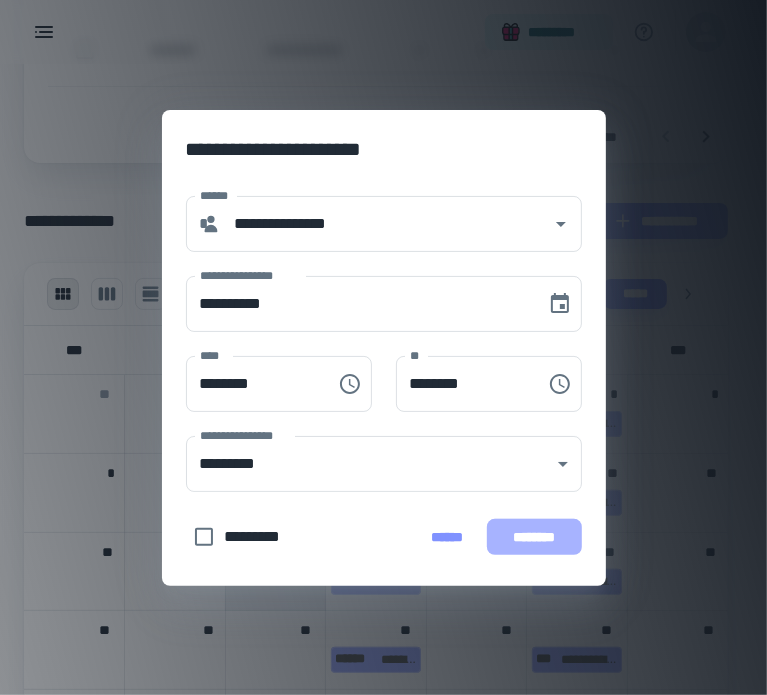 click on "********" at bounding box center (534, 537) 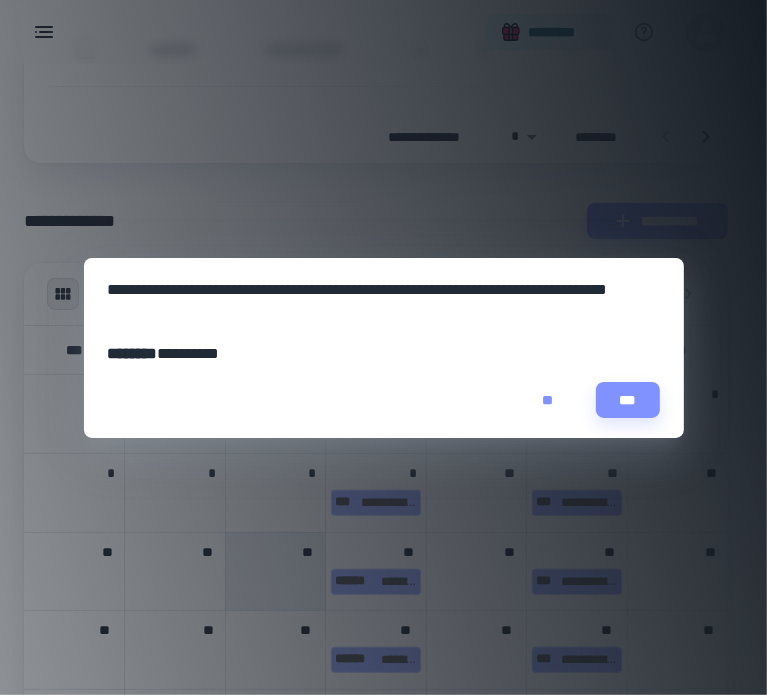 click on "**" at bounding box center [548, 400] 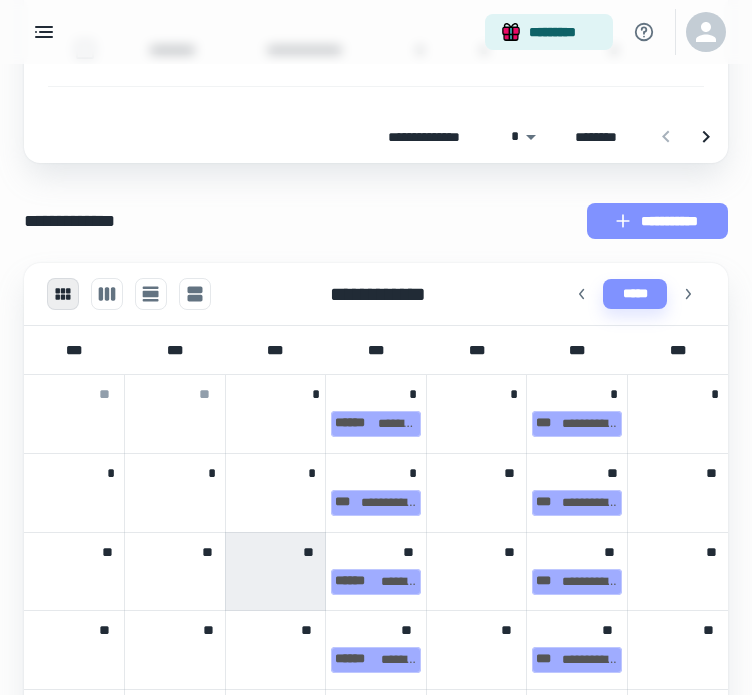 click on "**********" at bounding box center [657, 221] 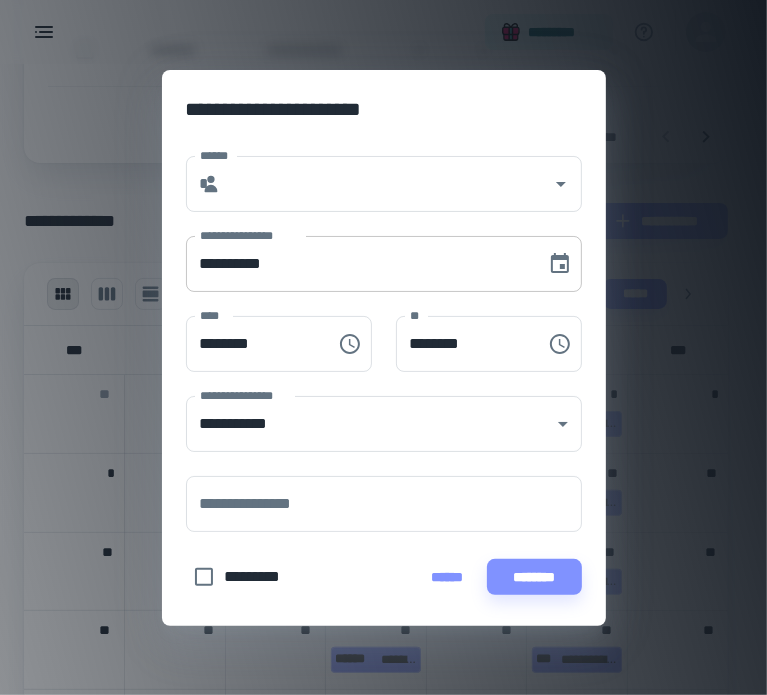 click on "**********" at bounding box center [359, 264] 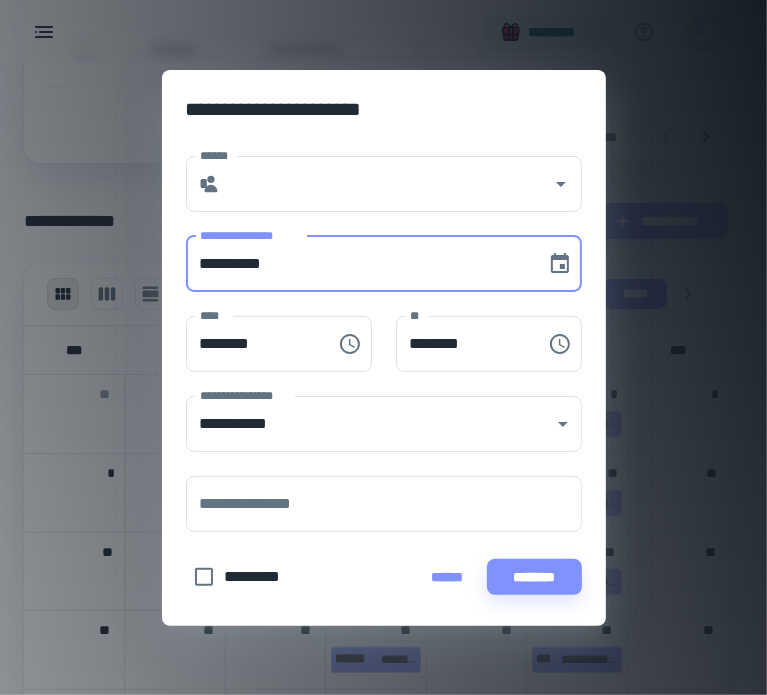 paste 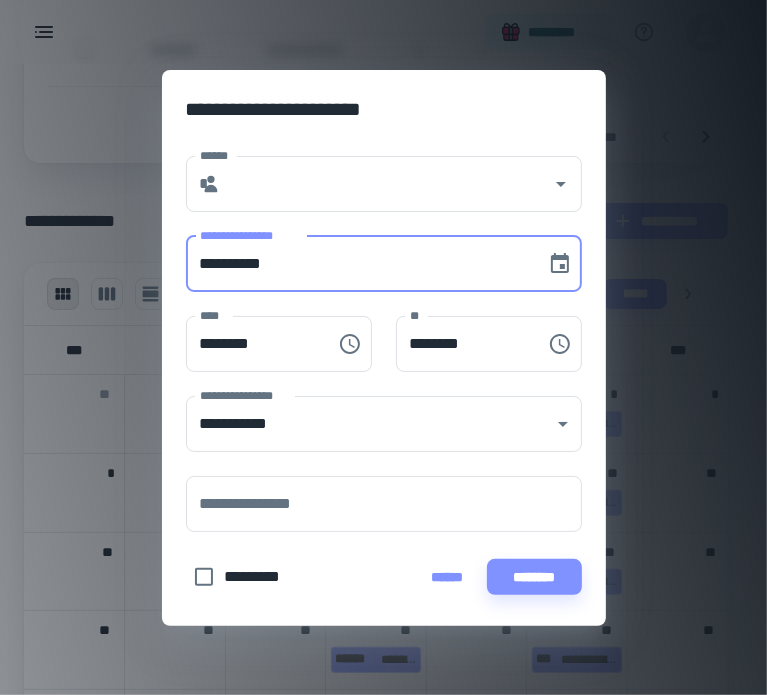 type on "**********" 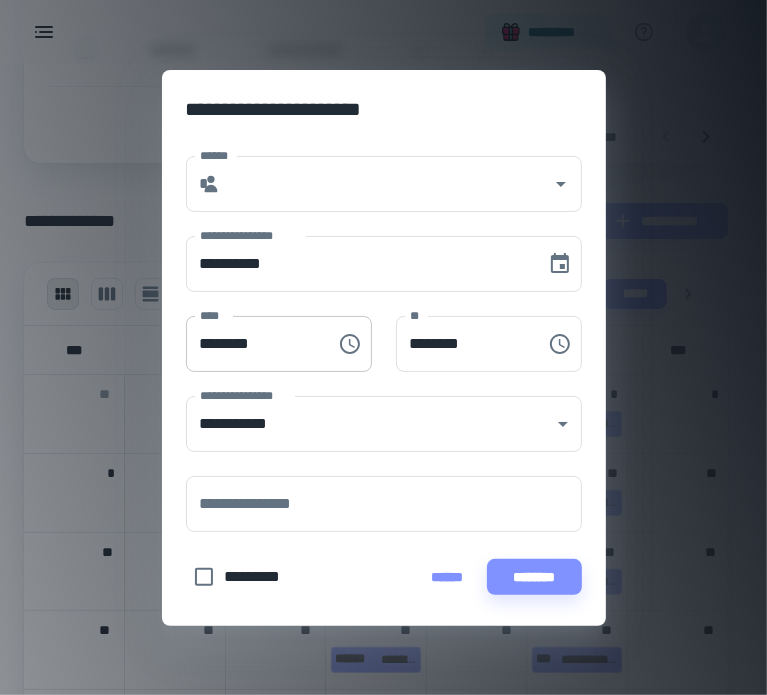 click on "********" at bounding box center (254, 344) 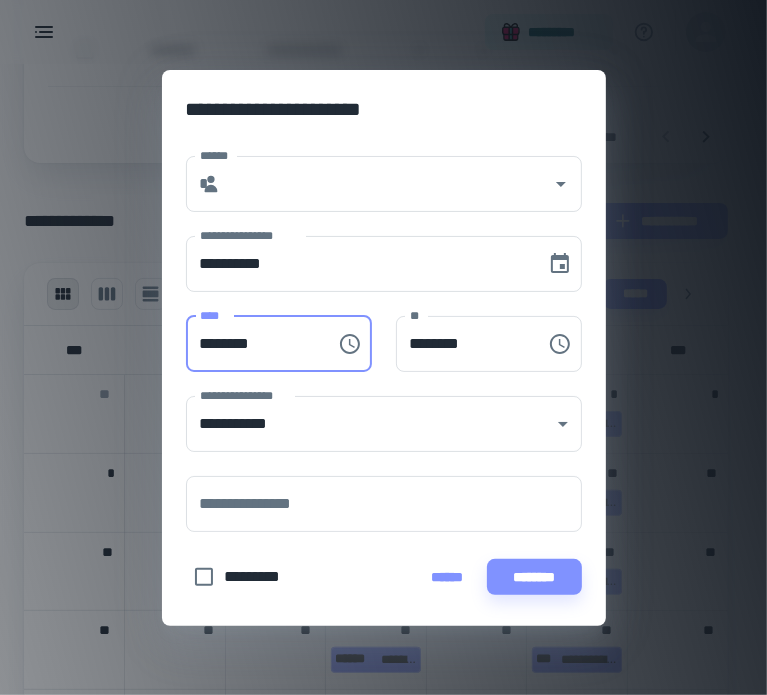 click on "********" at bounding box center [254, 344] 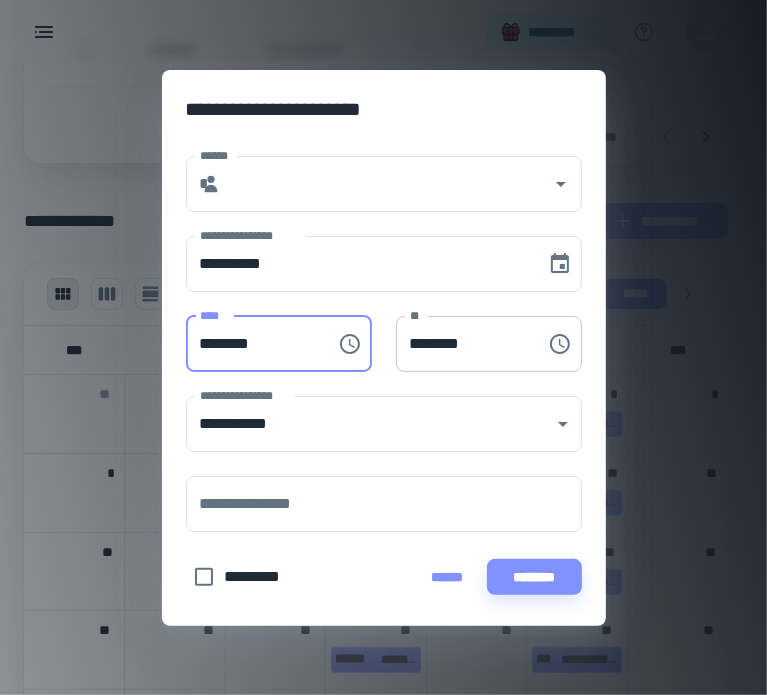 click on "********" at bounding box center (464, 344) 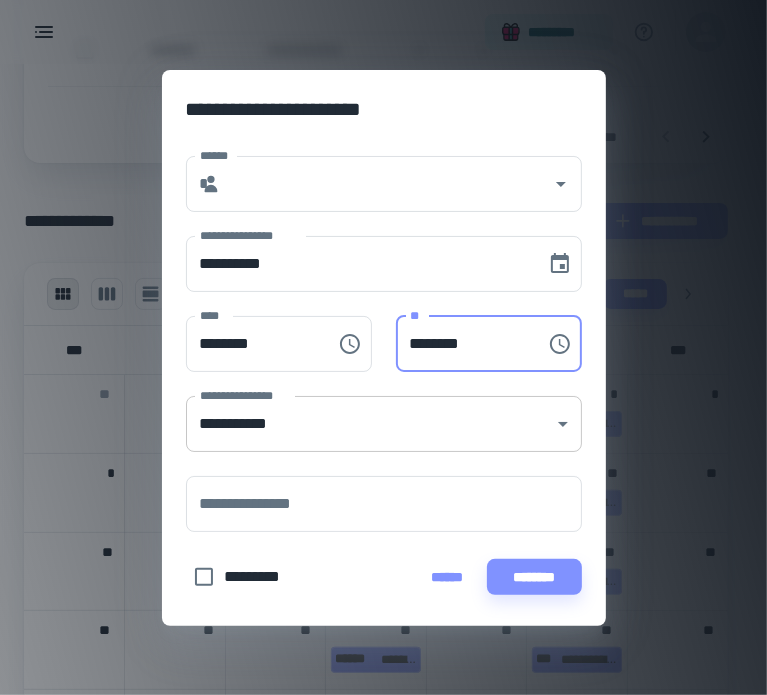 click on "[FIRST] [LAST] [ADDRESS] [CITY] [STATE] [ZIP] [COUNTRY] [PHONE] [EMAIL] [BIRTHDATE] [AGE] [MARITALSTATUS] [OCCUPATION] [EMPLOYER] [SSN] [DLN] [PASSPORT] [CCNUM] [EXPIRY] [CVV] [BANKACCOUNT] [ROUTINGNUMBER] [USERNAME] [PASSWORD] [SECURITYQUESTION] [SECURITYANSWER] [IPADDRESS] [MACADDRESS] [DEVICEID] [COOKIES] [SESSIONID] [USERAGENT] [REFERRER] [TIMESTAMP] [GEOLOCATION] [COORDINATES] [POSTALCODE] [HOMETOWN] [LASTLOGIN] [ACCOUNTID] [PROFILEURL] [AVATARURL] [FRIENDS] [FOLLOWERS] [FOLLOWING] [POSTS] [LIKES] [COMMENTS] [MESSAGES] [NOTIFICATIONS] [SETTINGS] [PREFERENCES] [HISTORY] [LOGS] [ACTIVITY] [PERMISSIONS] [ROLES] [GROUPS] [CHANNELS] [TOPICS] [TAGS] [CATEGORIES] [PRODUCTS] [SERVICES] [ORDERS] [PAYMENTS] [INVOICES] [RECEIPTS] [DOCUMENTS] [FILES] [IMAGES] [VIDEOS] [AUDIO] [LINKS] [URLS] [DOMAINS] [HOSTNAMES] [SERVERS] [DATABASES] [APIS] [SDKS] [LIBRARIES] [FRAMEWORKS] [TOOLS] [SOFTWARE] [HARDWARE] [OPERATINGSYSTEM] [BROWSER] [PLUGINS] [EXTENSIONS] [THEMES] [TEMPLATES] [STYLESHEETS] [SCRIPTS] [FONTS] [ICONS] [GRAPHICS] [ILLUSTRATIONS] [PHOTOS] [ART] [MUSIC] [MOVIES] [BOOKS] [ARTICLES] [NEWS] [BLOGS] [FORUMS] [COMMUNITIES] [SOCIALMEDIA] [NETWORKS] [PLATFORMS] [APPLICATIONS] [WEBSITES] [PAGES] [SECTIONS] [ELEMENTS] [COMPONENTS] [MODULES] [FEATURES] [FUNCTIONS] [METHODS] [CLASSES] [OBJECTS] [VARIABLES] [CONSTANTS] [ENUMS] [TYPES] [INTERFACES] [PROTOCOLS] [STANDARDS] [SPECIFICATIONS] [GUIDELINES] [POLICIES] [TERMS] [CONDITIONS] [PRIVACYPOLICY] [COOKIESPOLICY] [AGREEMENTS] [CONTRACTS] [LEGALNOTICES] [DISCLAIMERS] [COPYRIGHTS] [TRADEMARKS] [PATENTS] [LICENSES] [CERTIFICATES] [RECORDS] [DATA] [INFORMATION] [CONTENT] [METADATA] [ATTRIBUTES] [PROPERTIES] [PARAMETERS] [ARGUMENTS] [RETURNS] [EXCEPTIONS] [ERRORS] [WARNINGS] [MESSAGES] [LOGS] [EVENTS] [SIGNALS] [SLOTS] [SLOTS] [SLOTS] [SLOTS]" at bounding box center (383, -353) 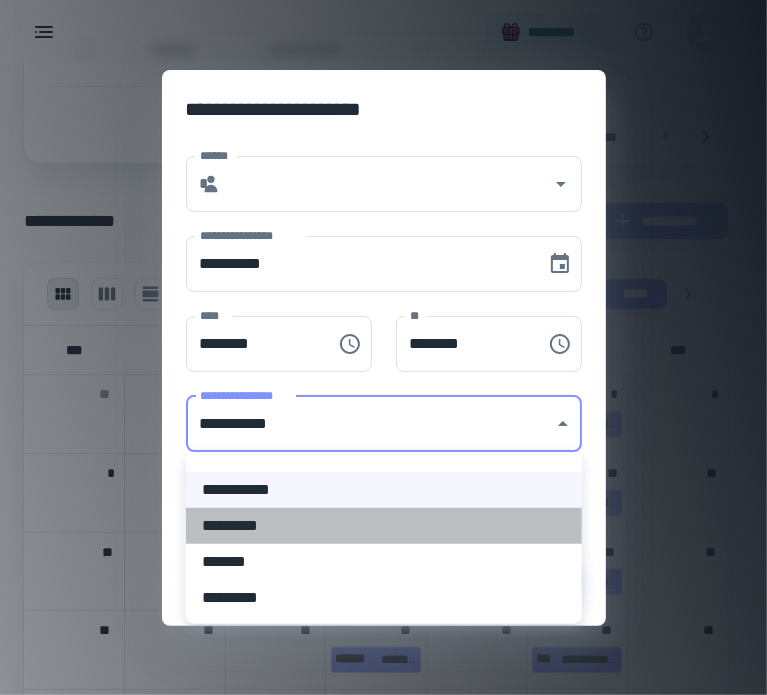 click on "*********" at bounding box center [384, 526] 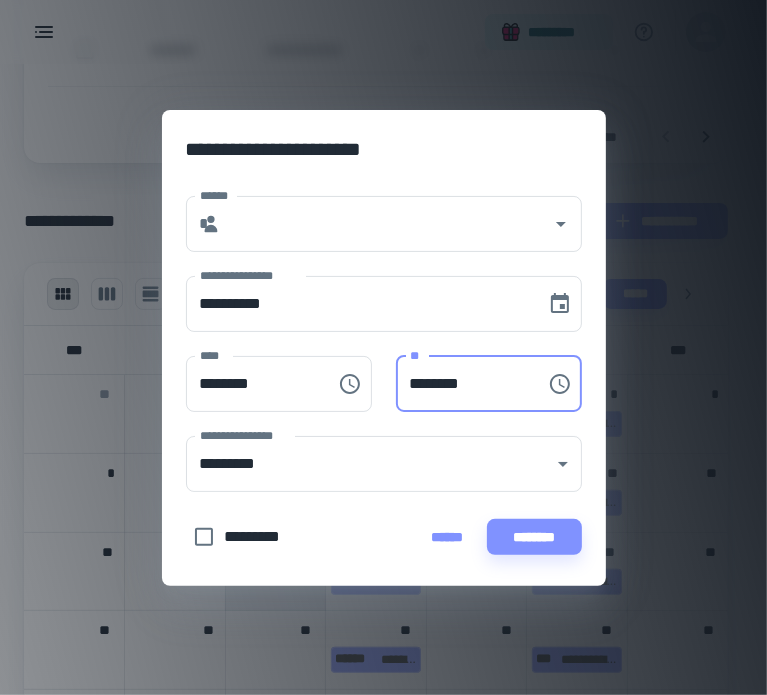 click on "********" at bounding box center (464, 384) 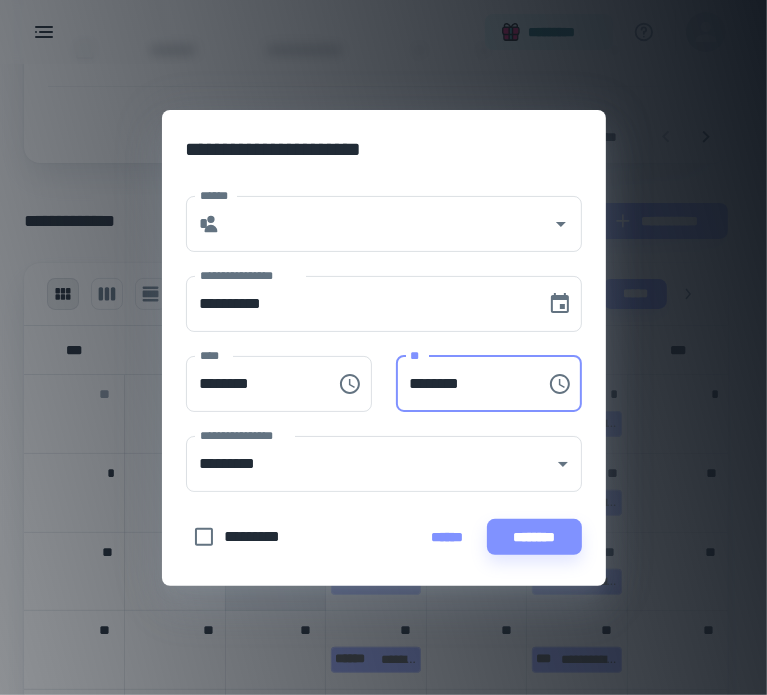 click on "********" at bounding box center (464, 384) 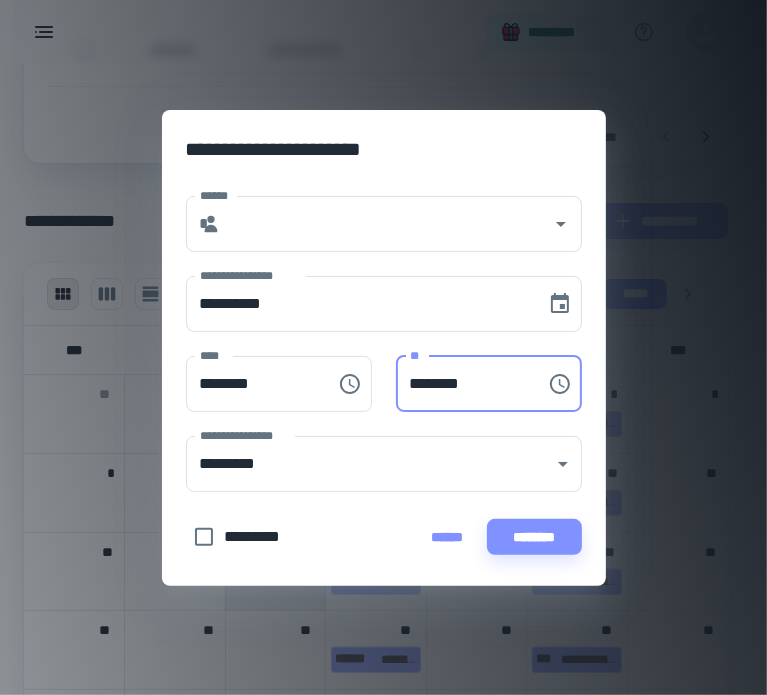type on "********" 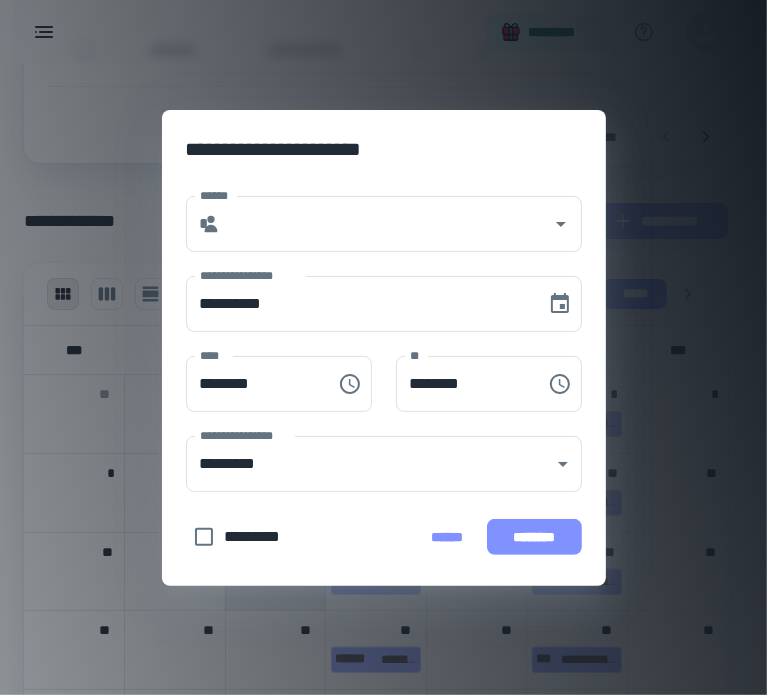 click on "********" at bounding box center [534, 537] 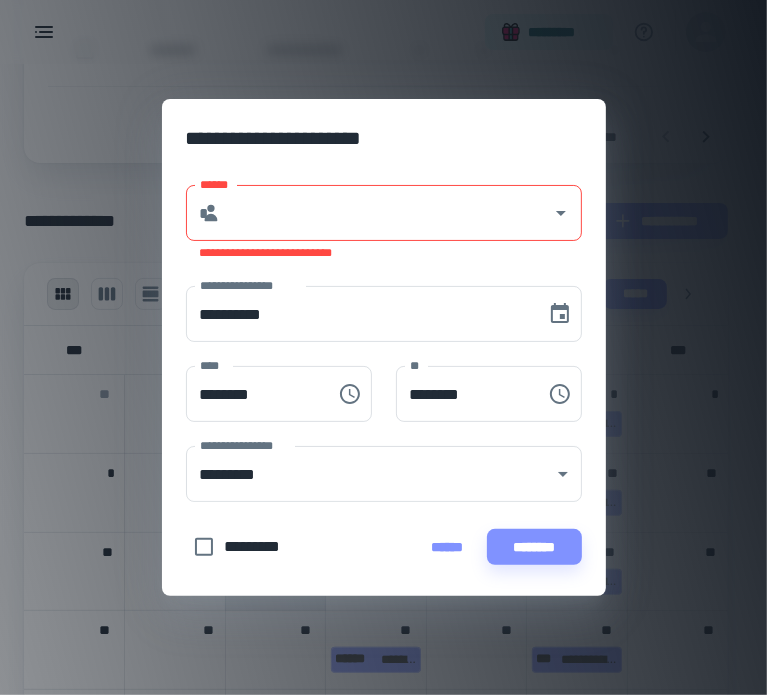 click on "******" at bounding box center (386, 213) 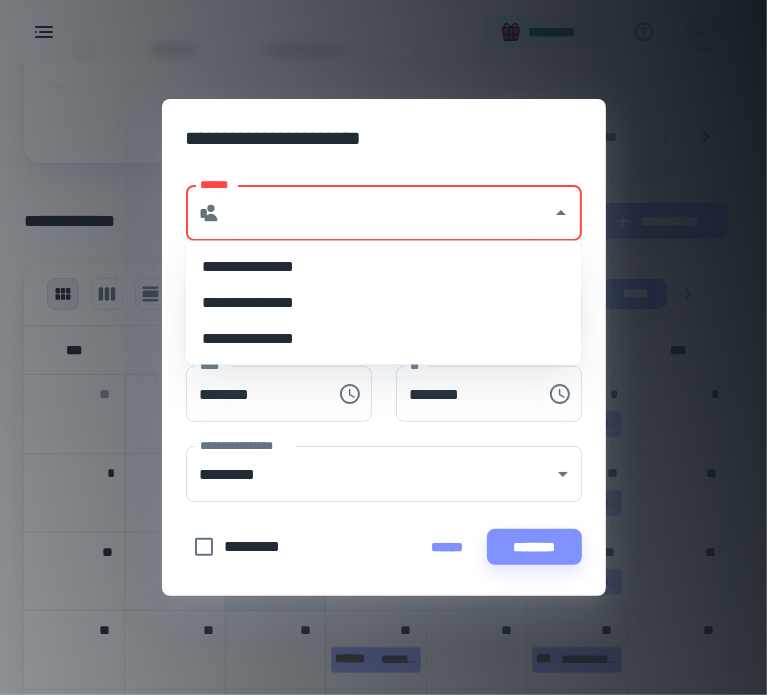 click on "**********" at bounding box center [384, 267] 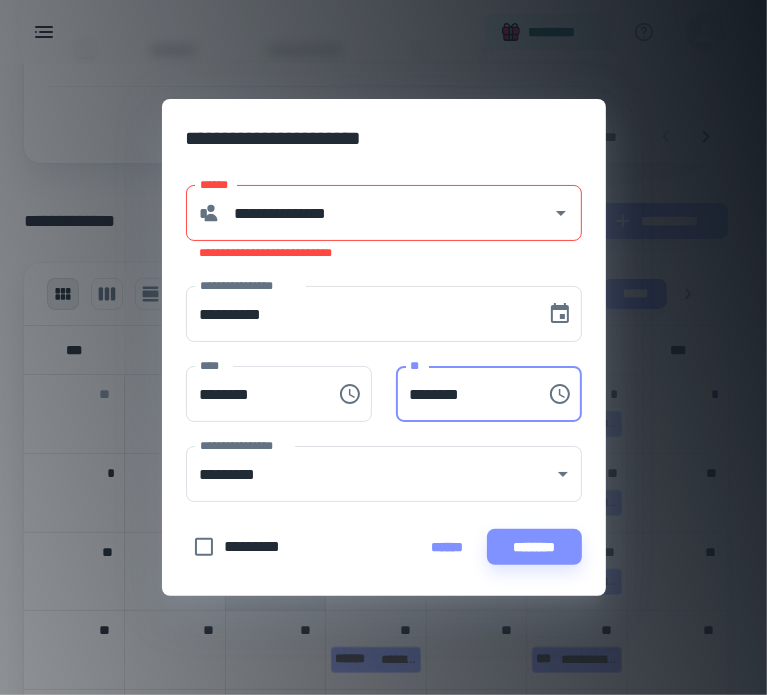 click on "********" at bounding box center [464, 394] 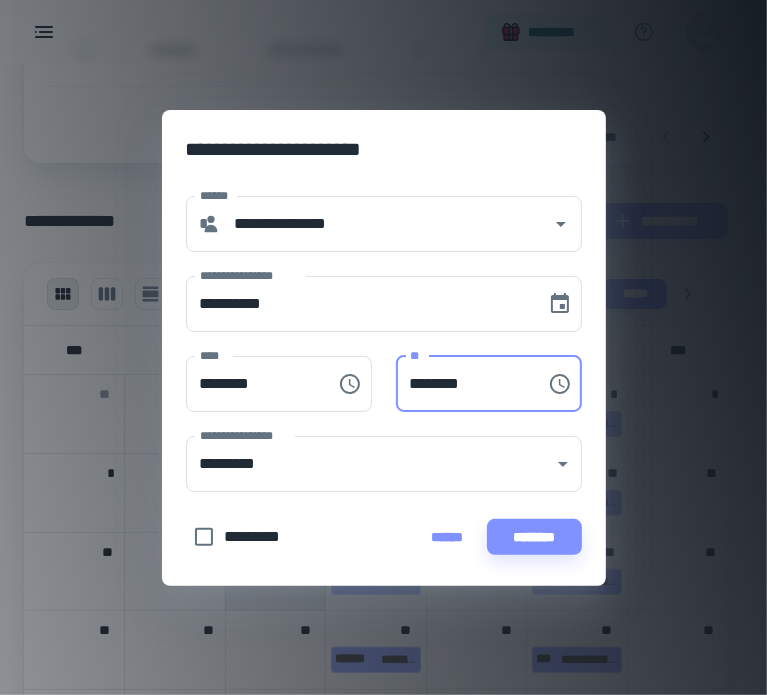 click on "********" at bounding box center [464, 384] 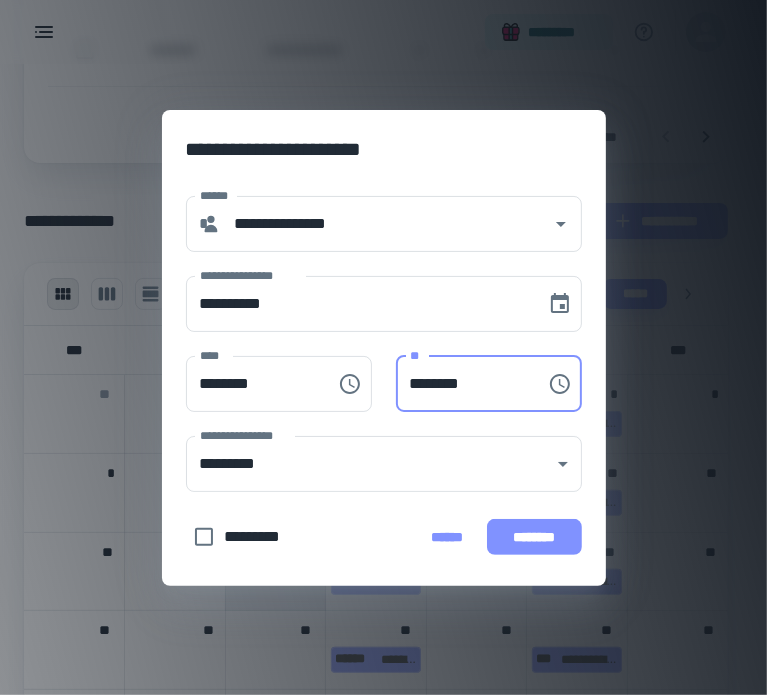 type on "********" 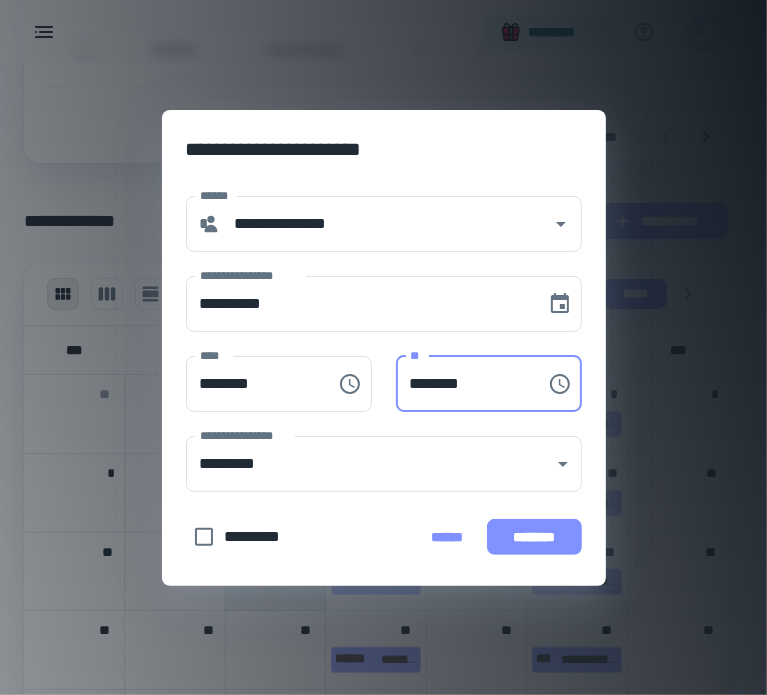 click on "********" at bounding box center (534, 537) 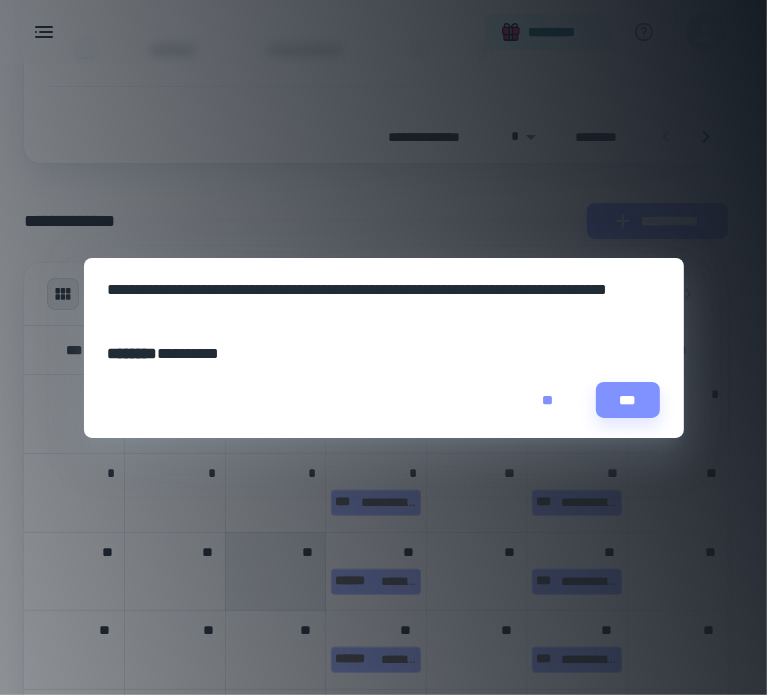 click on "**" at bounding box center [548, 400] 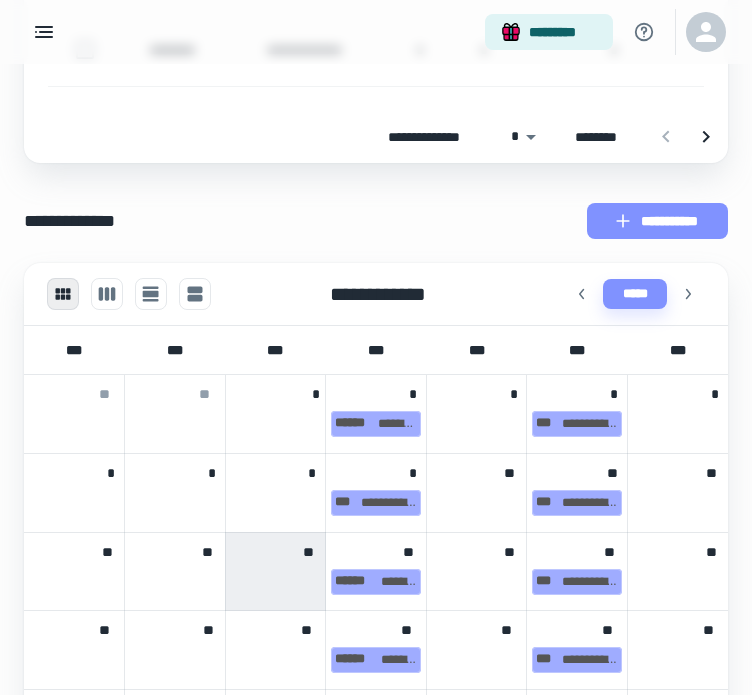 click on "**********" at bounding box center [657, 221] 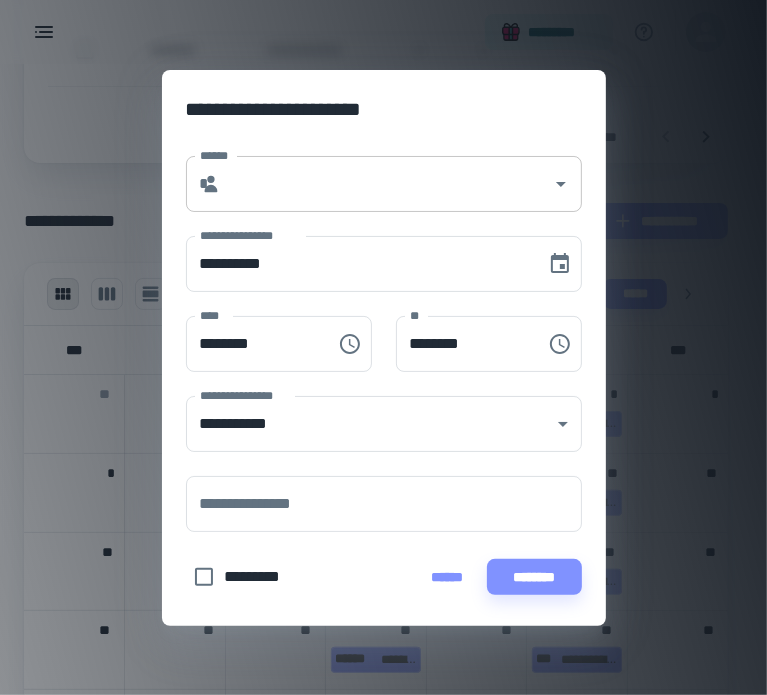click on "******" at bounding box center (386, 184) 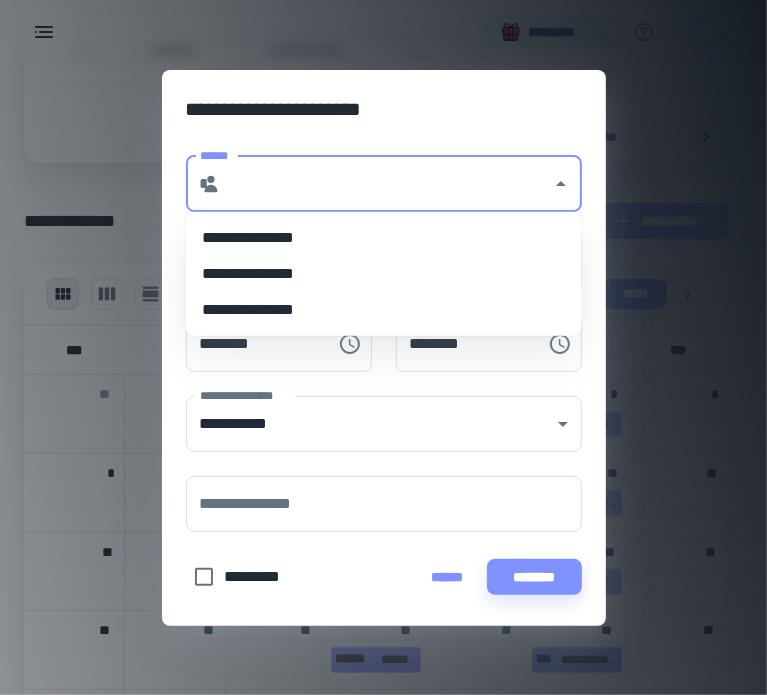 click on "**********" at bounding box center [384, 238] 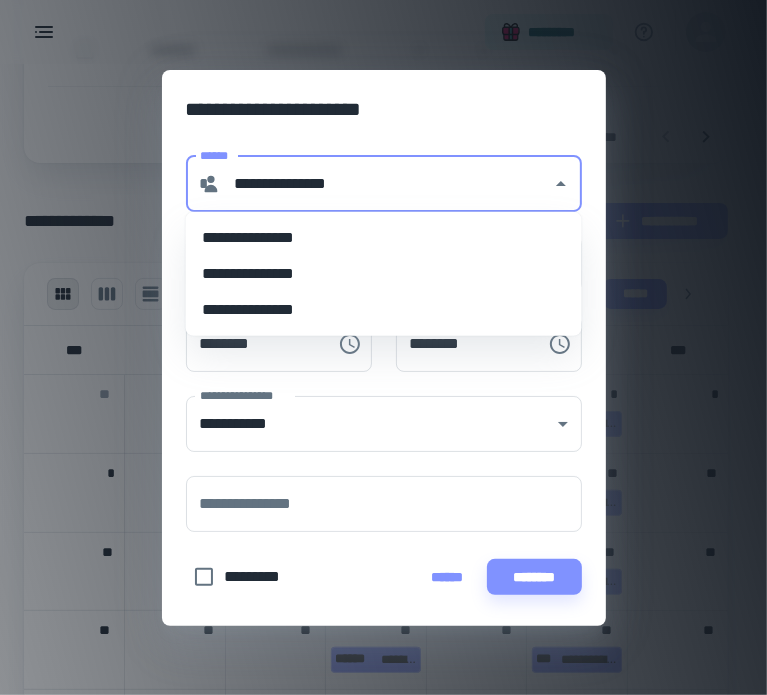 type on "********" 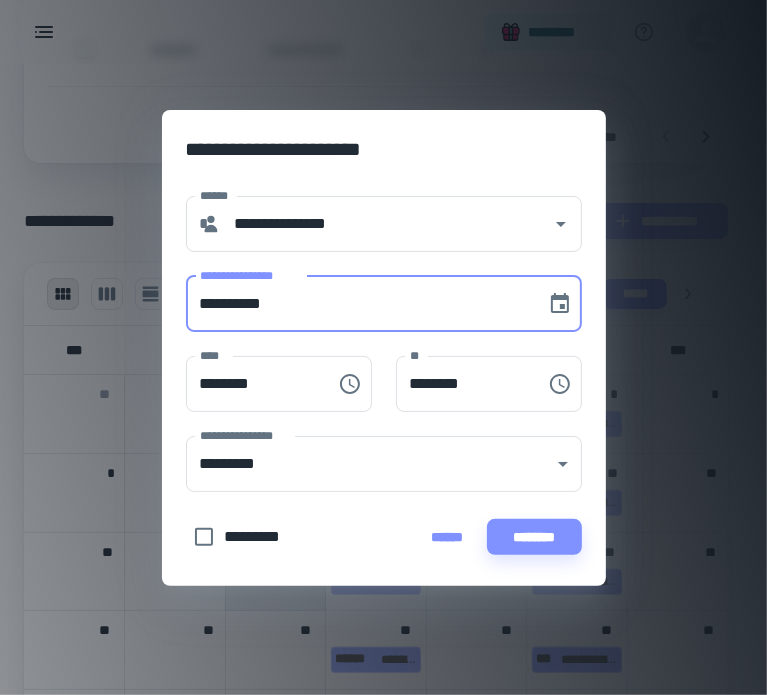 click on "**********" at bounding box center (359, 304) 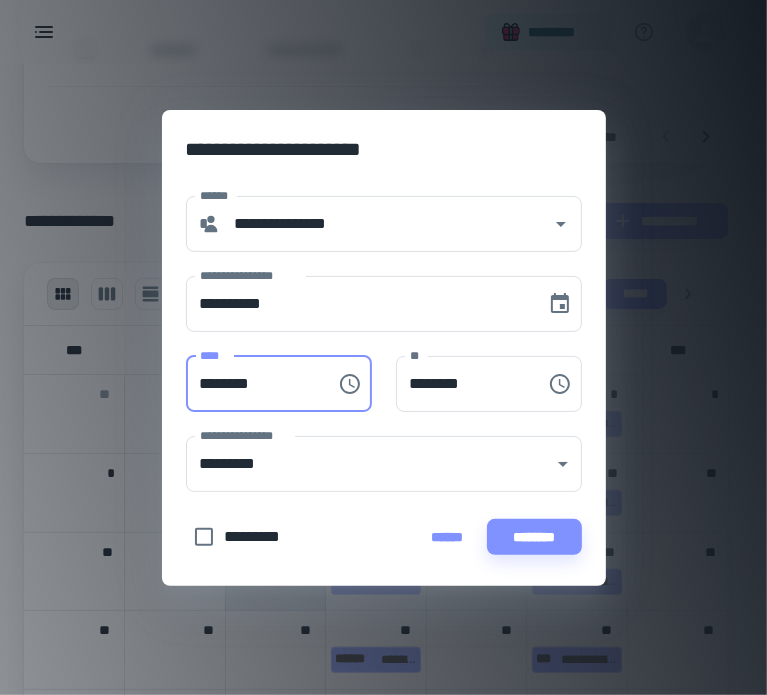 click on "********" at bounding box center (254, 384) 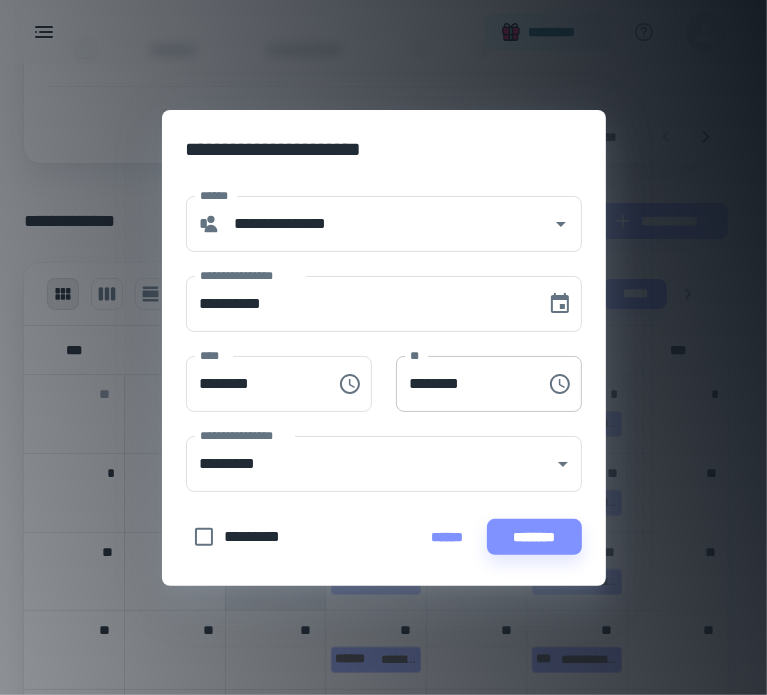 click on "********" at bounding box center (464, 384) 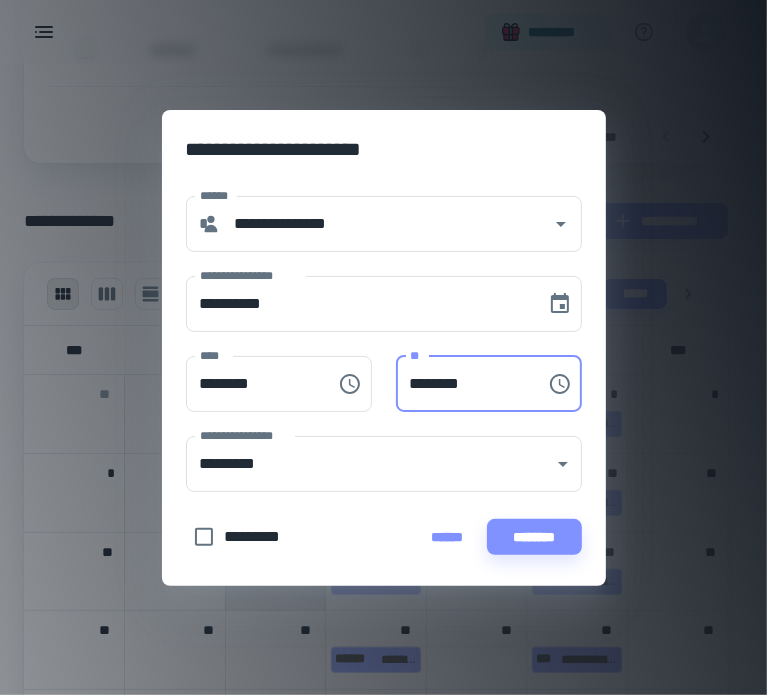drag, startPoint x: 492, startPoint y: 386, endPoint x: 394, endPoint y: 383, distance: 98.045906 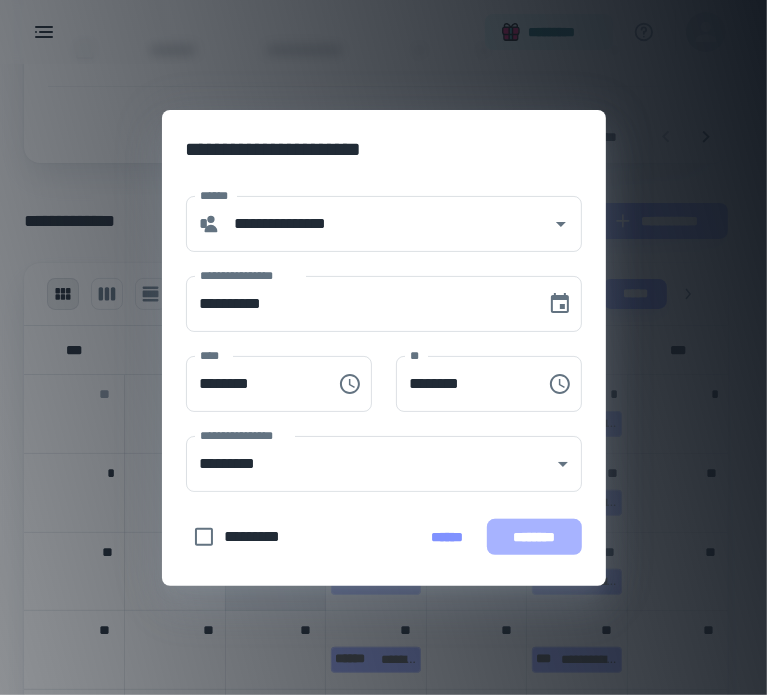 click on "********" at bounding box center (534, 537) 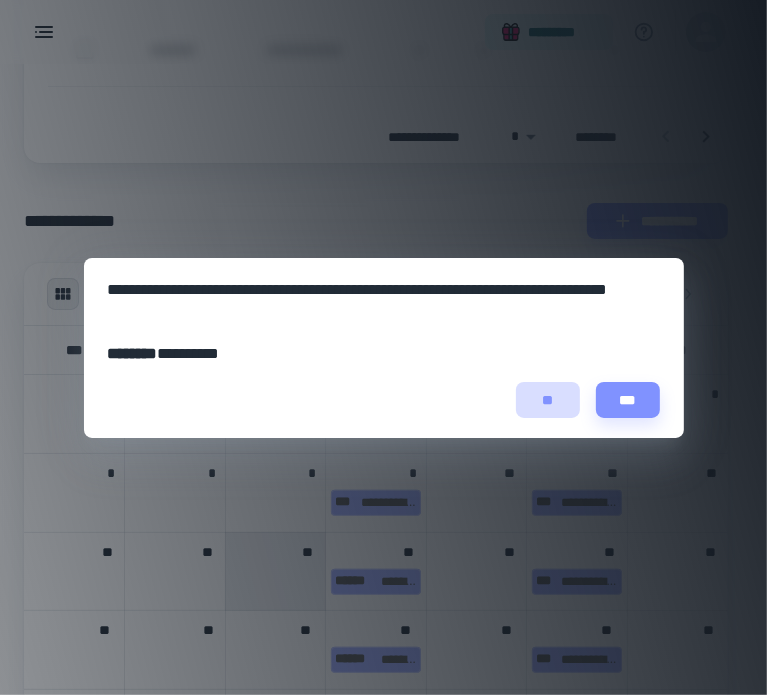 click on "**" at bounding box center [548, 400] 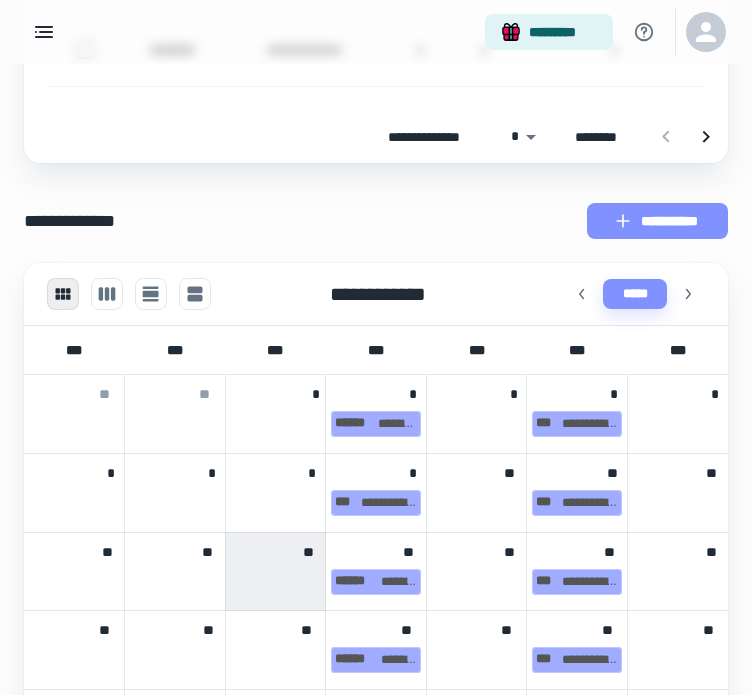 click on "**********" at bounding box center (657, 221) 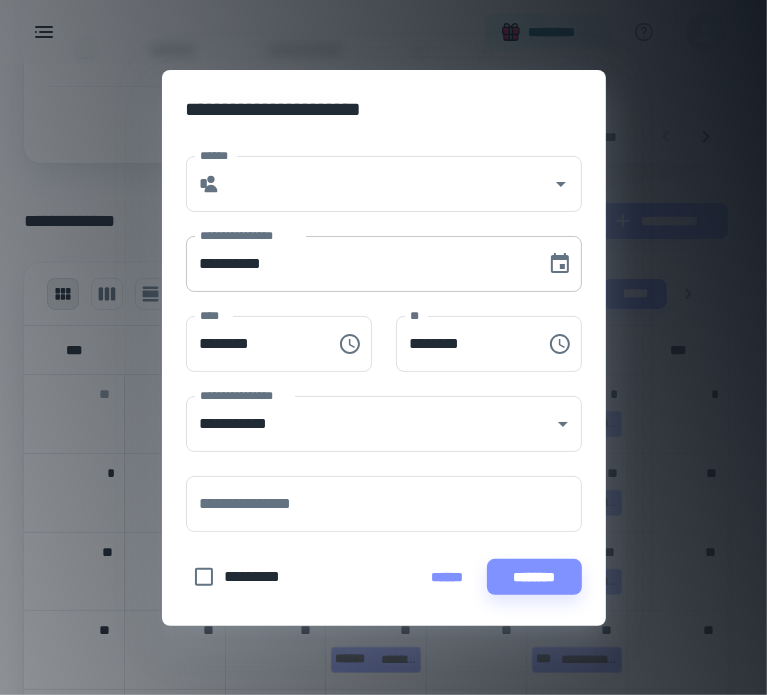 click on "**********" at bounding box center (359, 264) 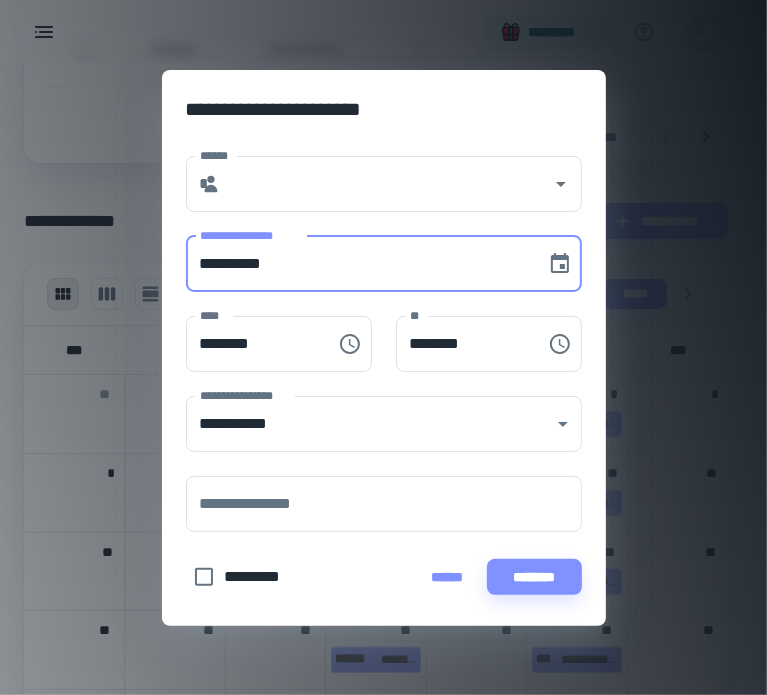 paste 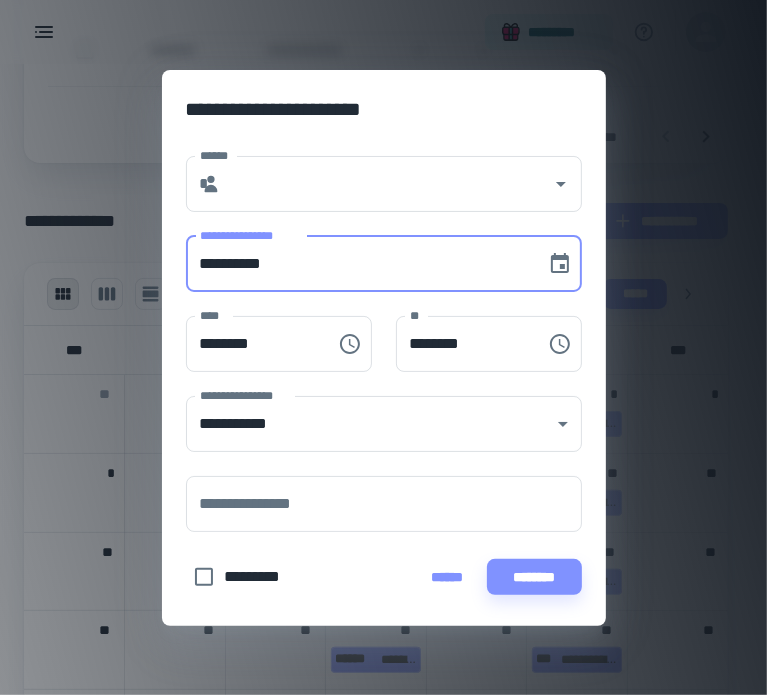 type on "**********" 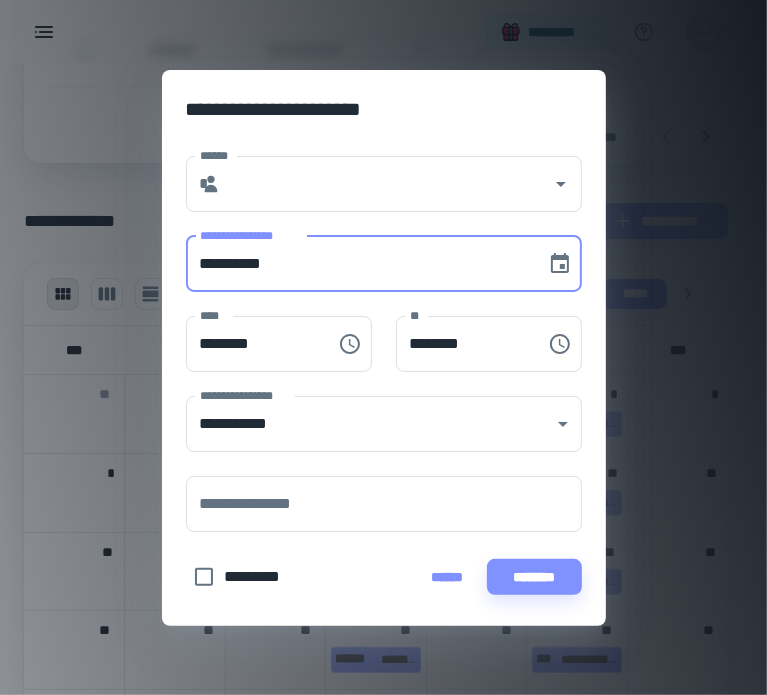 type 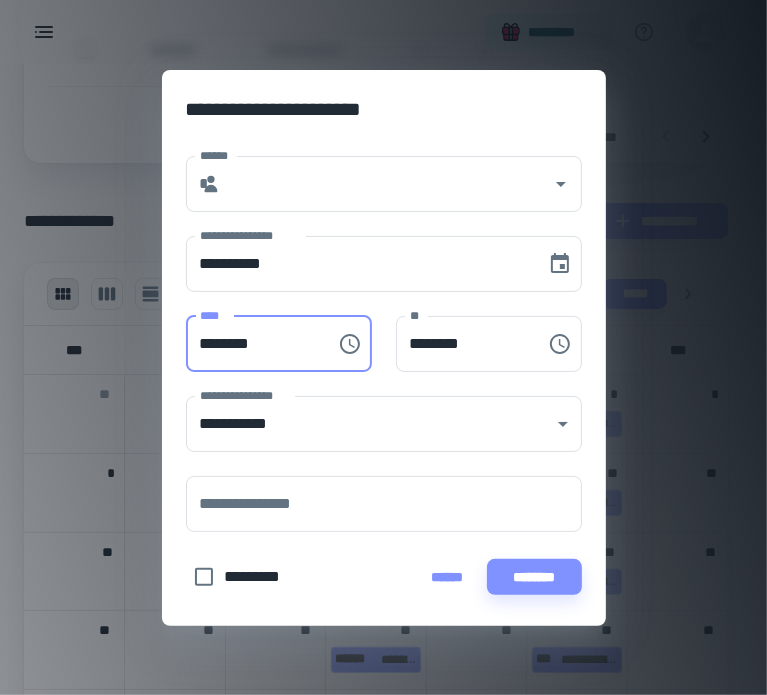 click on "********" at bounding box center (254, 344) 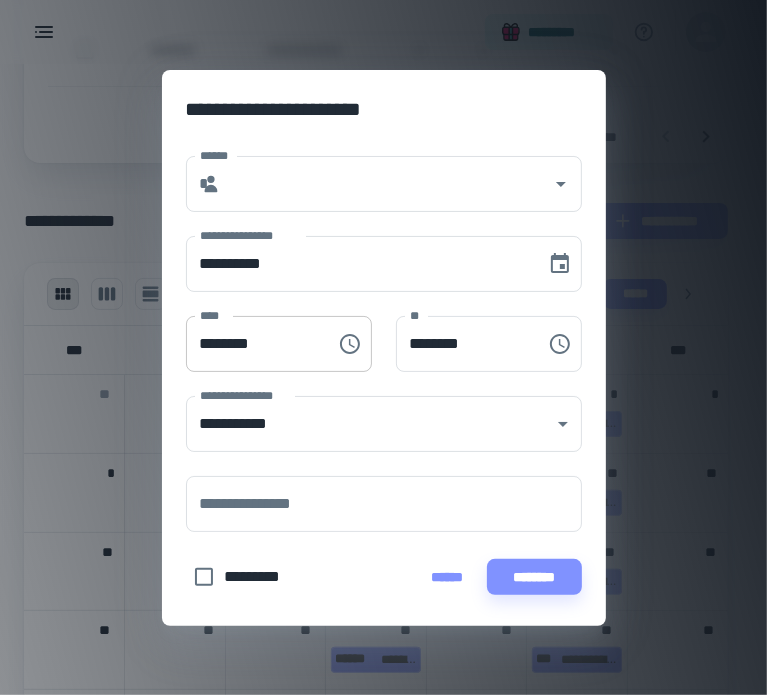 click on "********" at bounding box center (254, 344) 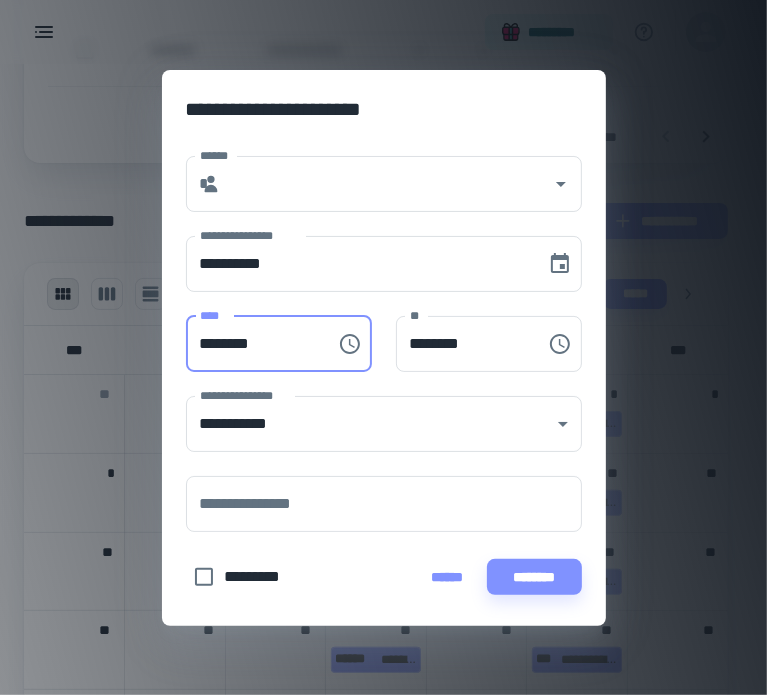 paste 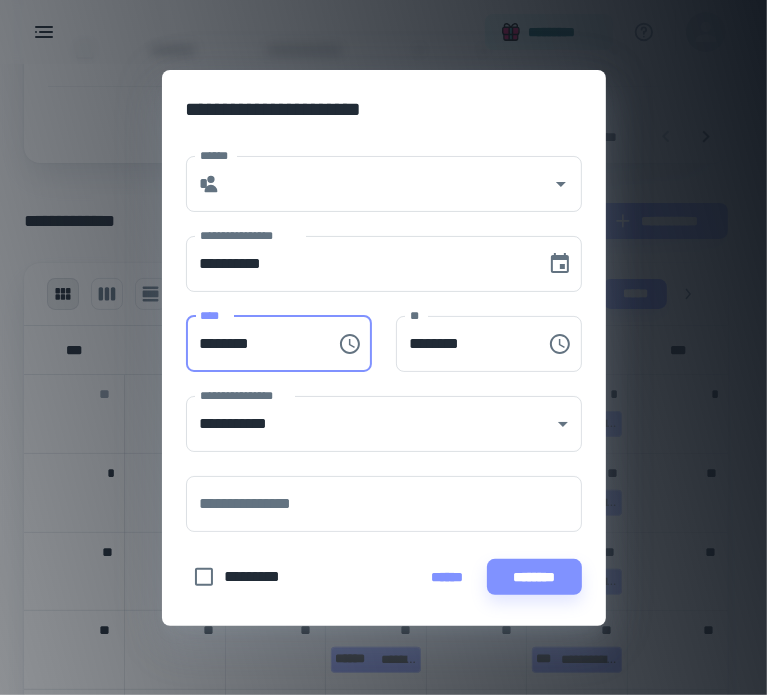 type on "********" 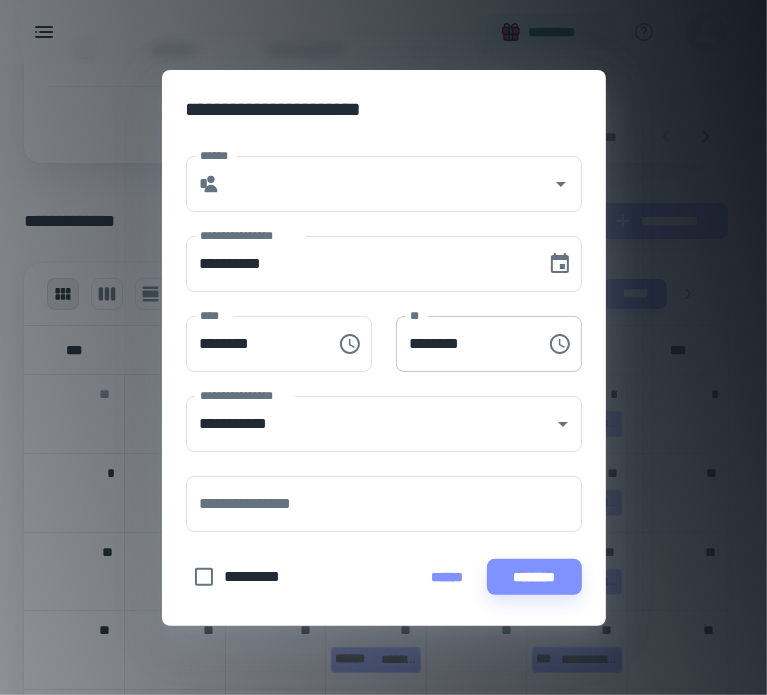 click on "********" at bounding box center [464, 344] 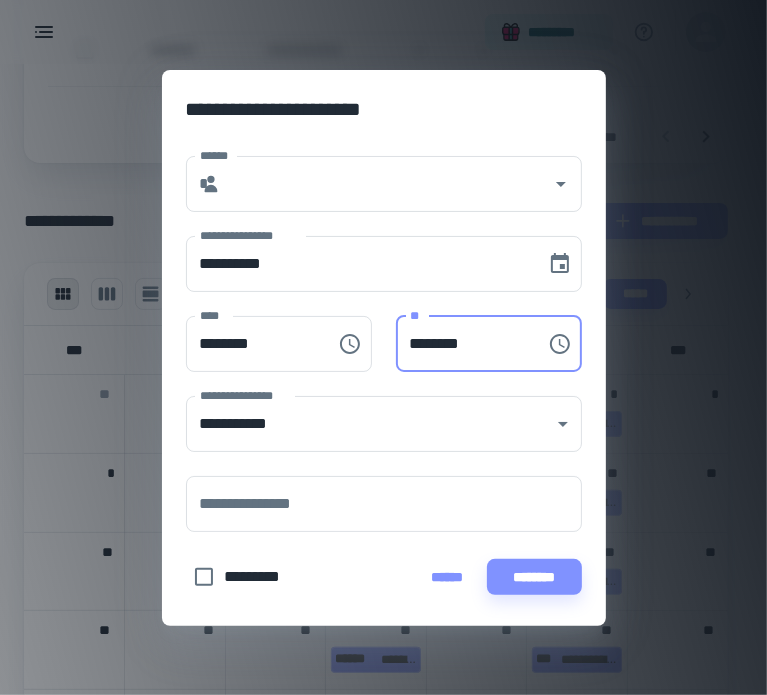 drag, startPoint x: 516, startPoint y: 347, endPoint x: 395, endPoint y: 352, distance: 121.103264 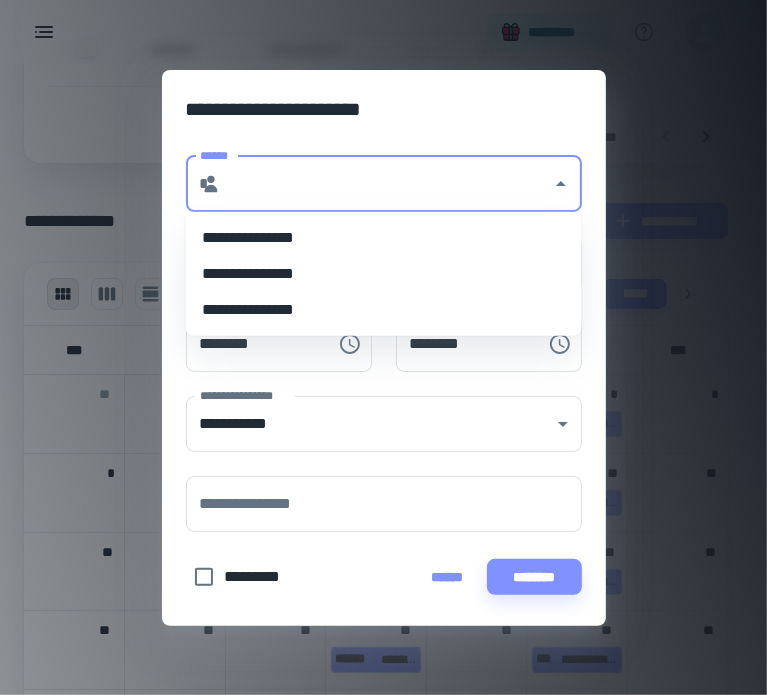 click on "******" at bounding box center (386, 184) 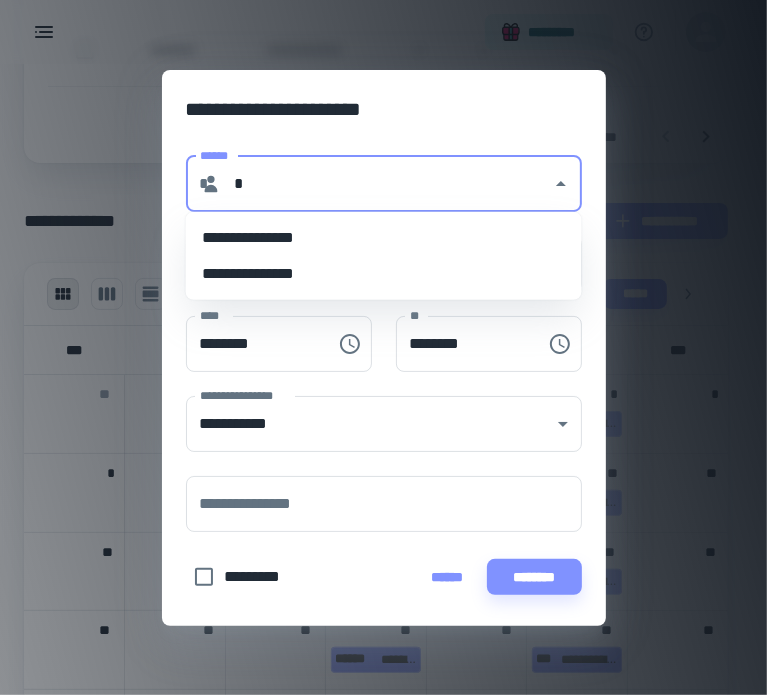 click on "**********" at bounding box center [384, 238] 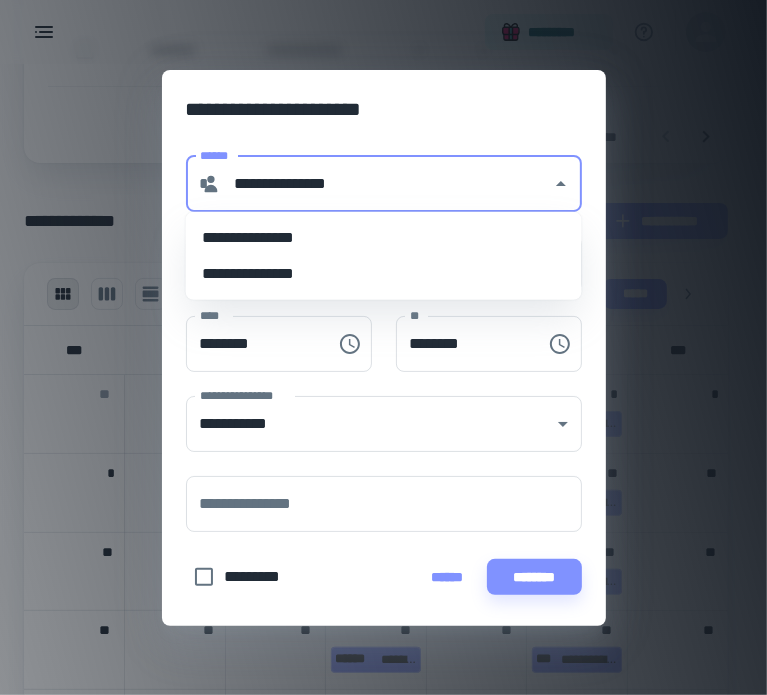 type on "********" 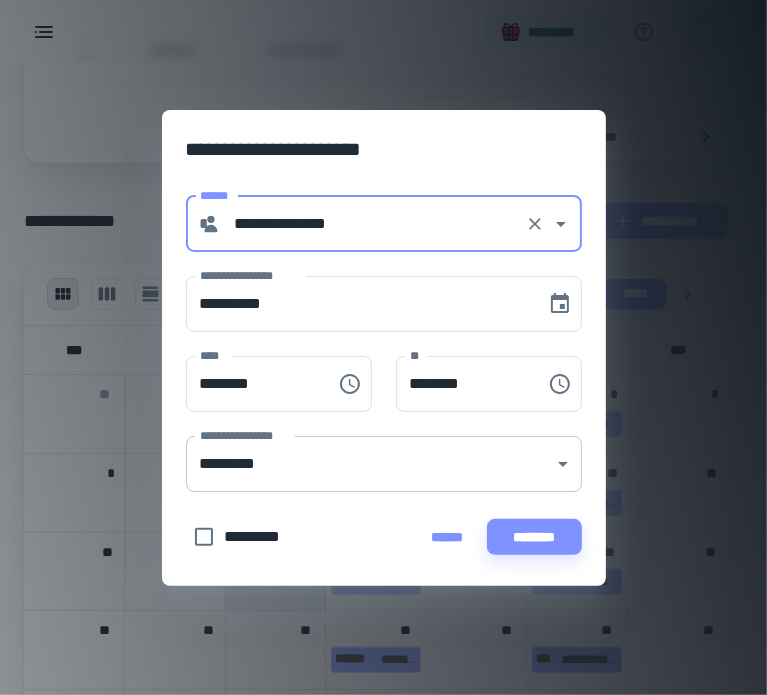 type on "**********" 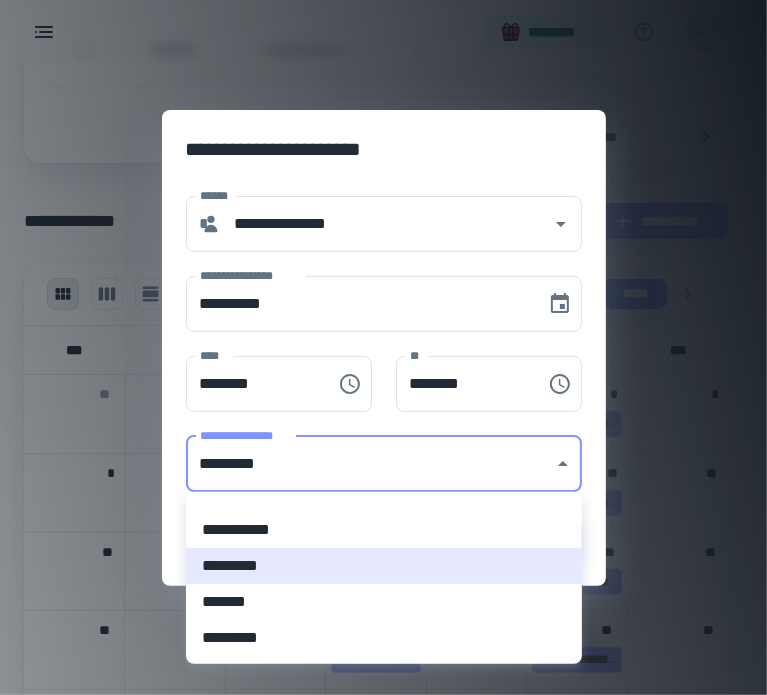 click at bounding box center [383, 347] 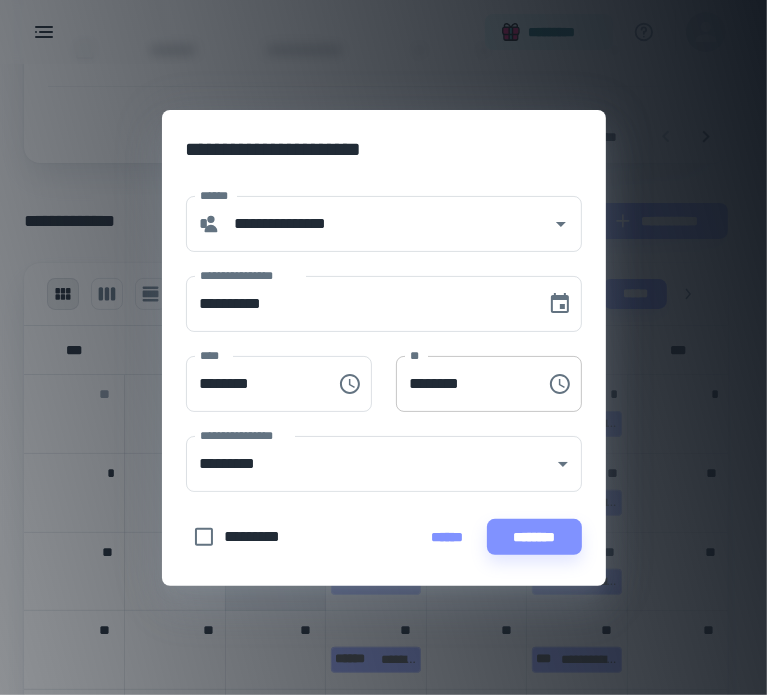 click on "********" at bounding box center [464, 384] 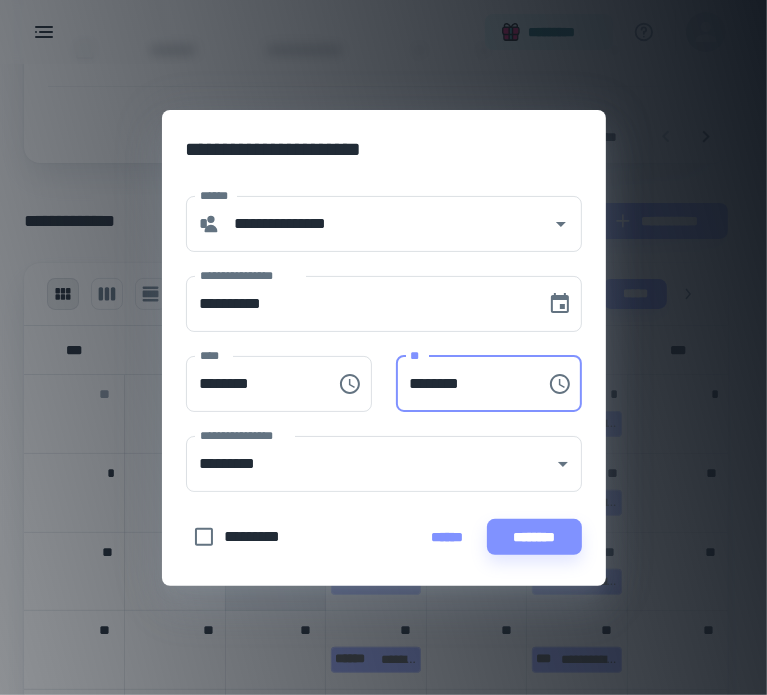 click on "********" at bounding box center (464, 384) 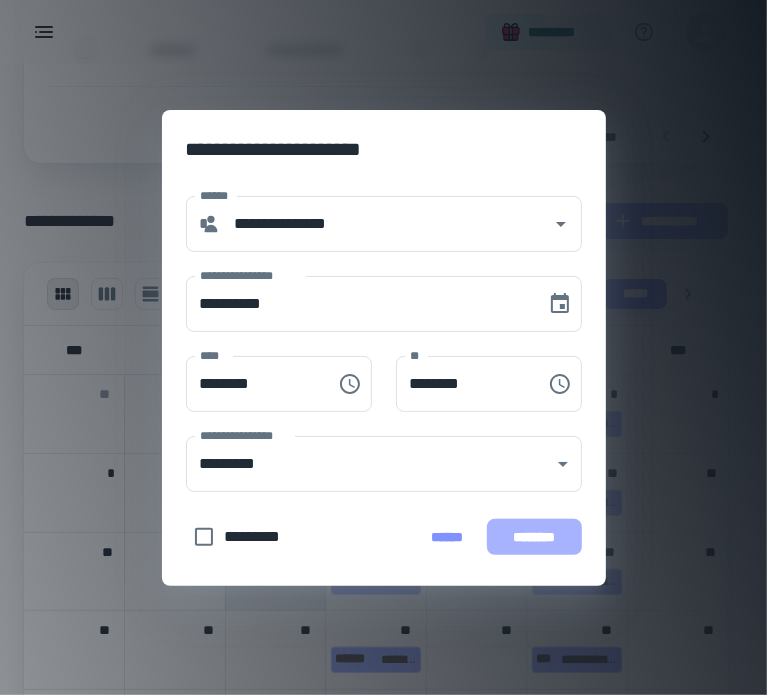 click on "********" at bounding box center (534, 537) 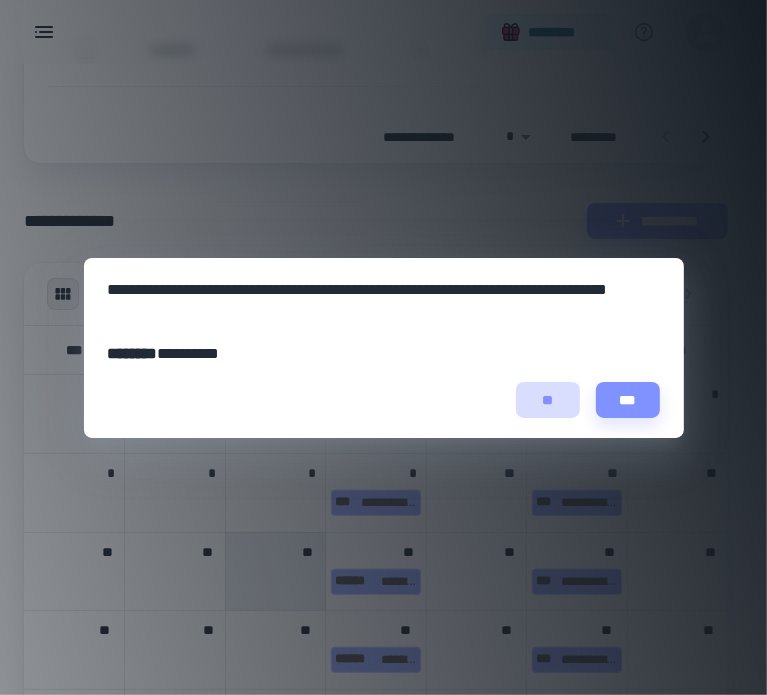 click on "**" at bounding box center [548, 400] 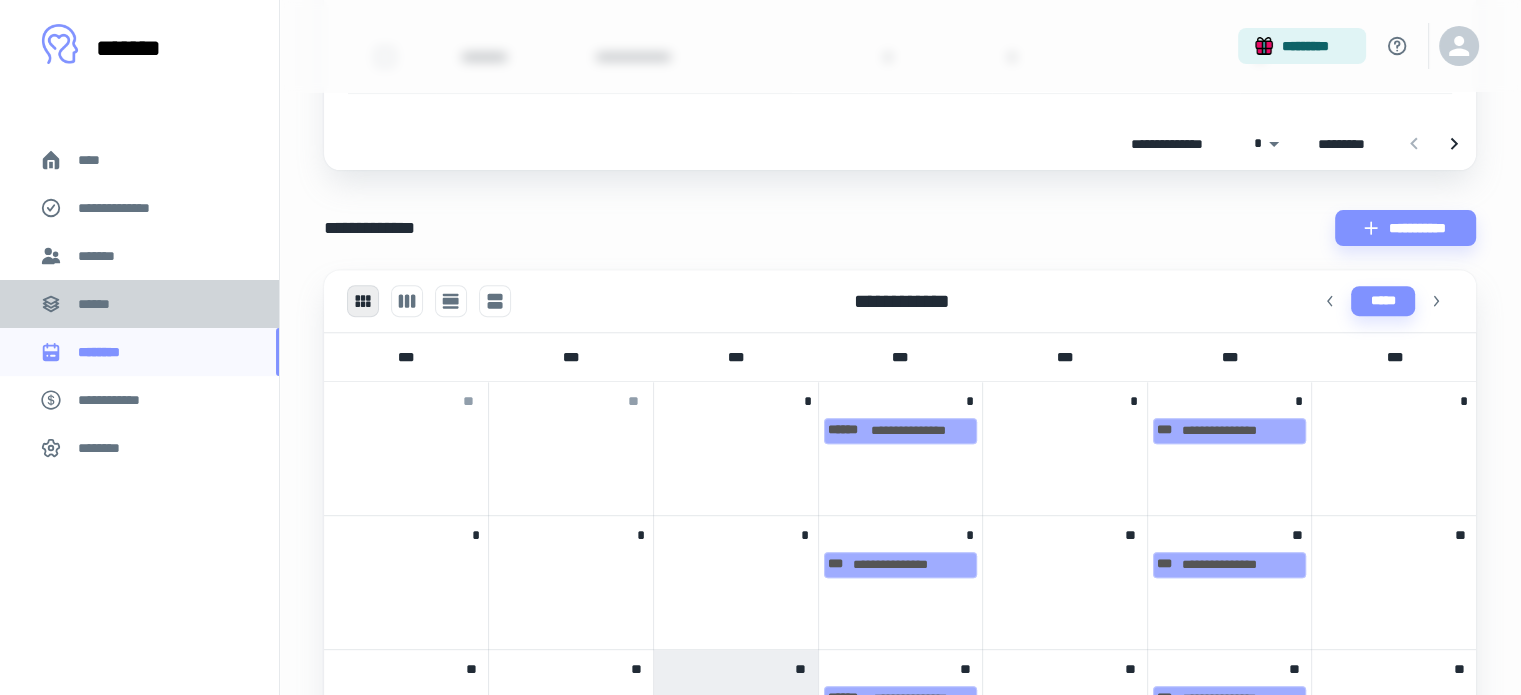 click on "******" at bounding box center [139, 304] 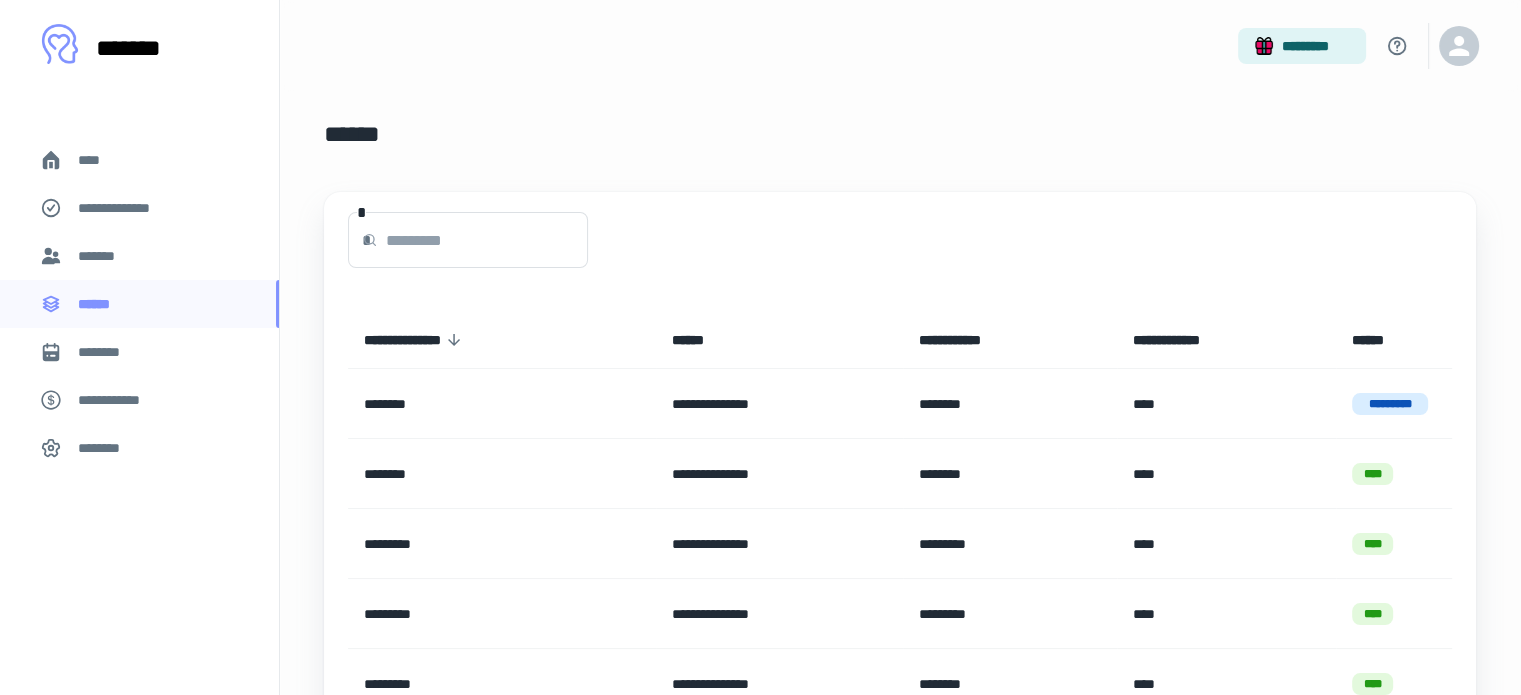 click on "*******" at bounding box center [139, 256] 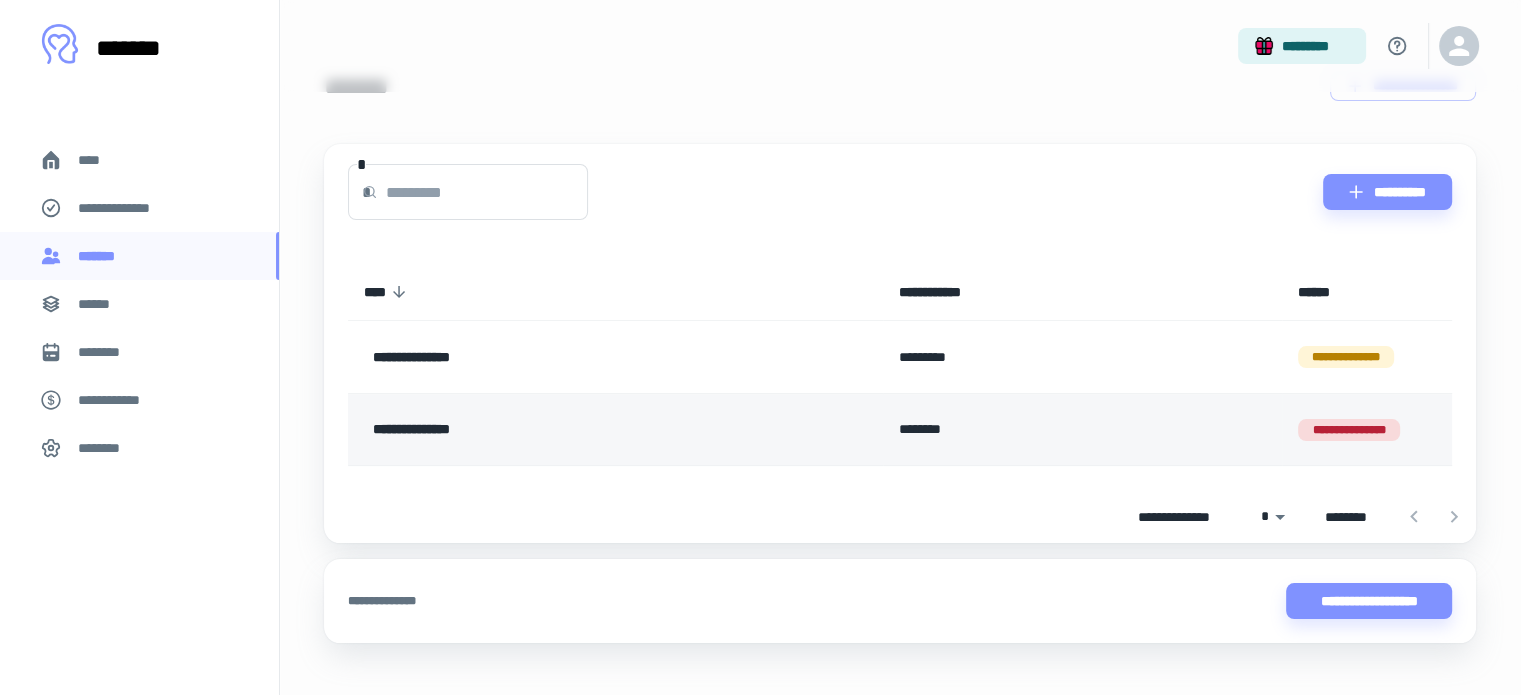 scroll, scrollTop: 76, scrollLeft: 0, axis: vertical 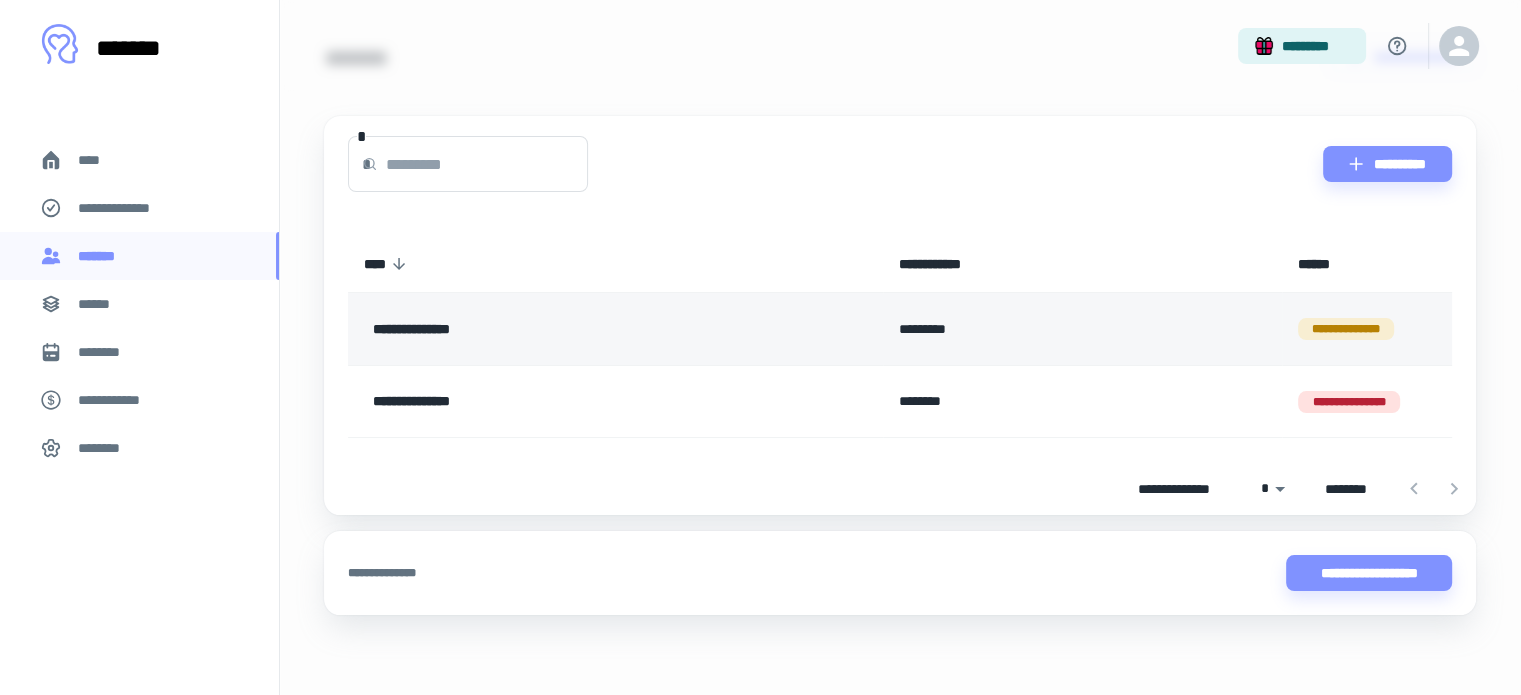 click on "*********" at bounding box center [1082, 329] 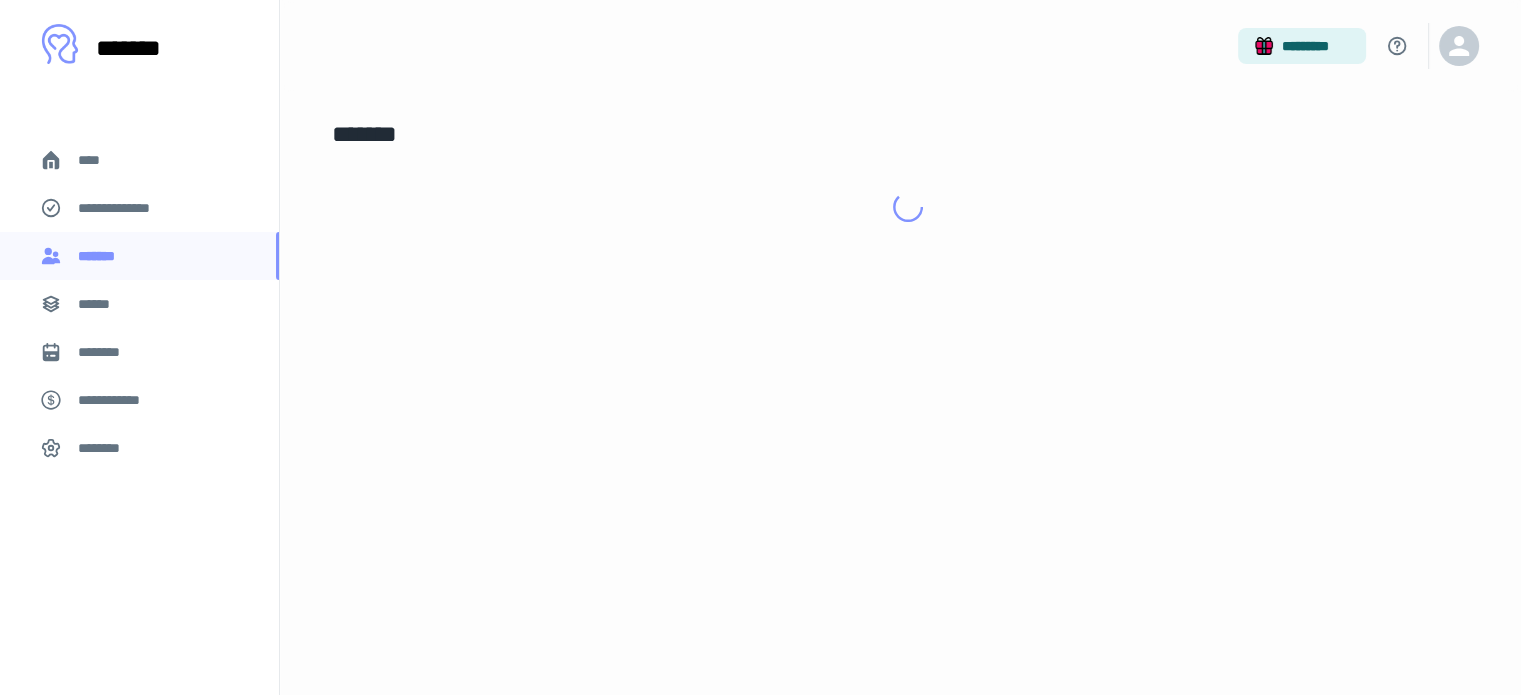 scroll, scrollTop: 0, scrollLeft: 0, axis: both 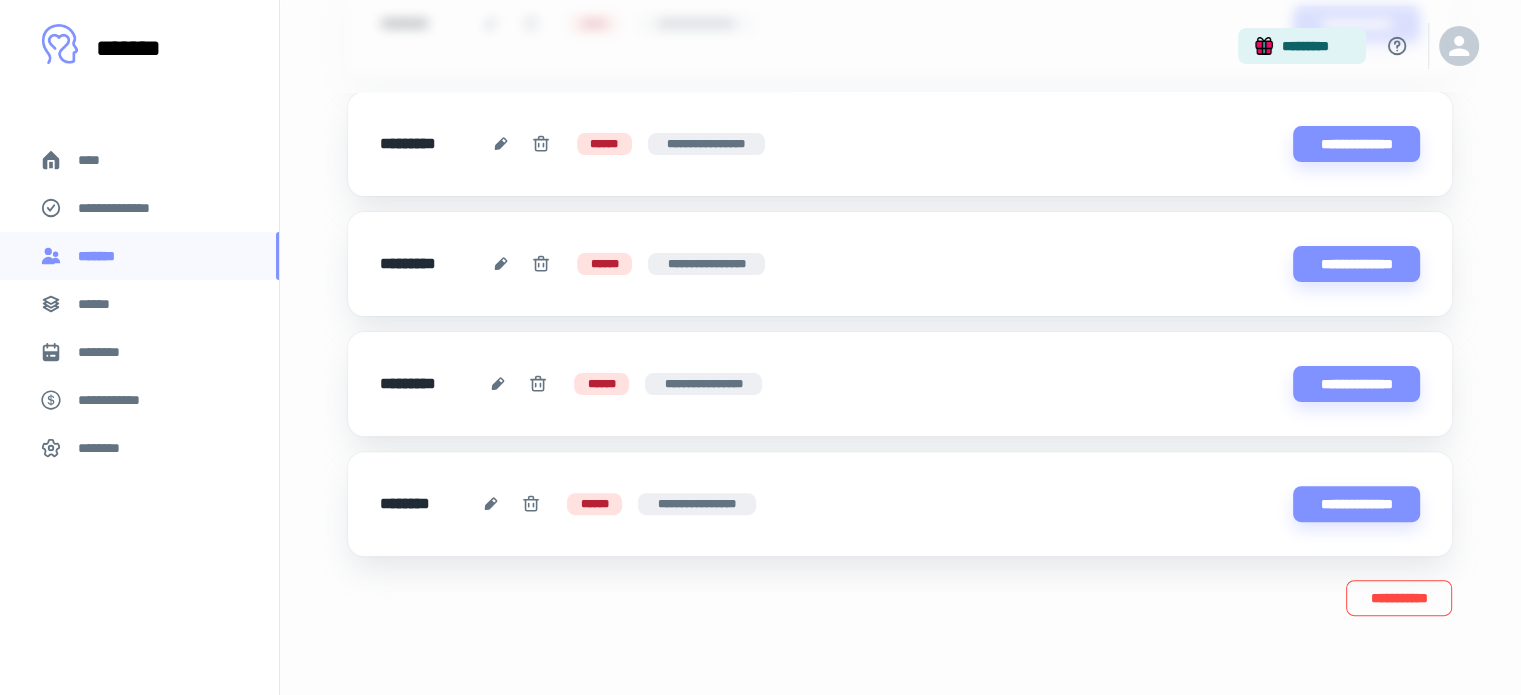 click on "**********" at bounding box center [1399, 598] 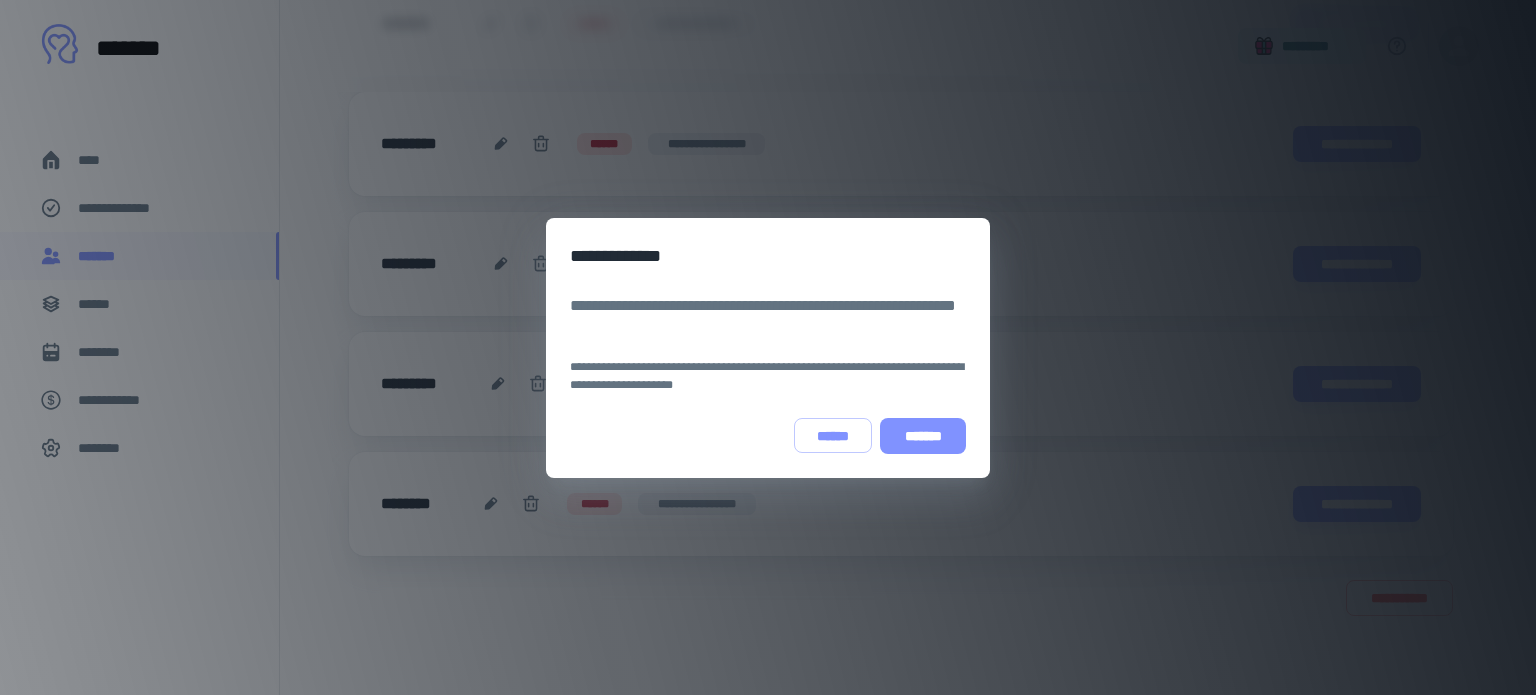 click on "*******" at bounding box center (923, 436) 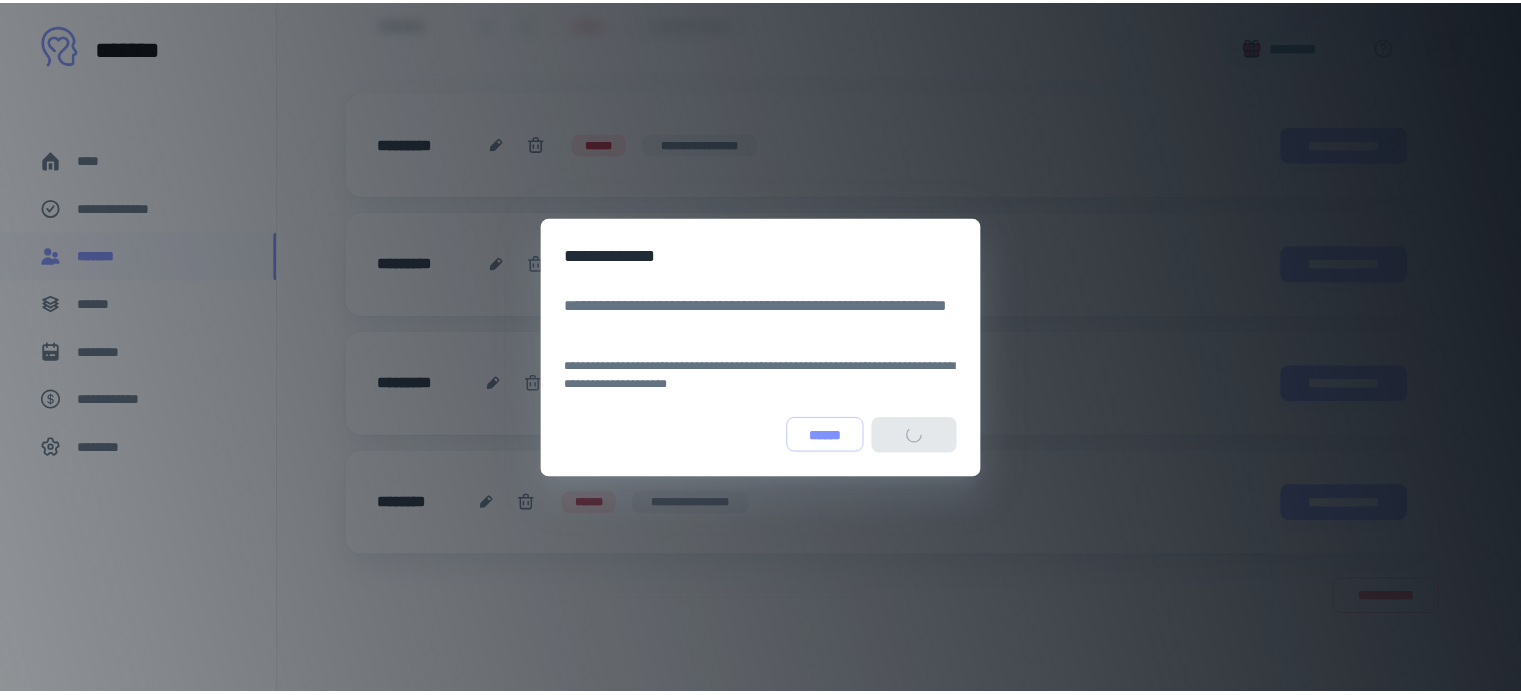 scroll, scrollTop: 0, scrollLeft: 0, axis: both 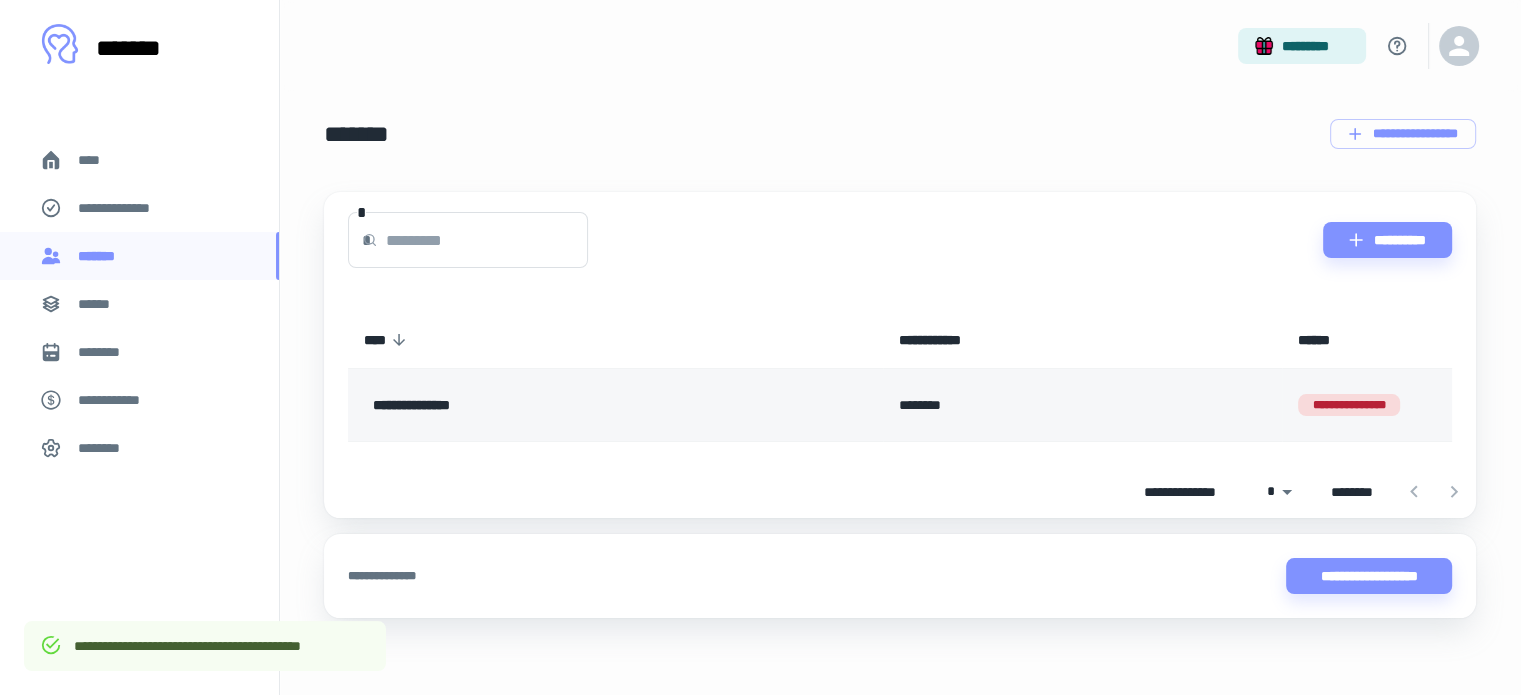 click on "********" at bounding box center (1082, 405) 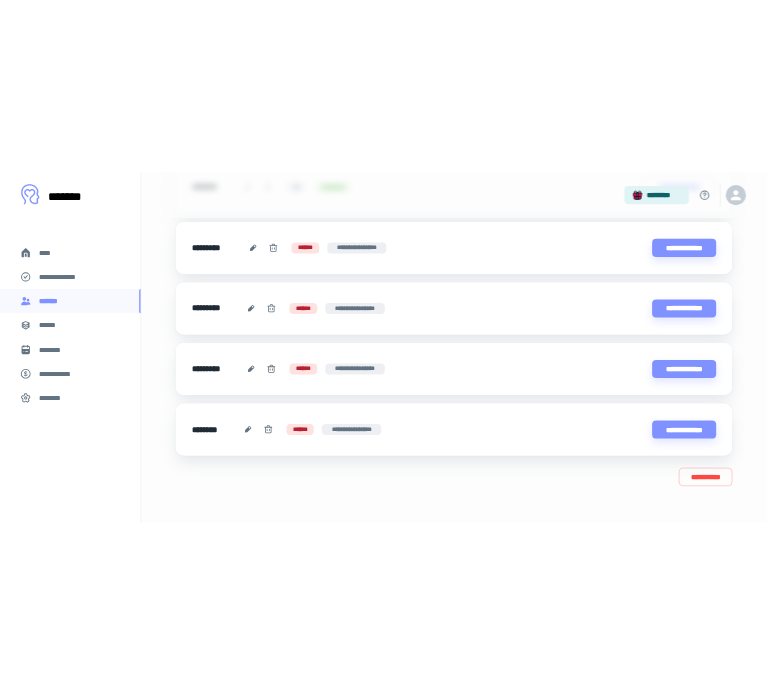 scroll, scrollTop: 994, scrollLeft: 0, axis: vertical 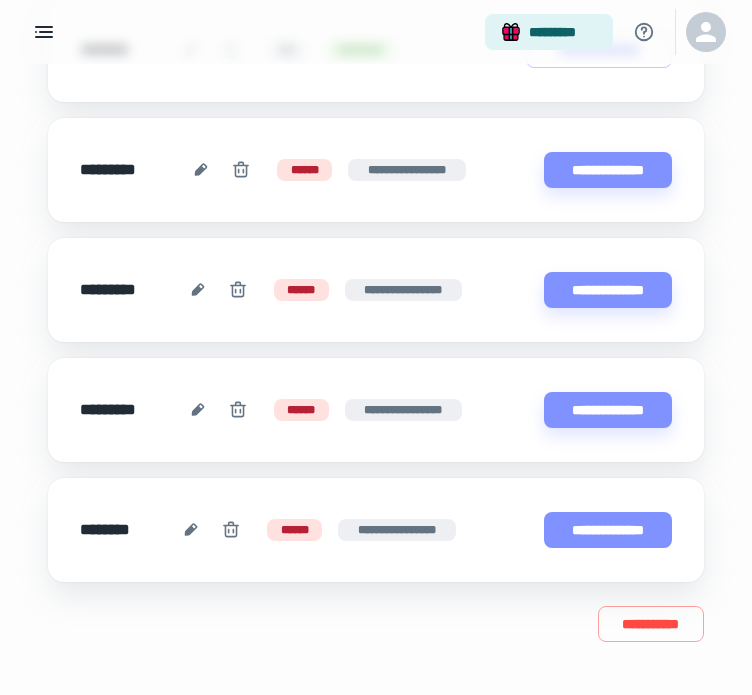click on "**********" at bounding box center [608, 530] 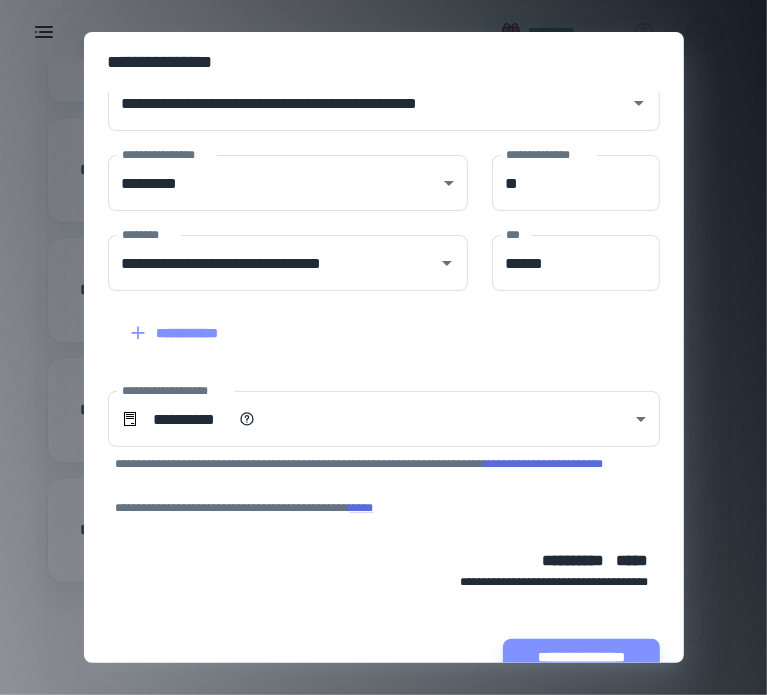 scroll, scrollTop: 160, scrollLeft: 0, axis: vertical 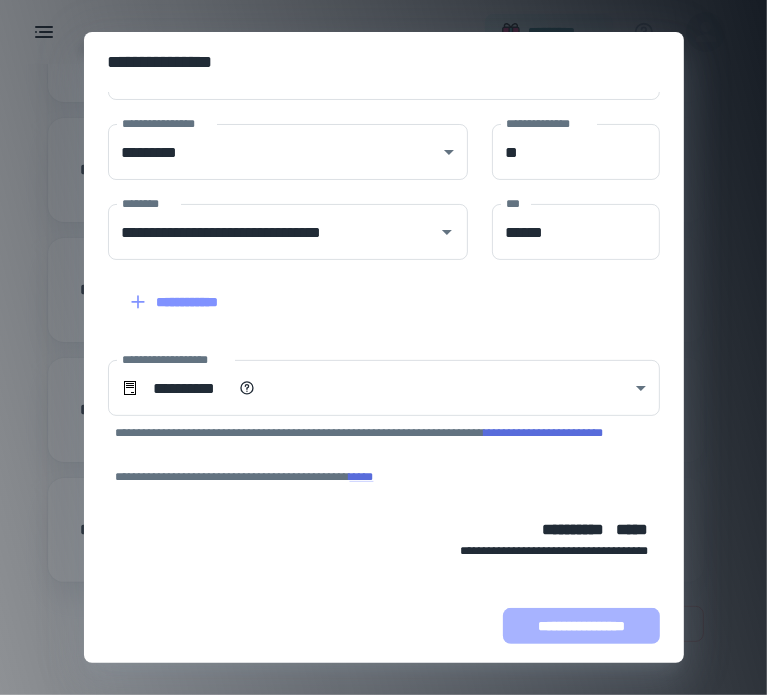 click on "**********" at bounding box center (581, 626) 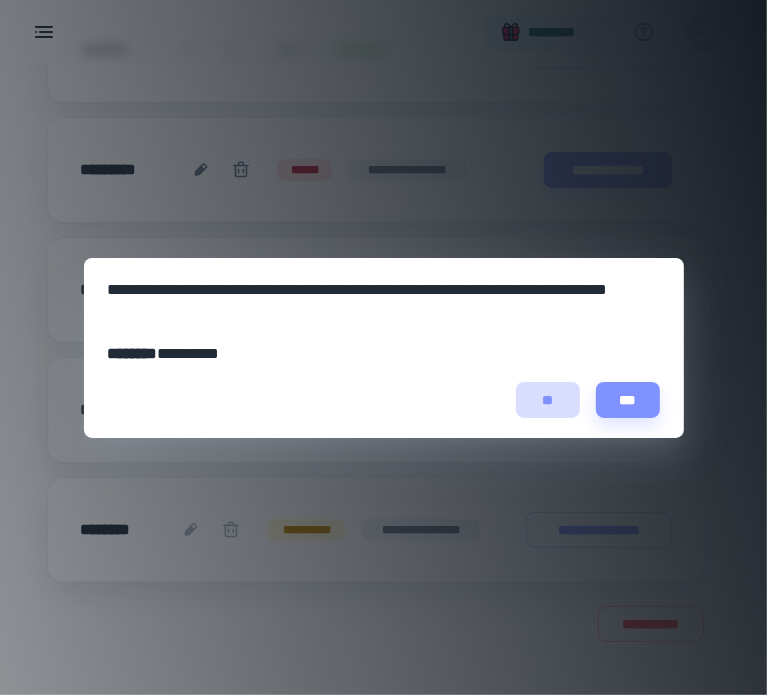 click on "**" at bounding box center [548, 400] 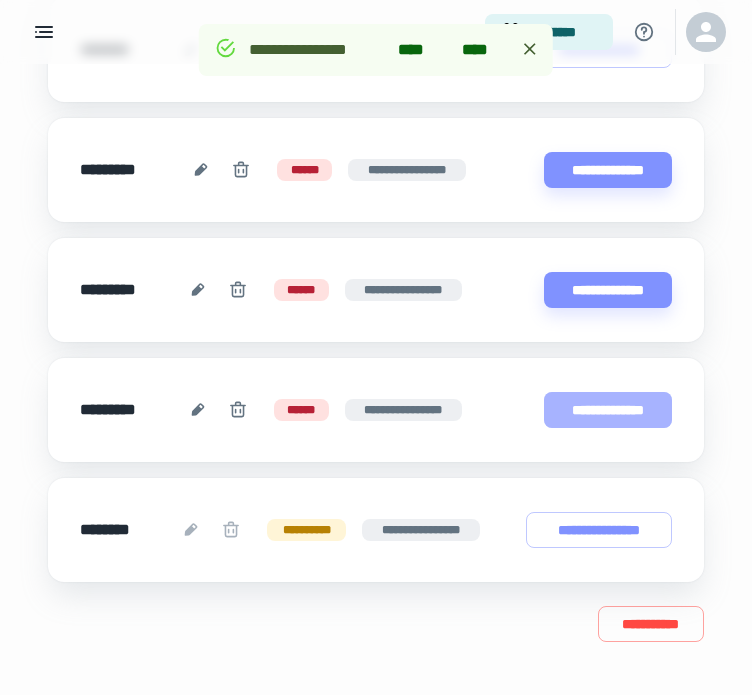 click on "**********" at bounding box center [608, 410] 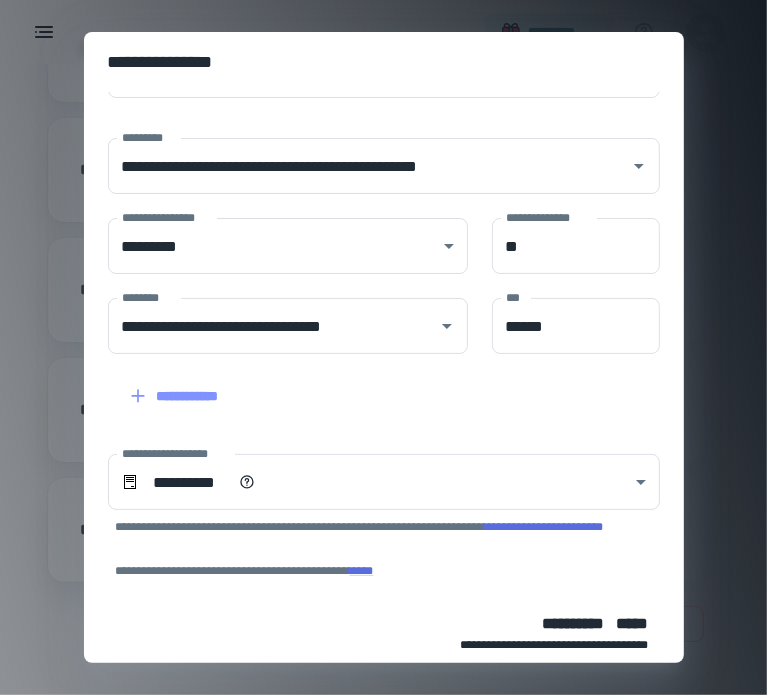 scroll, scrollTop: 160, scrollLeft: 0, axis: vertical 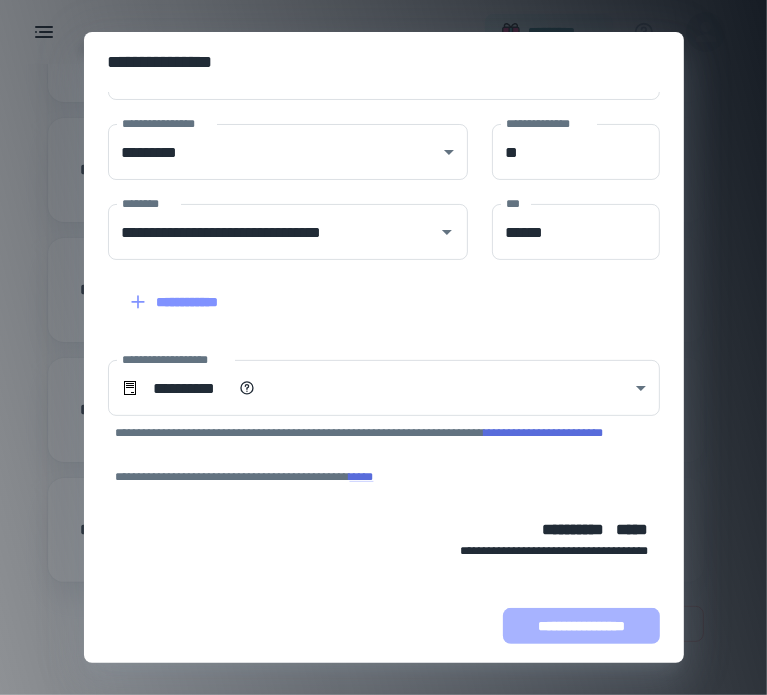 click on "**********" at bounding box center (581, 626) 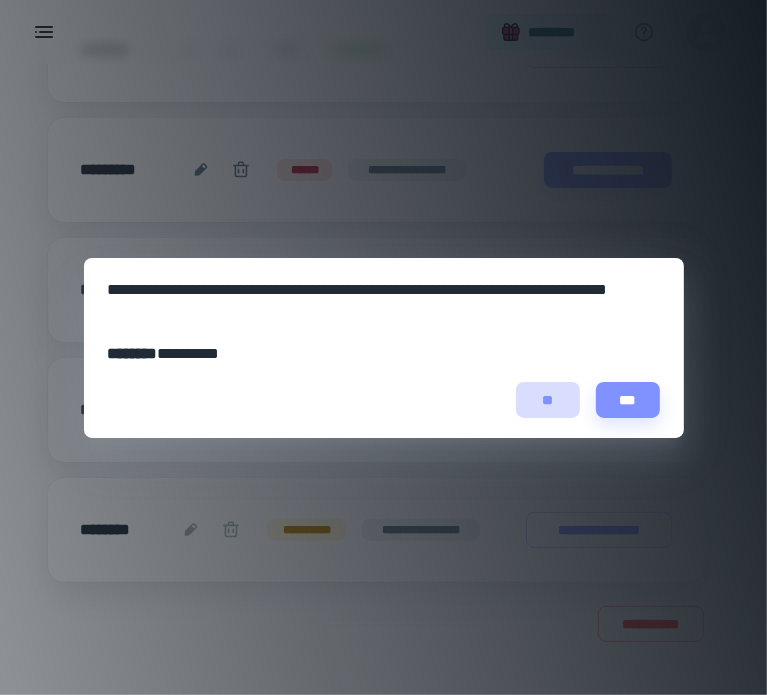 click on "**" at bounding box center [548, 400] 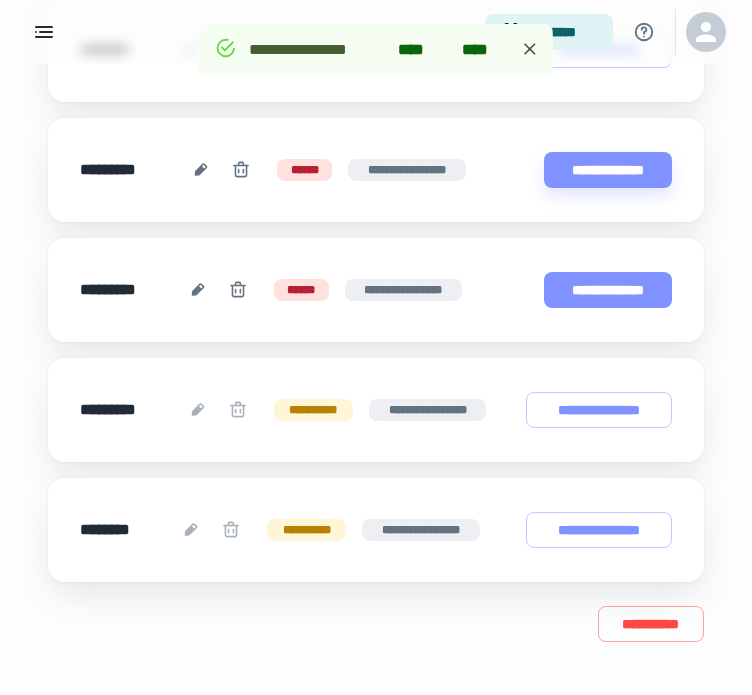 click on "**********" at bounding box center [608, 290] 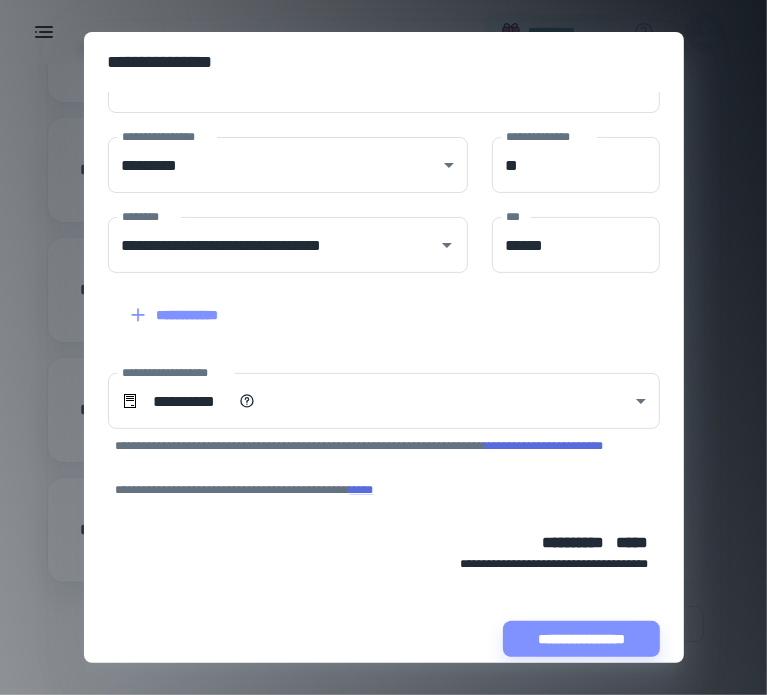 scroll, scrollTop: 160, scrollLeft: 0, axis: vertical 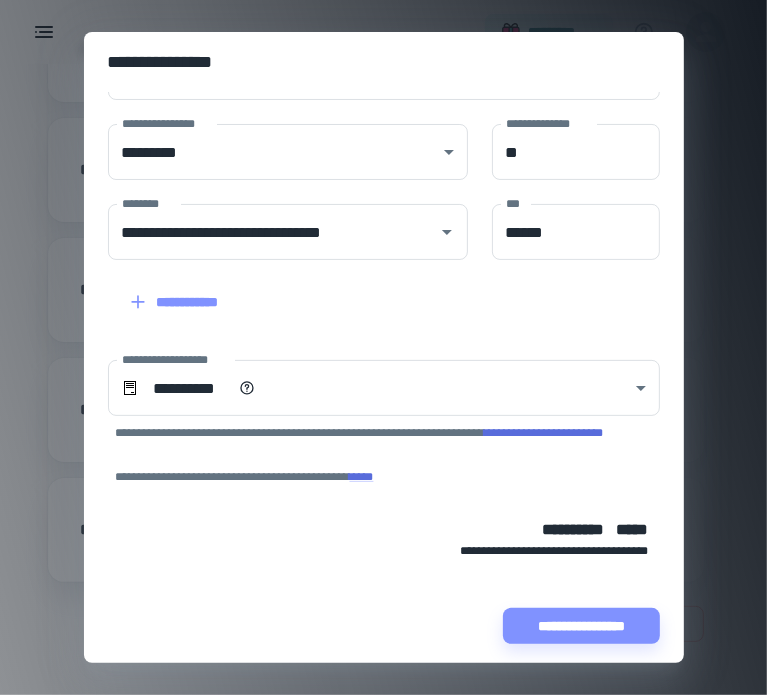 click on "**********" at bounding box center (581, 626) 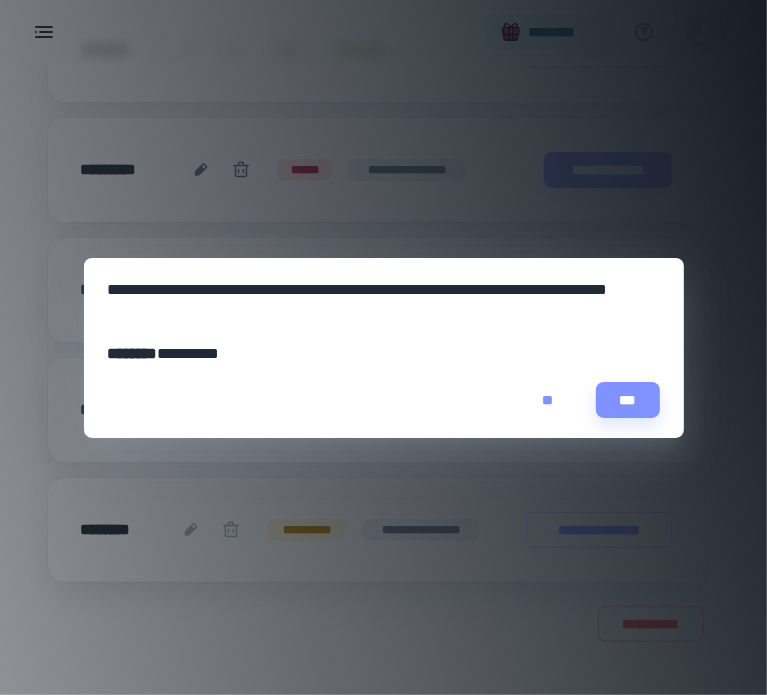 click on "**" at bounding box center (548, 400) 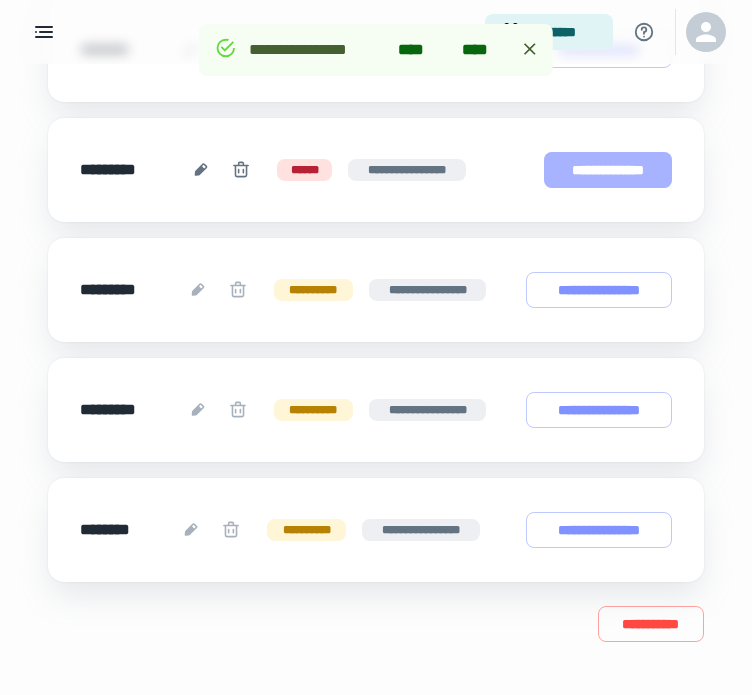 click on "**********" at bounding box center [608, 170] 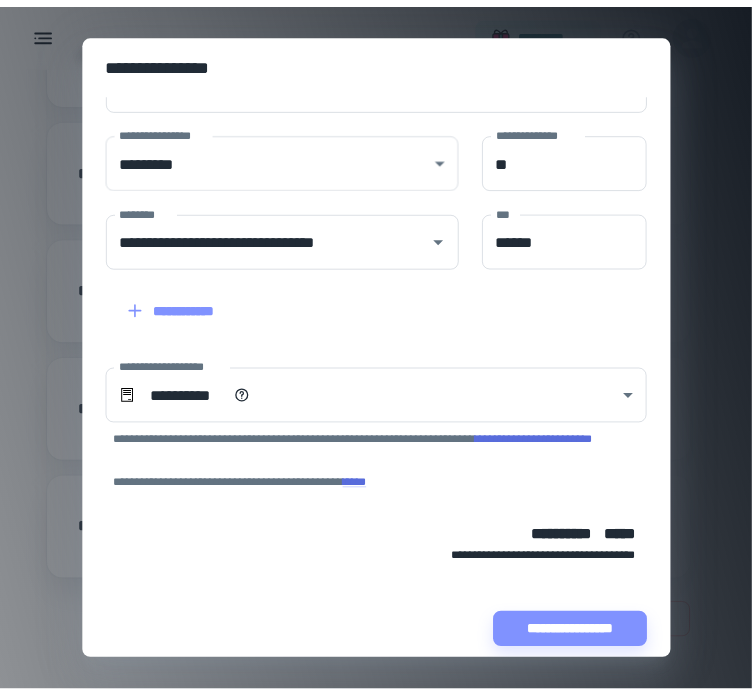 scroll, scrollTop: 160, scrollLeft: 0, axis: vertical 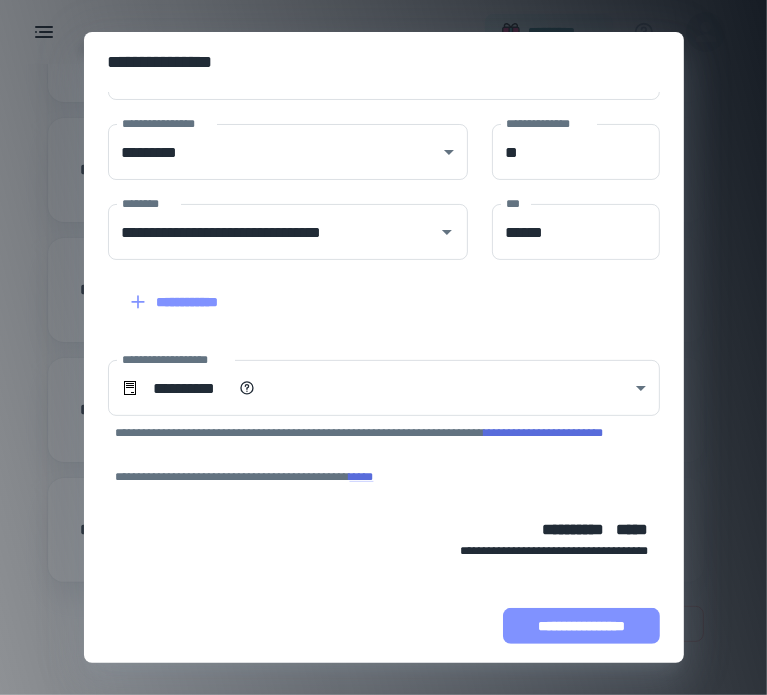 click on "**********" at bounding box center [581, 626] 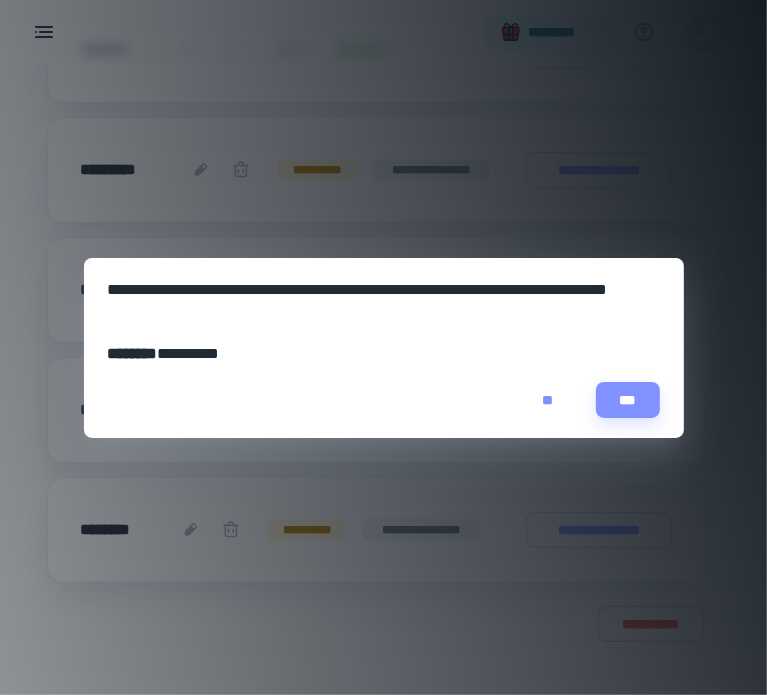 click on "**" at bounding box center [548, 400] 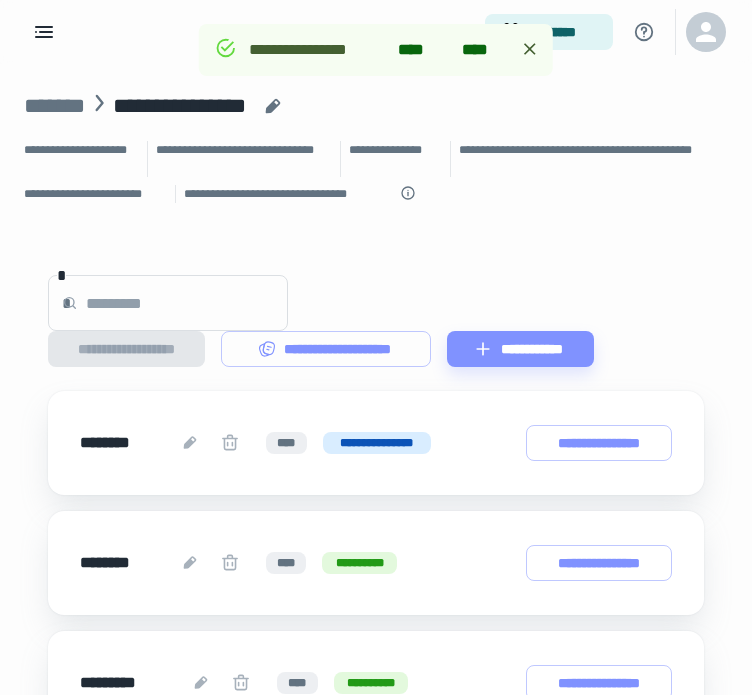 scroll, scrollTop: 0, scrollLeft: 0, axis: both 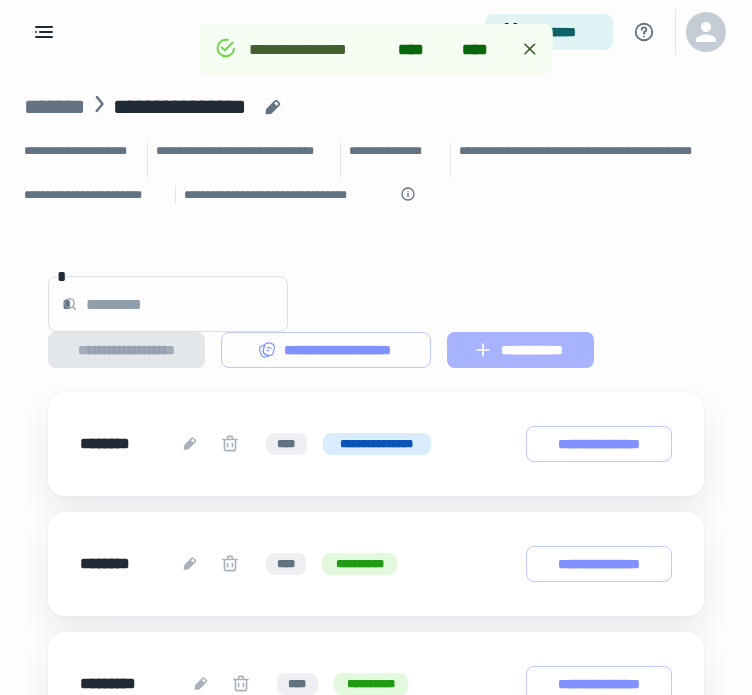 click on "**********" at bounding box center [520, 350] 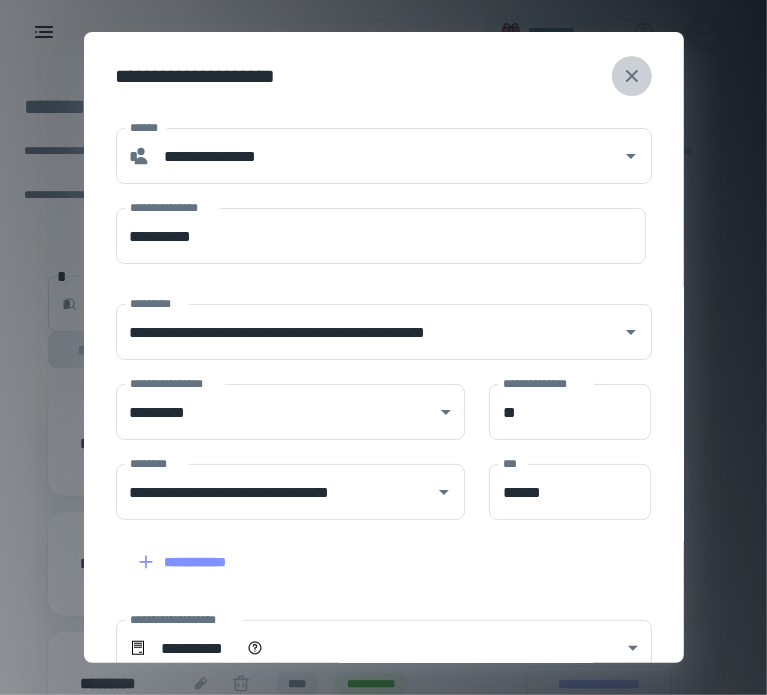 click 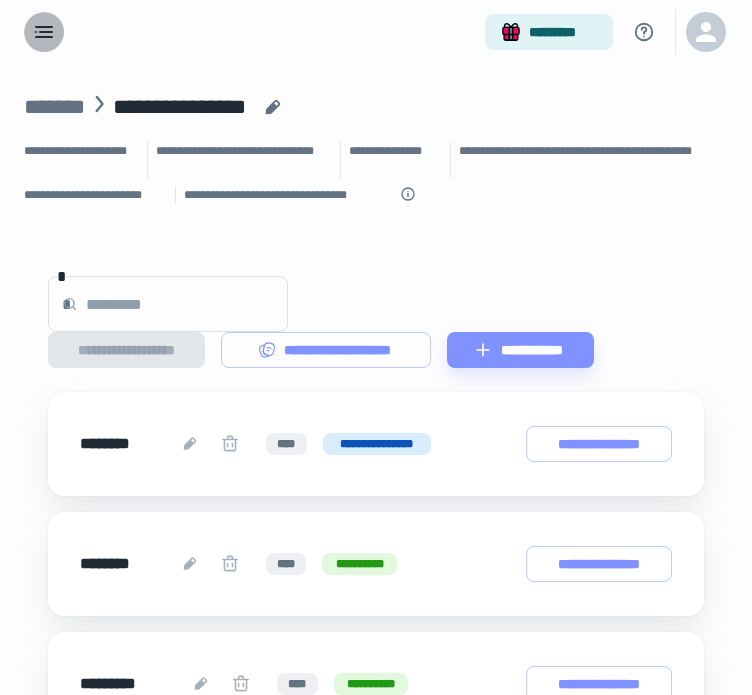 click at bounding box center [44, 32] 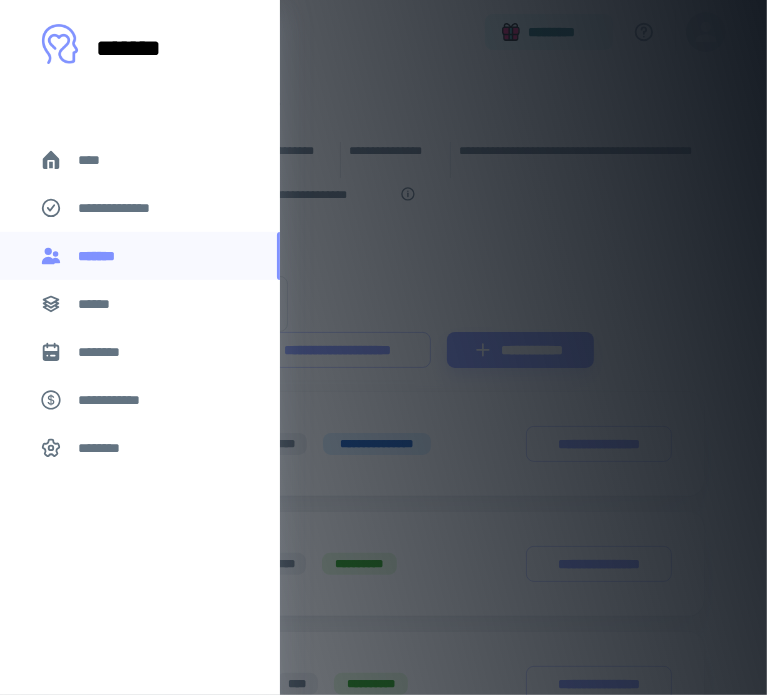 click on "********" at bounding box center [140, 352] 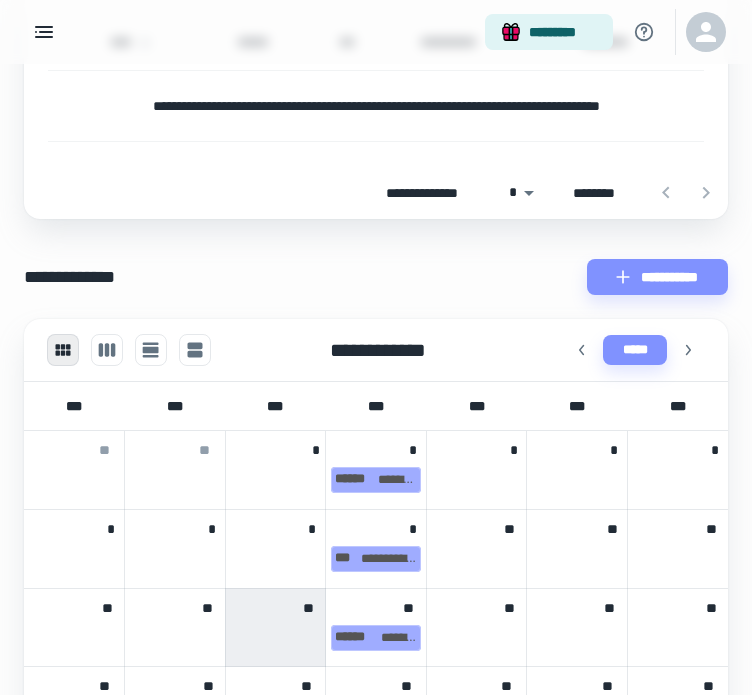 scroll, scrollTop: 300, scrollLeft: 0, axis: vertical 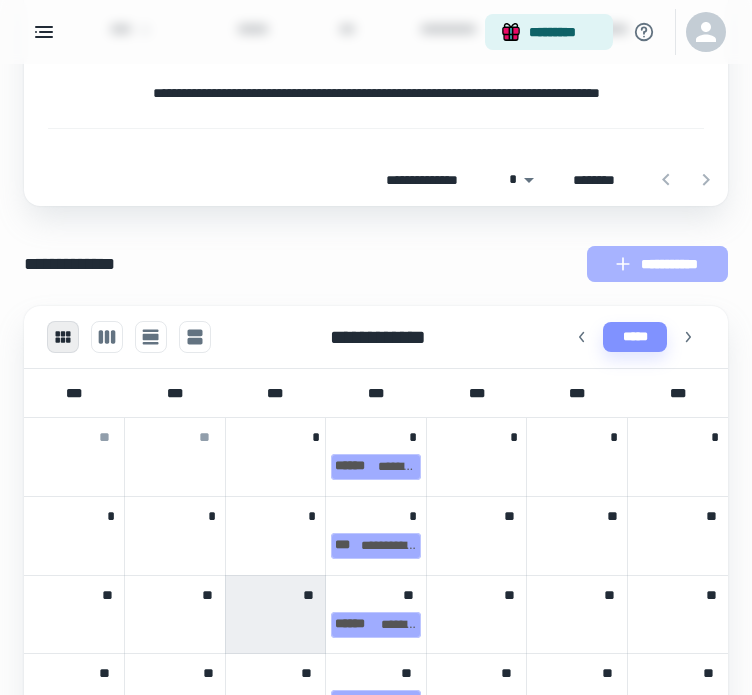 click on "**********" at bounding box center [657, 264] 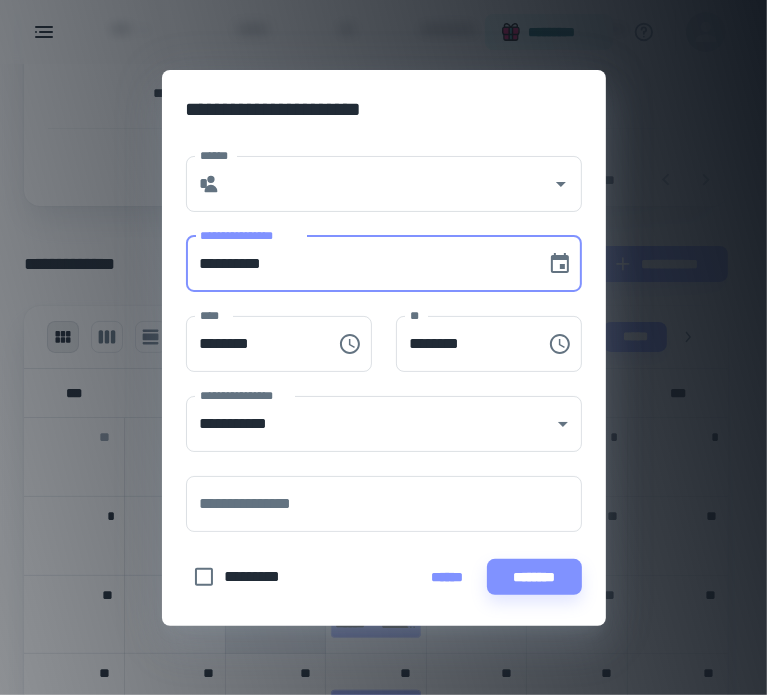 click on "**********" at bounding box center (359, 264) 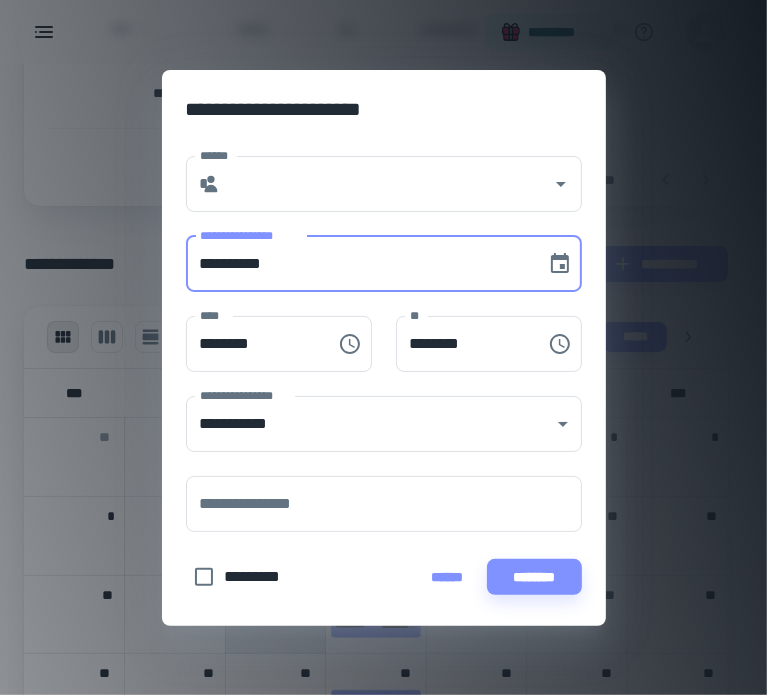 type on "**********" 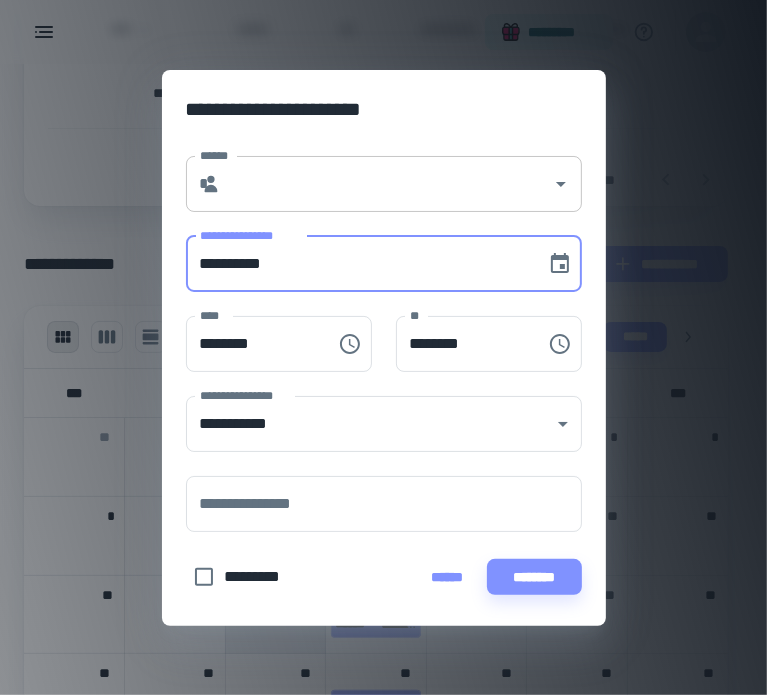 click on "******" at bounding box center [386, 184] 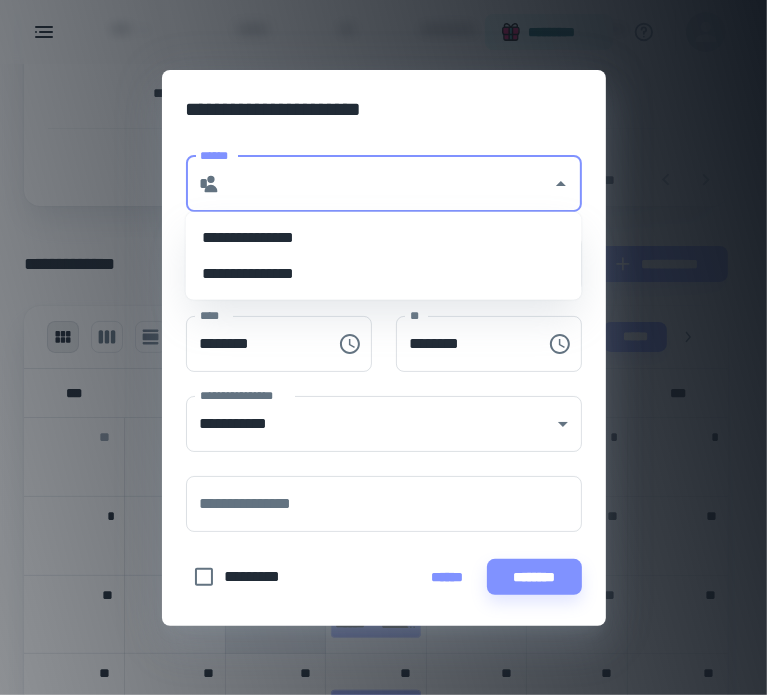 click on "**********" at bounding box center [384, 238] 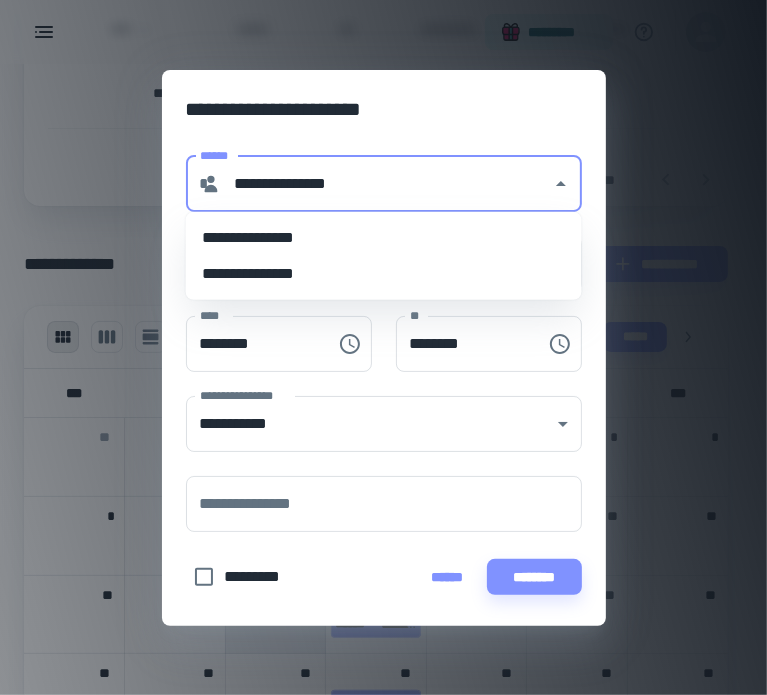 type on "********" 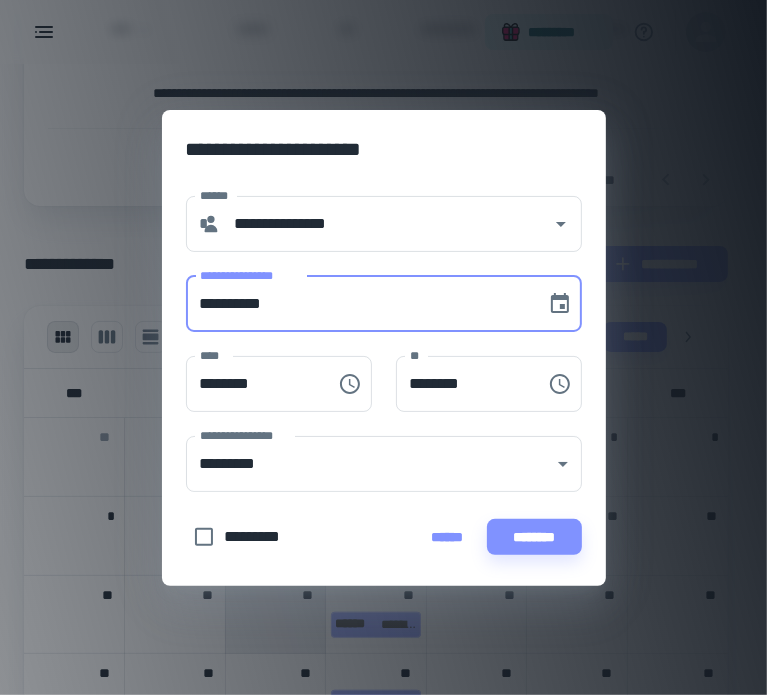 drag, startPoint x: 304, startPoint y: 313, endPoint x: 95, endPoint y: 289, distance: 210.37347 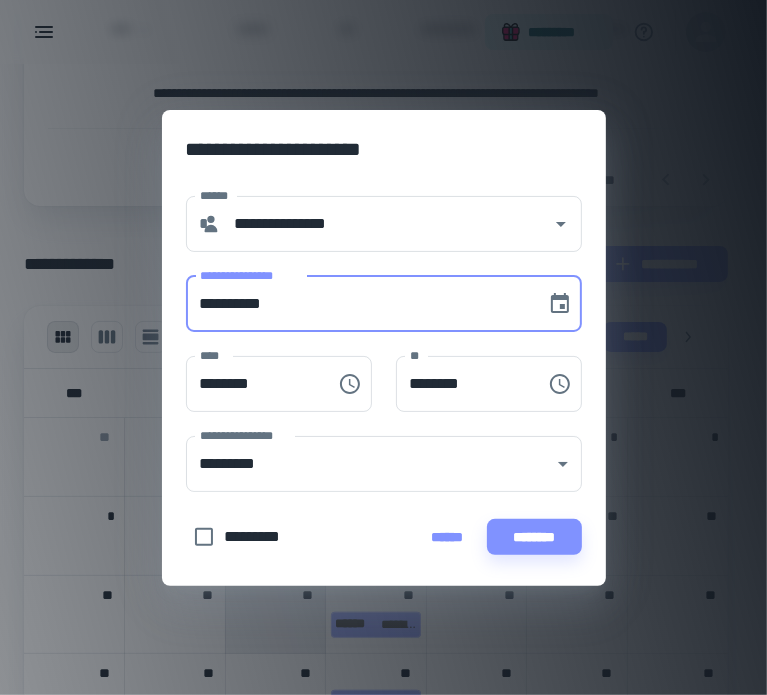 type on "**********" 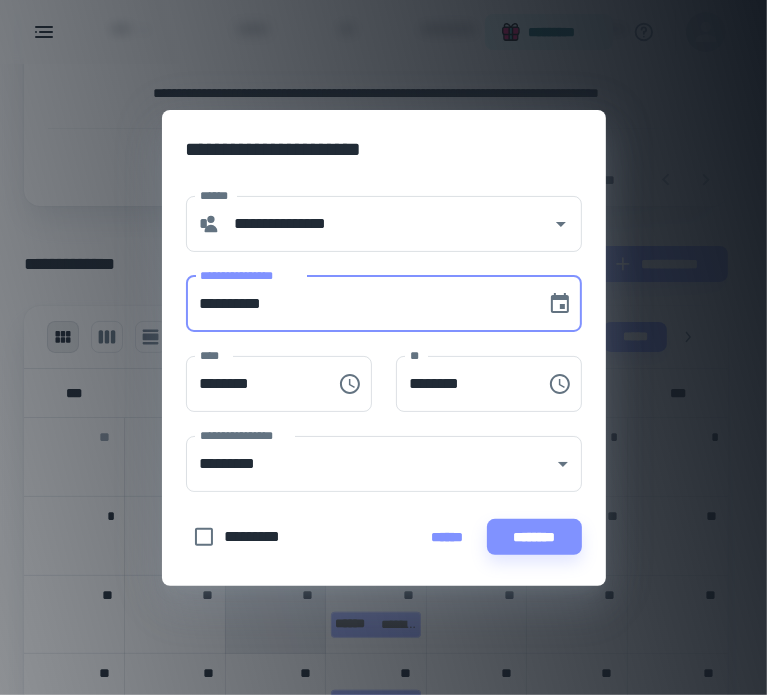 type 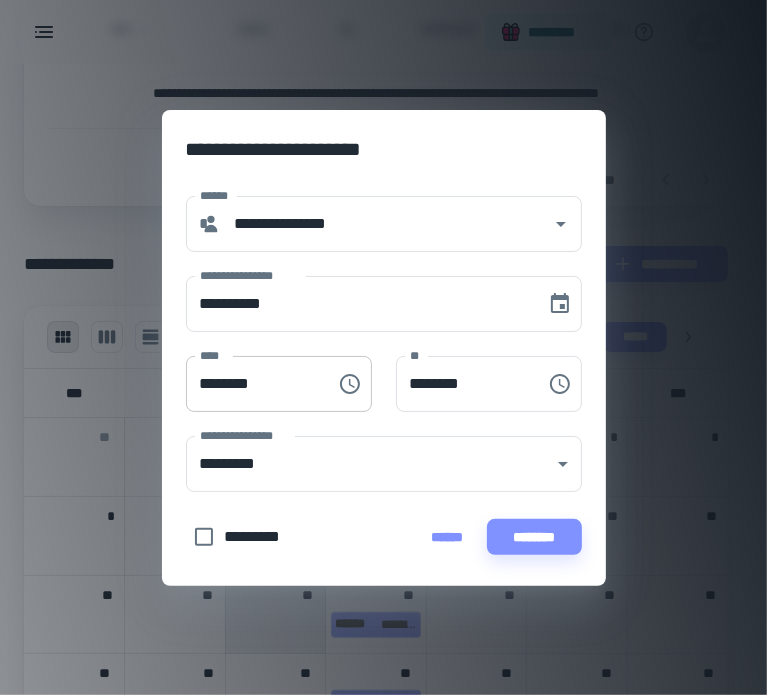 click on "********" at bounding box center (254, 384) 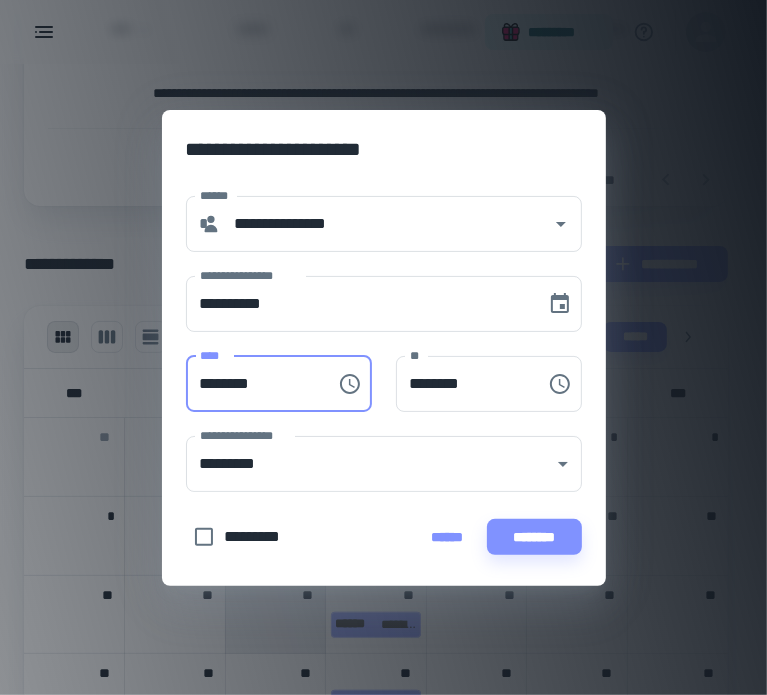 drag, startPoint x: 293, startPoint y: 386, endPoint x: 203, endPoint y: 386, distance: 90 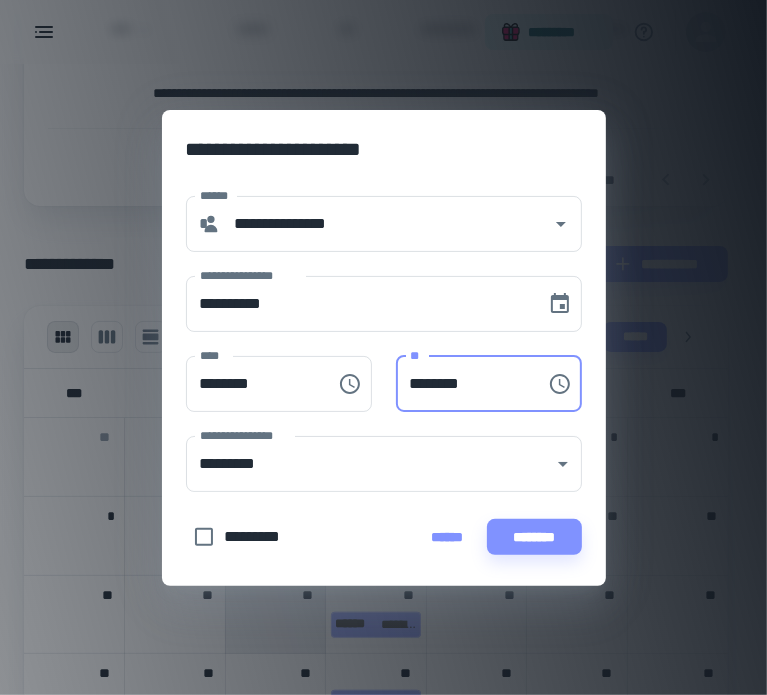 click on "********" at bounding box center [464, 384] 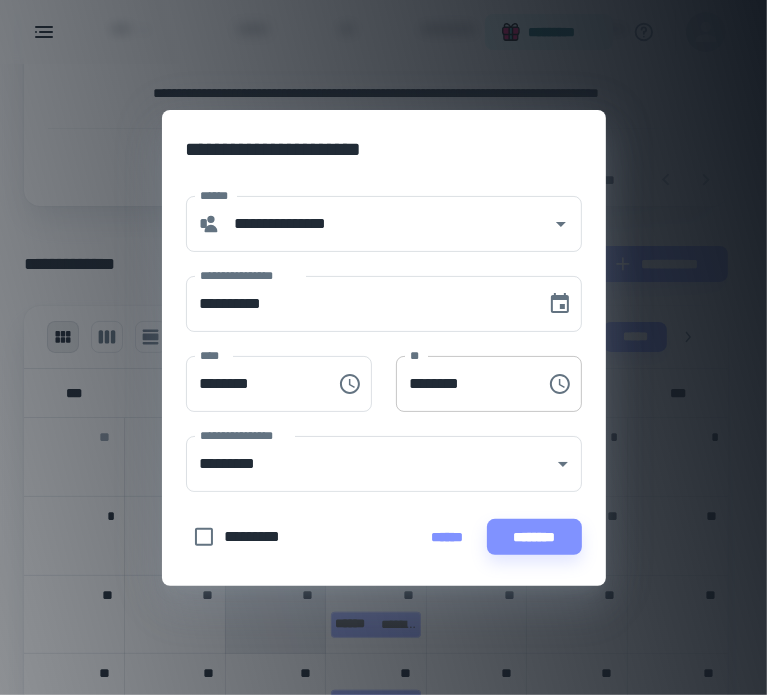 click on "********" at bounding box center [464, 384] 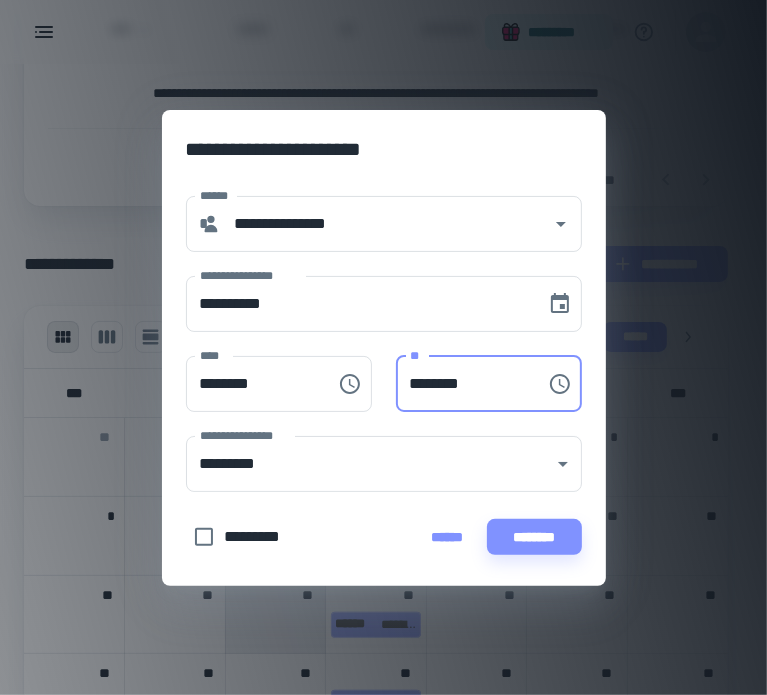 click on "********" at bounding box center (464, 384) 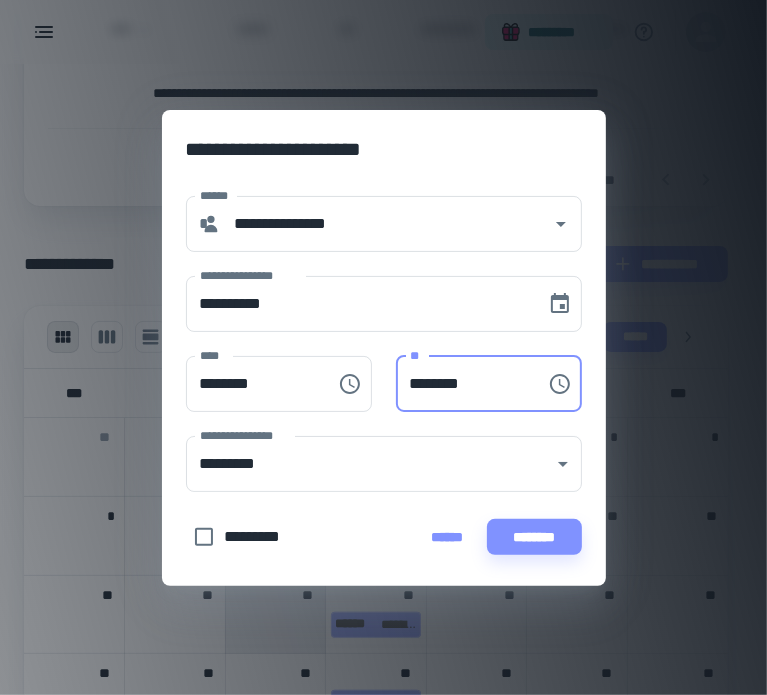 paste 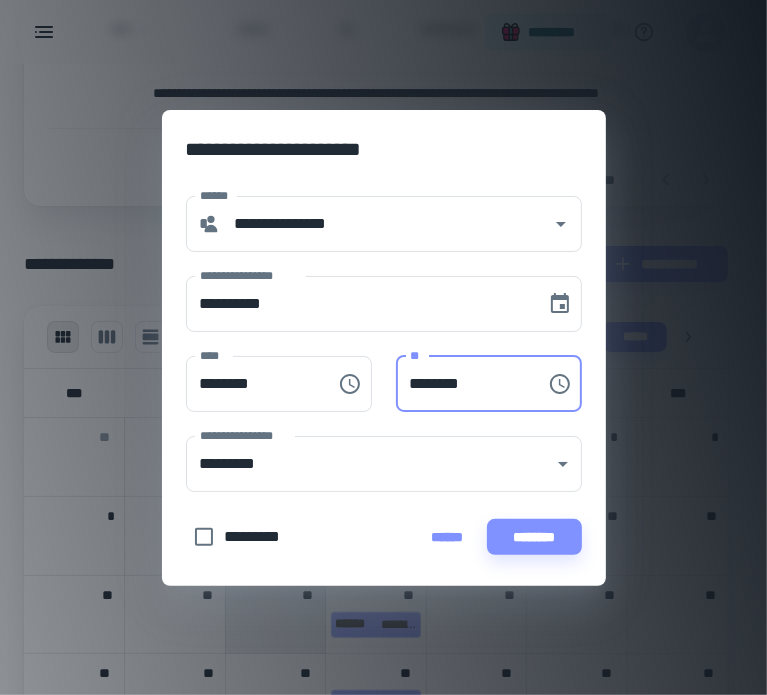 type on "********" 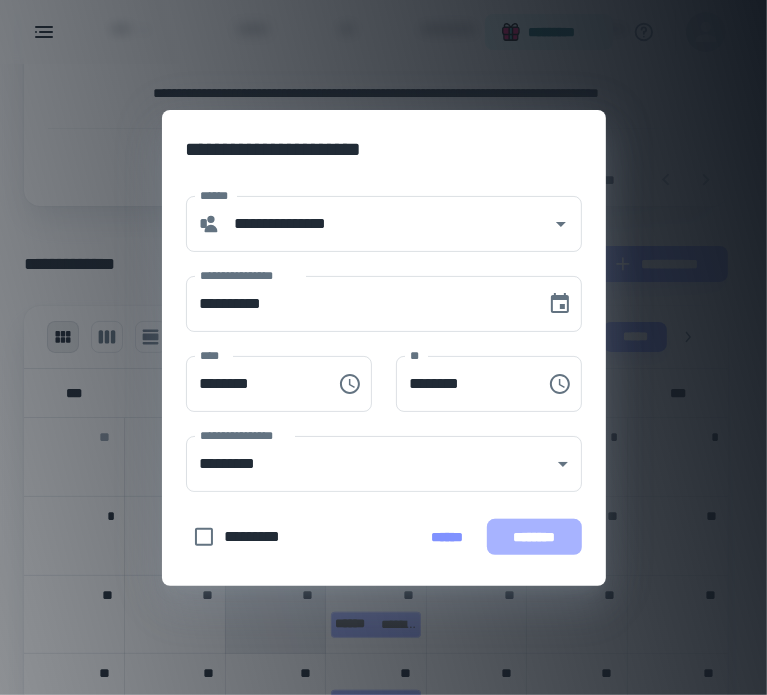 click on "********" at bounding box center [534, 537] 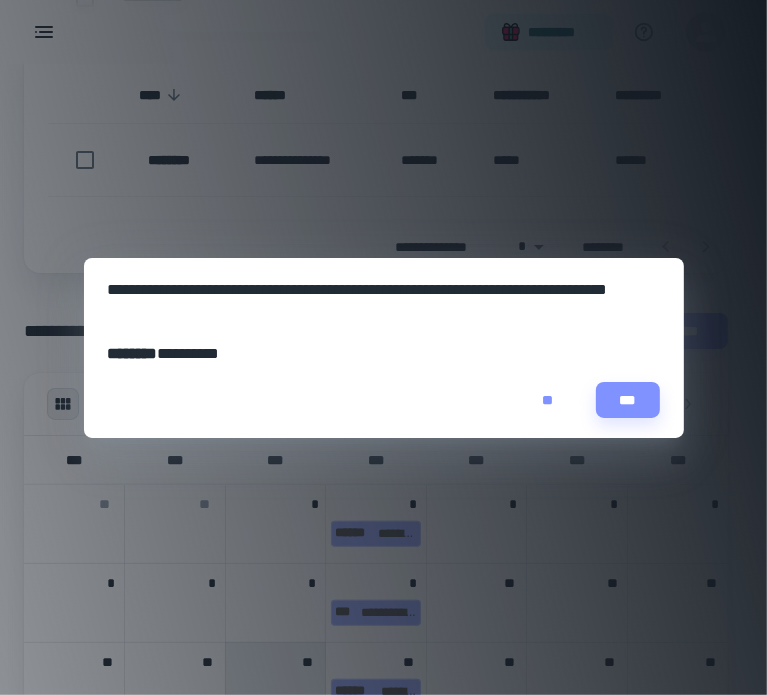 click on "**" at bounding box center (548, 400) 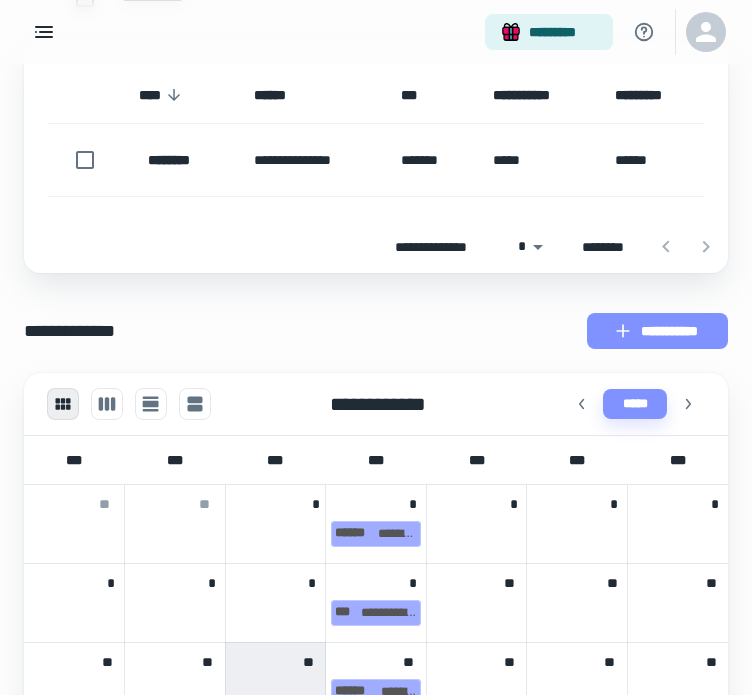 click on "**********" at bounding box center (657, 331) 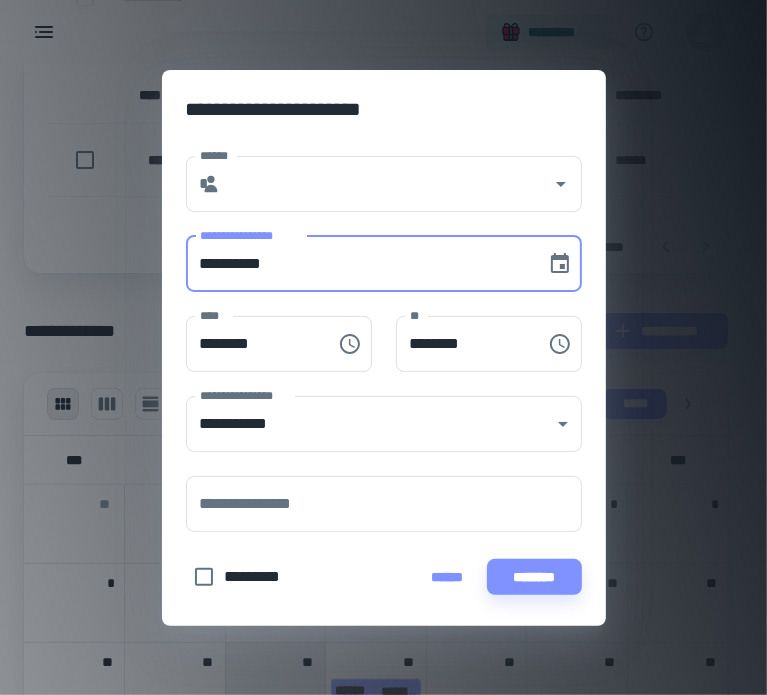 click on "**********" at bounding box center [359, 264] 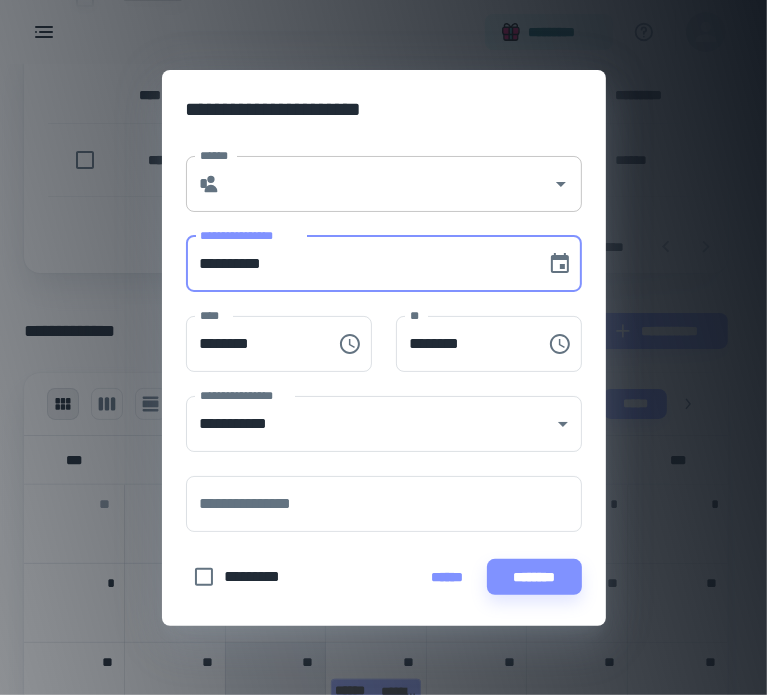 click on "******" at bounding box center [386, 184] 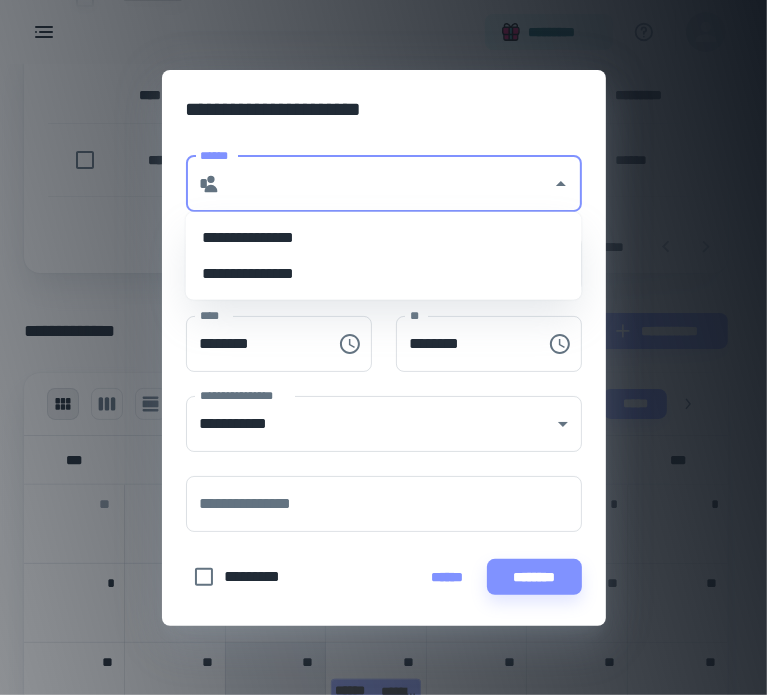 click on "**********" at bounding box center [384, 238] 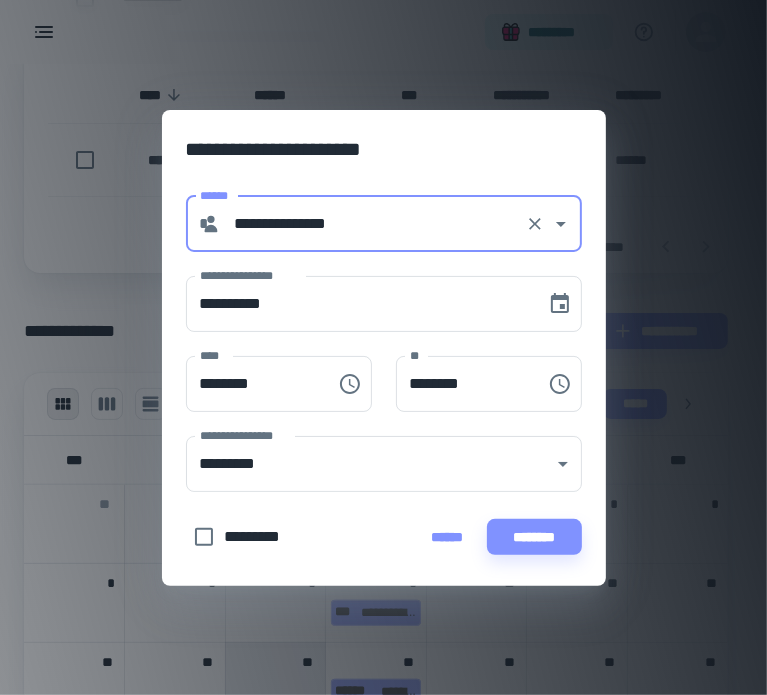 type on "********" 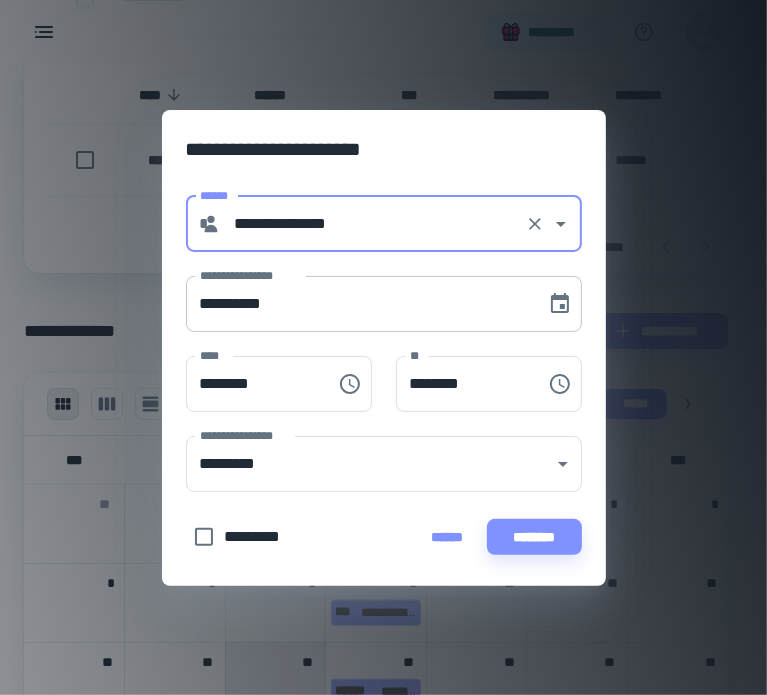 click on "**********" at bounding box center [359, 304] 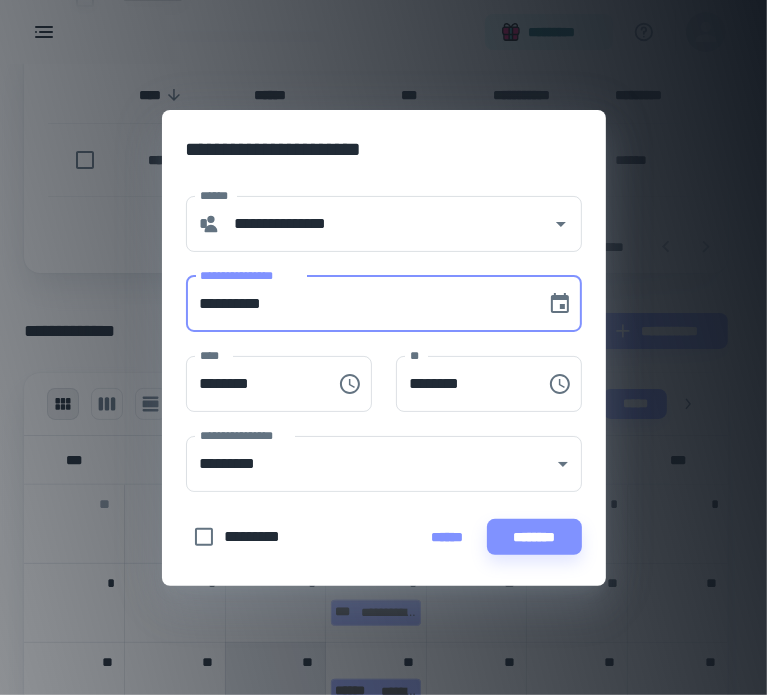 paste 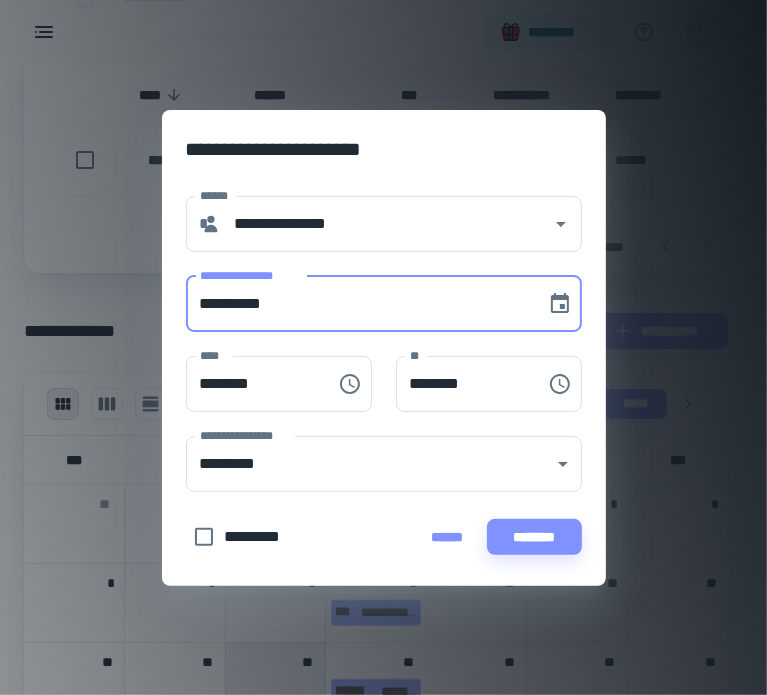 type on "**********" 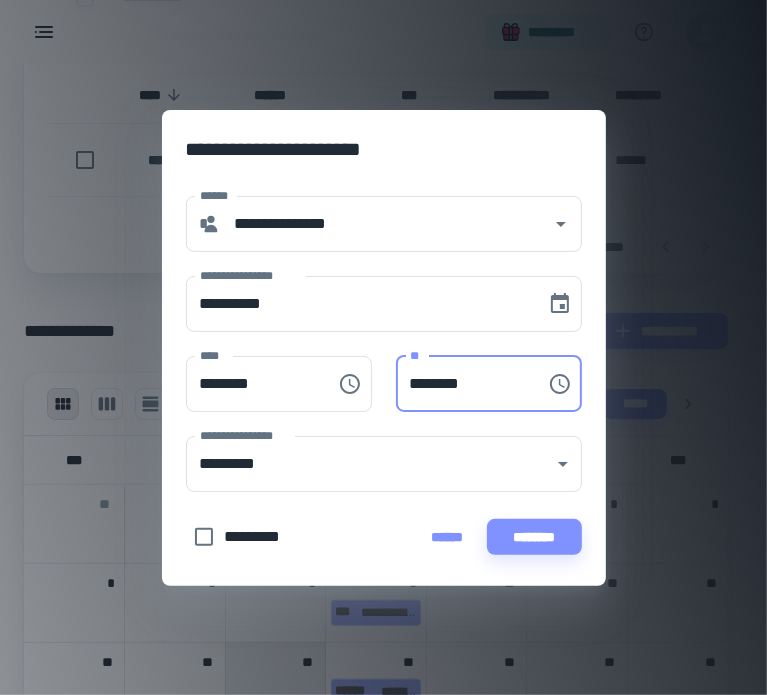 click on "********" at bounding box center [464, 384] 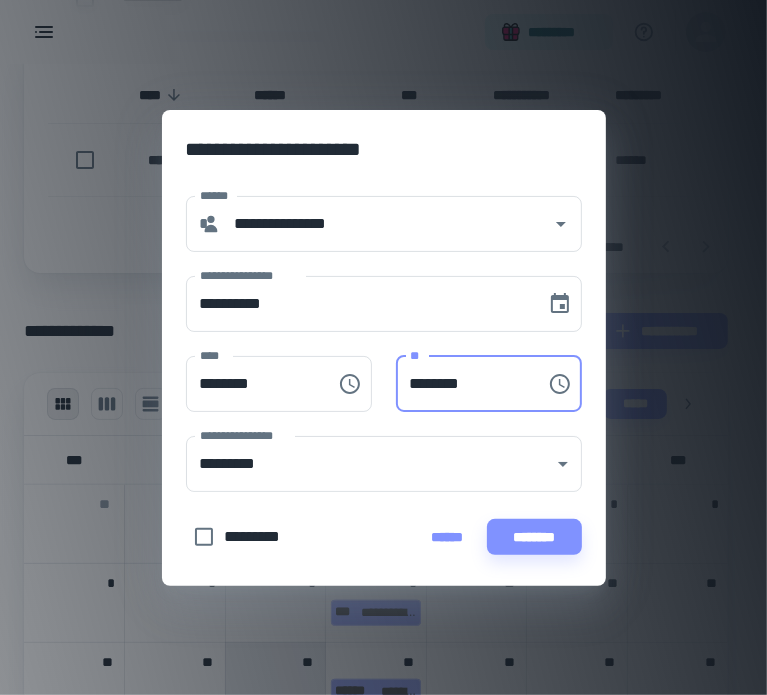 type on "********" 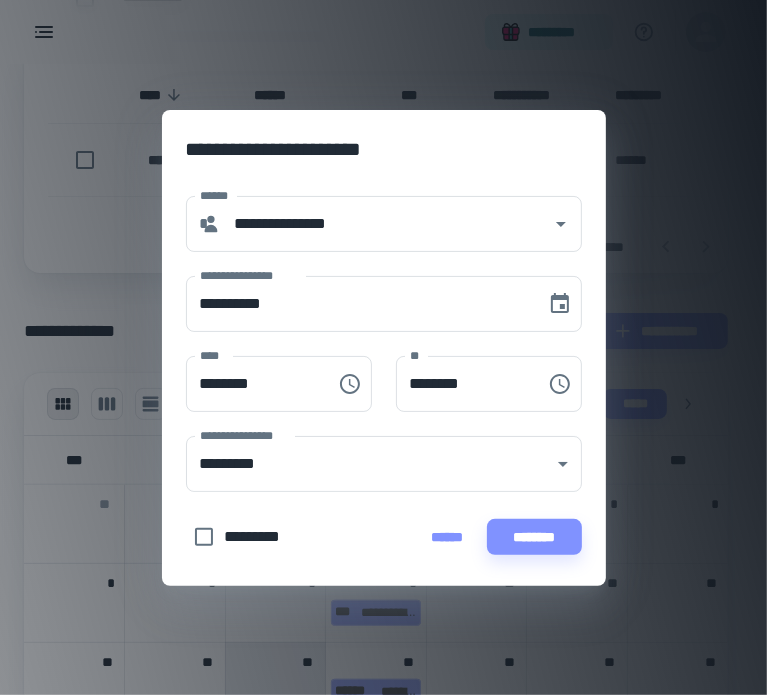 click on "** ******** **" at bounding box center [477, 372] 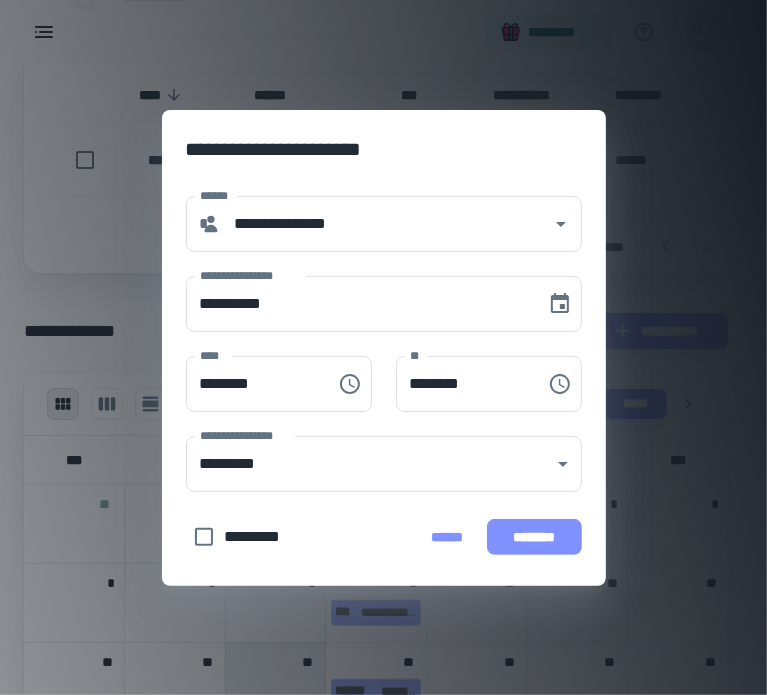 click on "********" at bounding box center [534, 537] 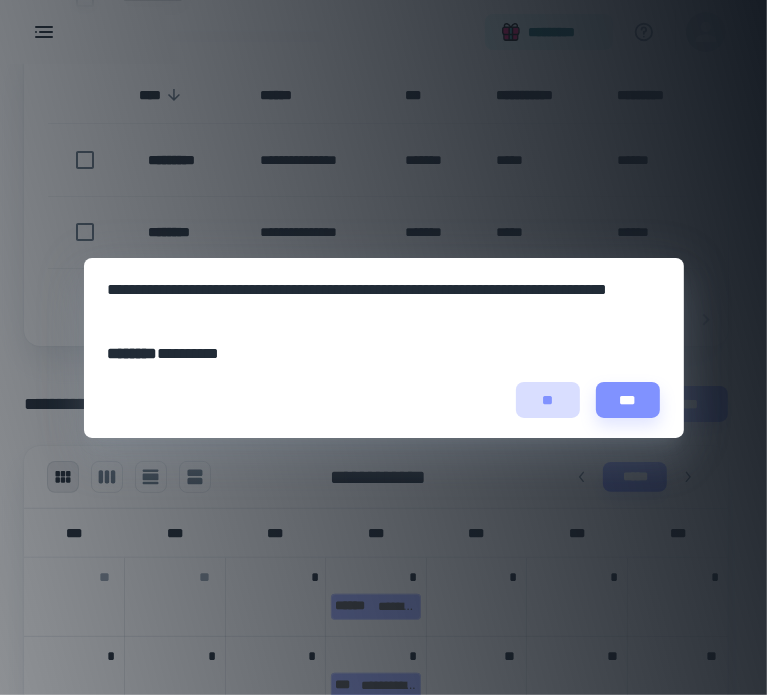 click on "**" at bounding box center (548, 400) 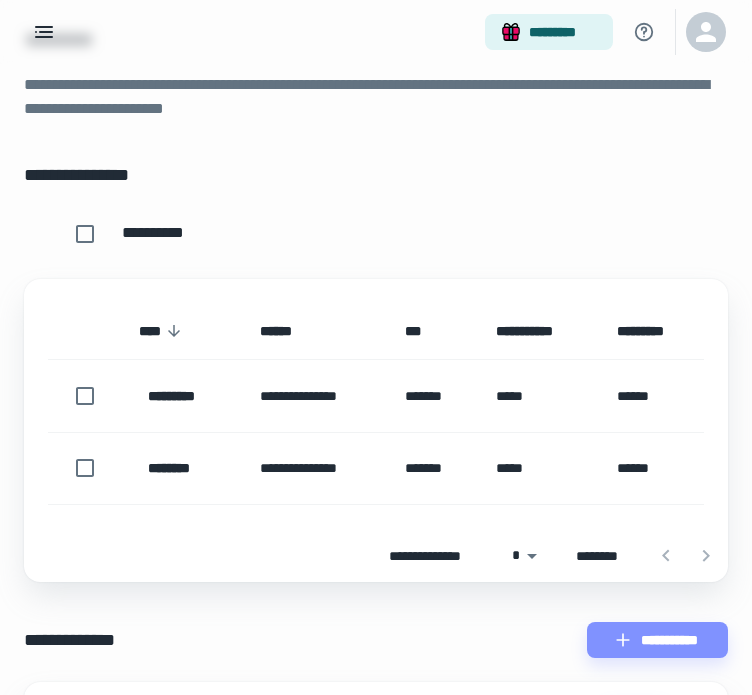scroll, scrollTop: 100, scrollLeft: 0, axis: vertical 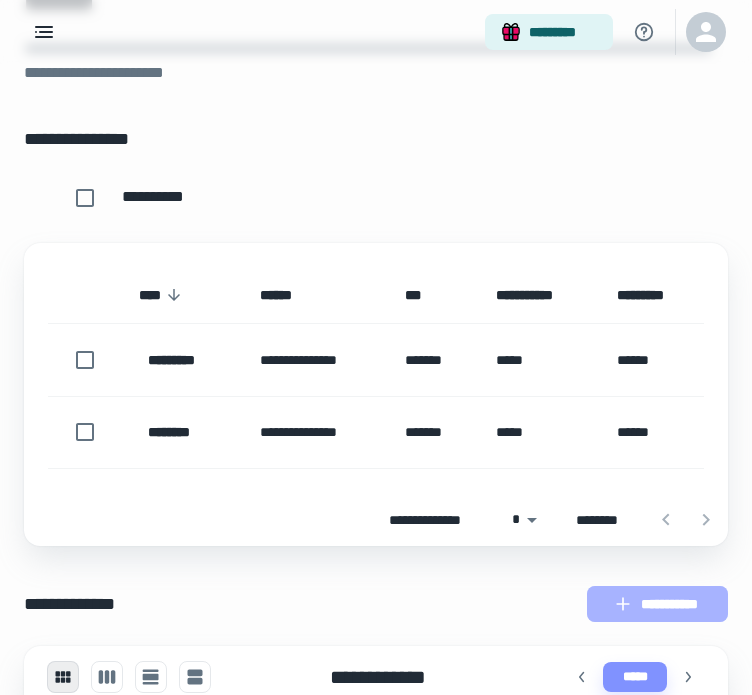 click on "**********" at bounding box center (657, 604) 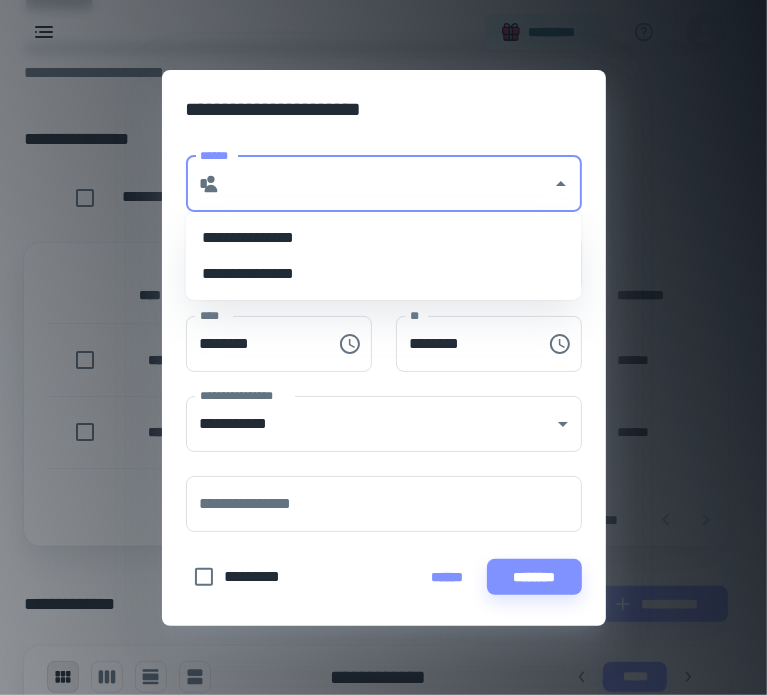 click on "******" at bounding box center (386, 184) 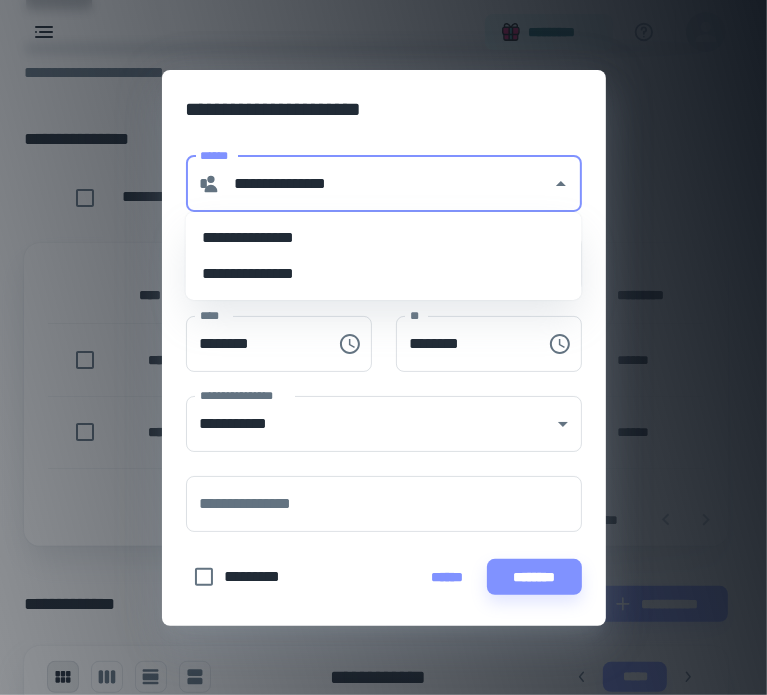 type on "********" 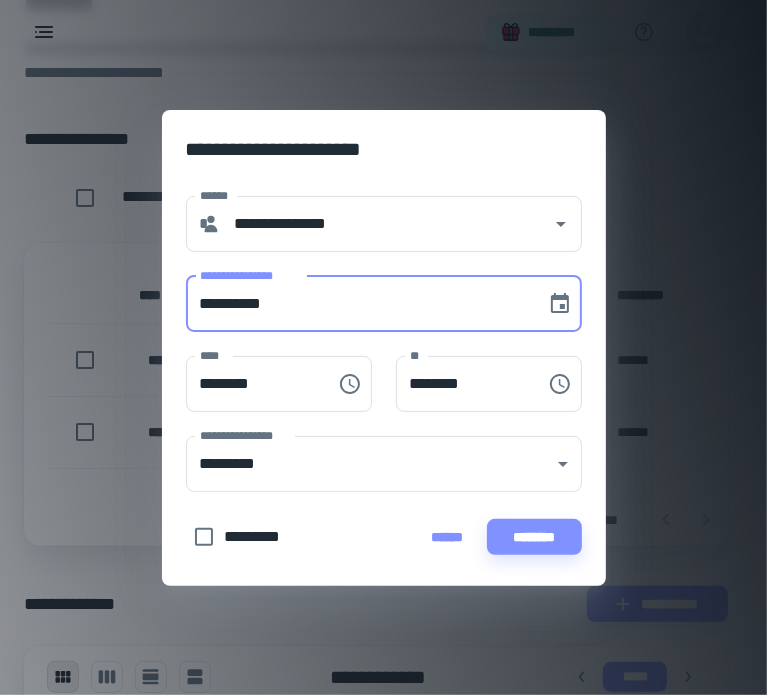 drag, startPoint x: 381, startPoint y: 306, endPoint x: 520, endPoint y: 333, distance: 141.59802 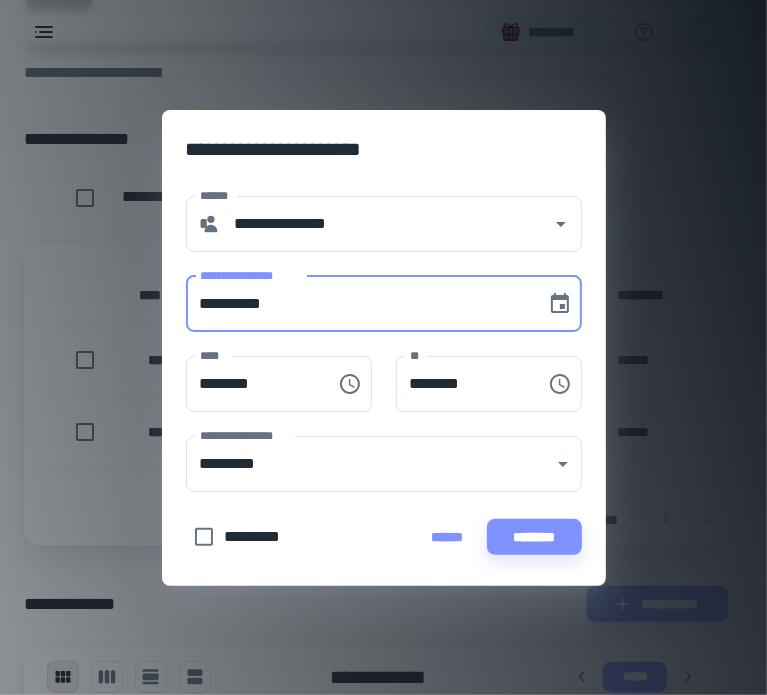 click on "[FIRST] [LAST] [ADDRESS] [CITY] [STATE] [ZIP] [COUNTRY] [PHONE] [EMAIL] [BIRTHDATE] [AGE] [MARITALSTATUS] [OCCUPATION] [EMPLOYER] [SSN] [DLN] [PASSPORT] [CCNUM] [EXPIRY] [CVV] [BANKACCOUNT] [ROUTINGNUMBER] [USERNAME] [PASSWORD] [SECURITYQUESTION] [SECURITYANSWER] [IPADDRESS] [MACADDRESS] [DEVICEID] [COOKIES] [SESSIONID] [USERAGENT] [REFERRER] [TIMESTAMP] [GEOLOCATION] [COORDINATES] [POSTALCODE] [HOMETOWN] [LASTLOGIN] [ACCOUNTID] [PROFILEURL] [AVATARURL] [FRIENDS] [FOLLOWERS] [FOLLOWING] [POSTS] [LIKES] [COMMENTS] [MESSAGES] [NOTIFICATIONS] [SETTINGS] [PREFERENCES] [HISTORY] [LOGS] [ACTIVITY] [PERMISSIONS] [ROLES] [GROUPS] [CHANNELS] [TOPICS] [TAGS] [CATEGORIES] [PRODUCTS] [SERVICES] [ORDERS] [PAYMENTS] [INVOICES] [RECEIPTS] [DOCUMENTS] [FILES] [IMAGES] [VIDEOS] [AUDIO] [LINKS] [URLS] [DOMAINS] [HOSTNAMES] [SERVERS] [DATABASES] [APIS] [SDKS] [LIBRARIES] [FRAMEWORKS] [TOOLS] [SOFTWARE] [HARDWARE] [OPERATINGSYSTEM] [BROWSER] [PLUGINS] [EXTENSIONS] [THEMES] [TEMPLATES] [STYLESHEETS] [SCRIPTS] [FONTS] [ICONS] [GRAPHICS] [ILLUSTRATIONS] [PHOTOS] [ART] [MUSIC] [MOVIES] [BOOKS] [ARTICLES] [NEWS] [BLOGS] [FORUMS] [COMMUNITIES] [SOCIALMEDIA] [NETWORKS] [PLATFORMS] [APPLICATIONS] [WEBSITES] [PAGES] [SECTIONS] [ELEMENTS] [COMPONENTS] [MODULES] [FEATURES] [FUNCTIONS] [METHODS] [CLASSES] [OBJECTS] [VARIABLES] [CONSTANTS] [ENUMS] [TYPES] [INTERFACES] [PROTOCOLS] [STANDARDS] [SPECIFICATIONS] [GUIDELINES] [POLICIES] [TERMS] [CONDITIONS] [PRIVACYPOLICY] [COOKIESPOLICY] [AGREEMENTS] [CONTRACTS] [LEGALNOTICES] [DISCLAIMERS] [COPYRIGHTS] [TRADEMARKS] [PATENTS] [LICENSES] [CERTIFICATES] [RECORDS] [DATA] [INFORMATION] [CONTENT] [METADATA] [ATTRIBUTES] [PROPERTIES] [PARAMETERS] [ARGUMENTS] [RETURNS] [EXCEPTIONS] [ERRORS] [WARNINGS] [MESSAGES] [LOGS] [EVENTS] [SIGNALS] [SLOTS] [SLOTS] [SLOTS] [SLOTS]" at bounding box center [372, 340] 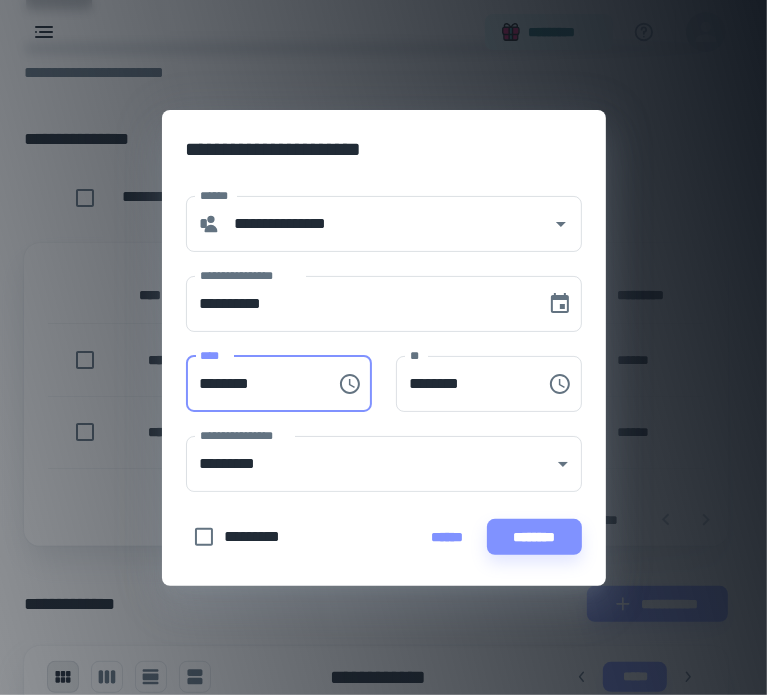 click on "********" at bounding box center [254, 384] 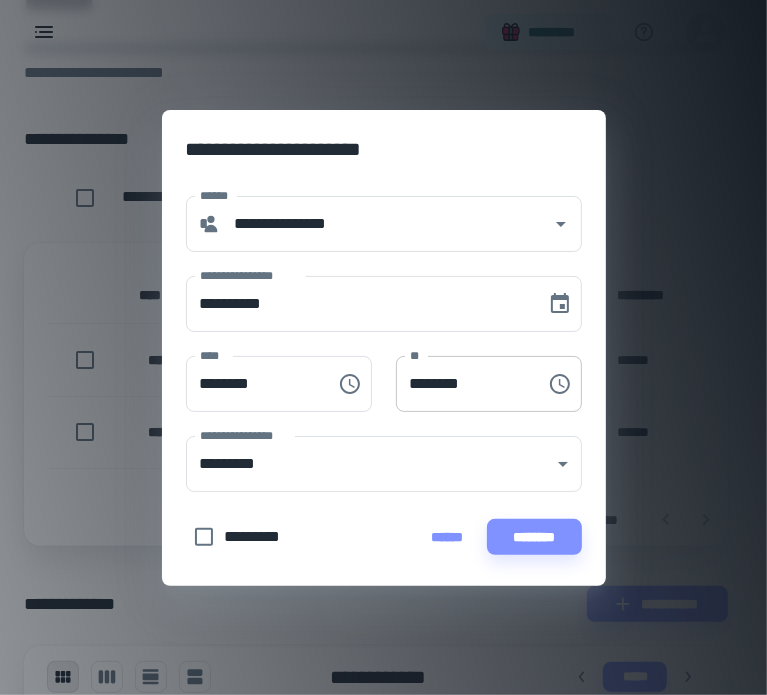 click on "********" at bounding box center (464, 384) 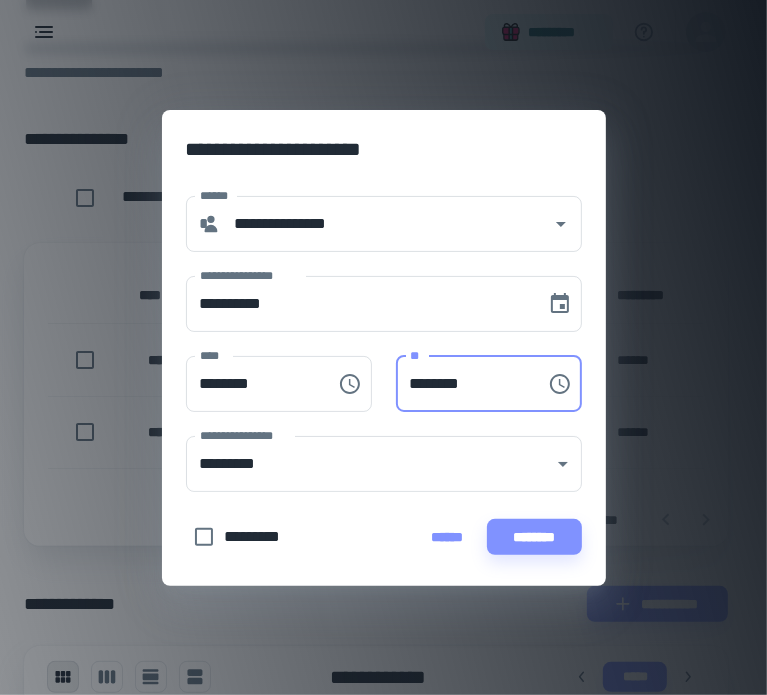 paste 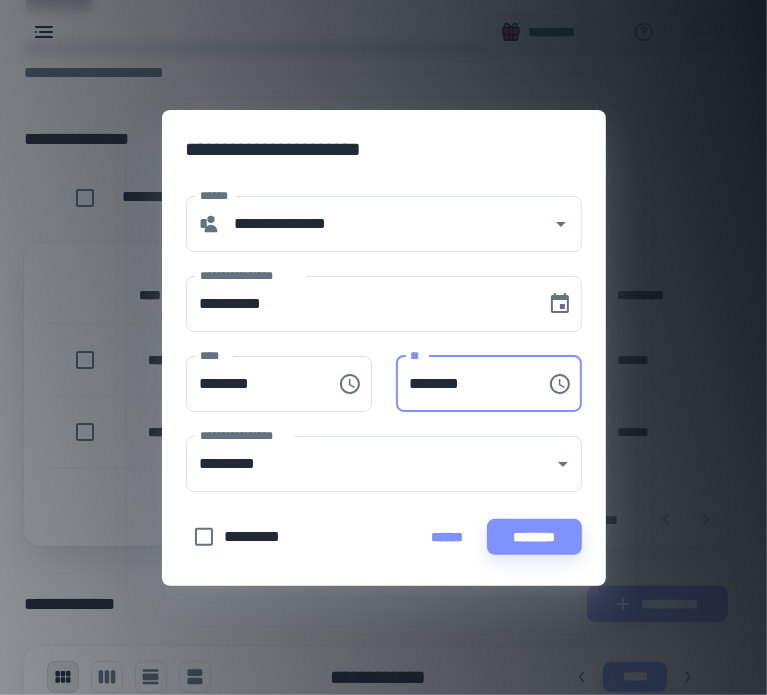 type on "********" 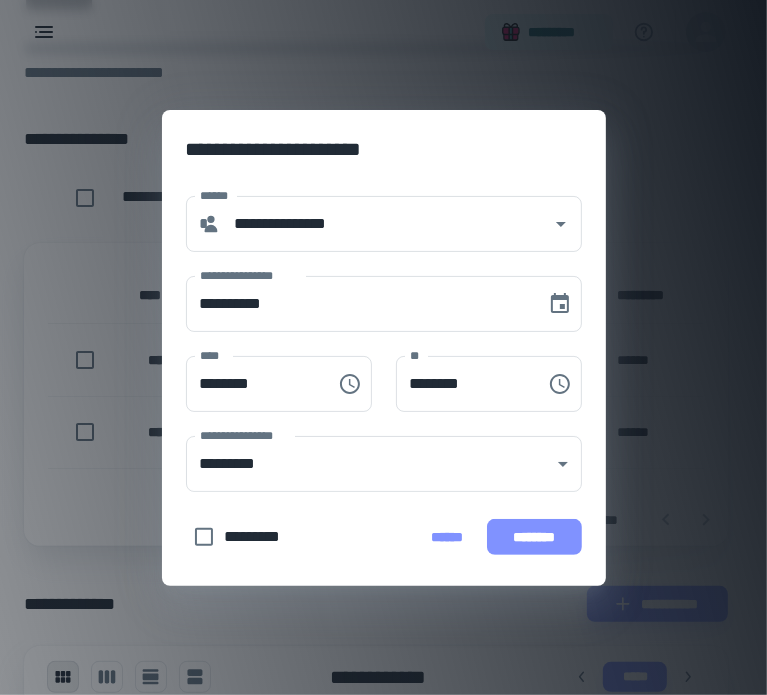 click on "********" at bounding box center [534, 537] 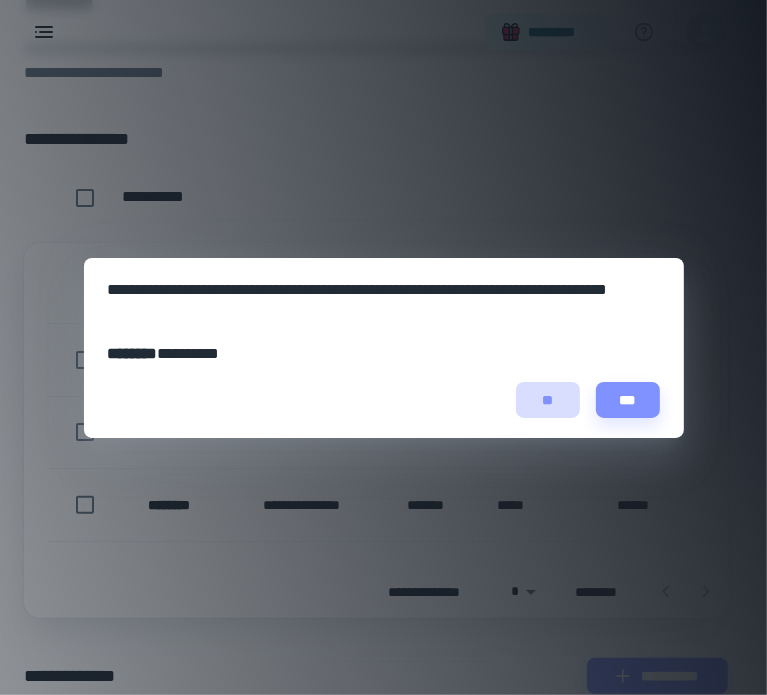 click on "**" at bounding box center [548, 400] 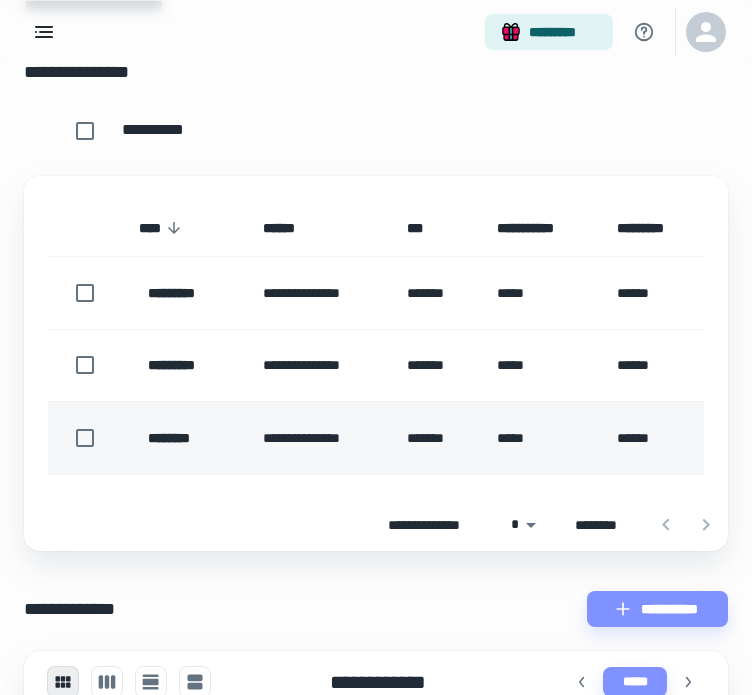 scroll, scrollTop: 200, scrollLeft: 0, axis: vertical 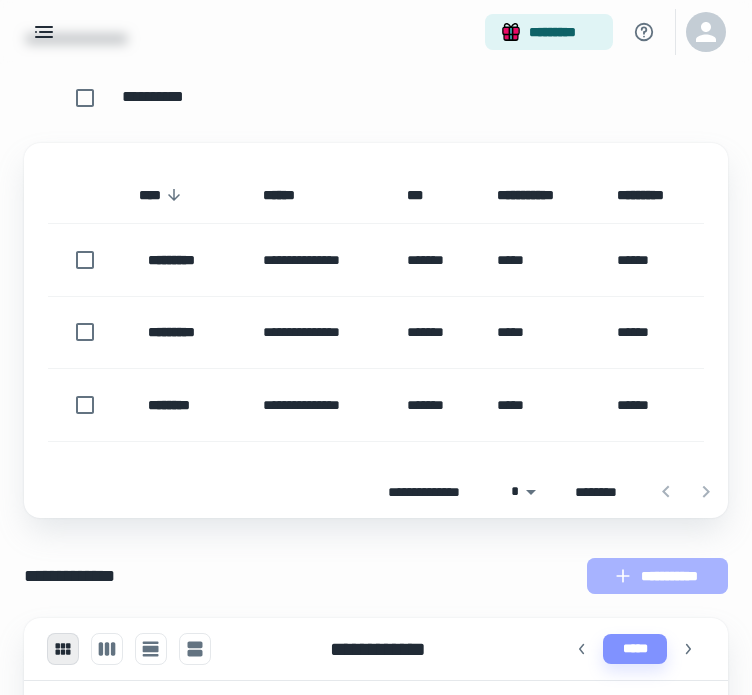 click on "**********" at bounding box center [657, 576] 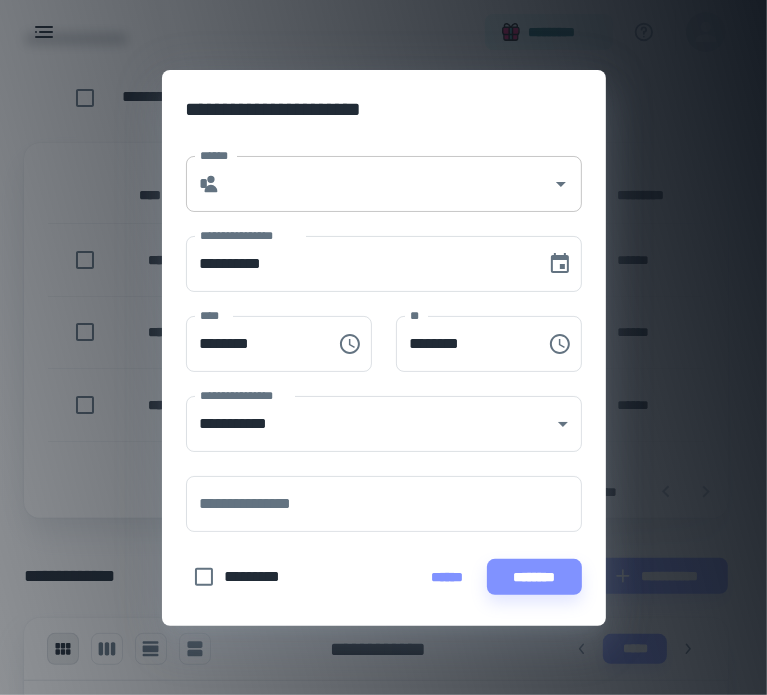 click on "******" at bounding box center (386, 184) 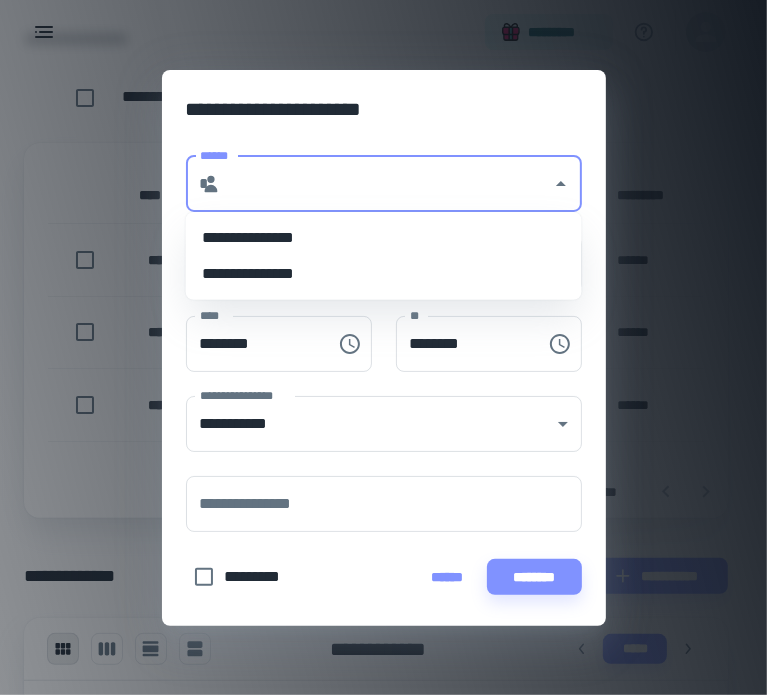 click on "**********" at bounding box center (384, 238) 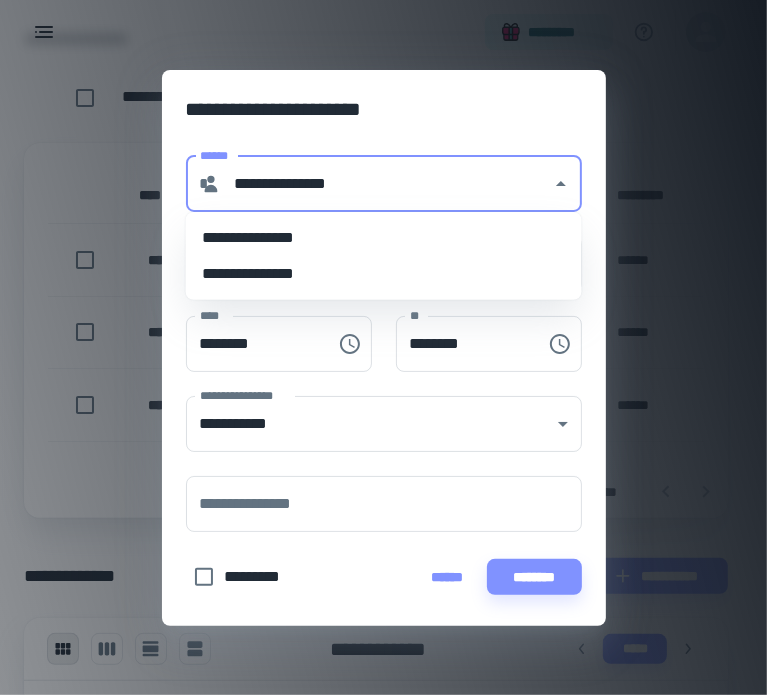 type on "********" 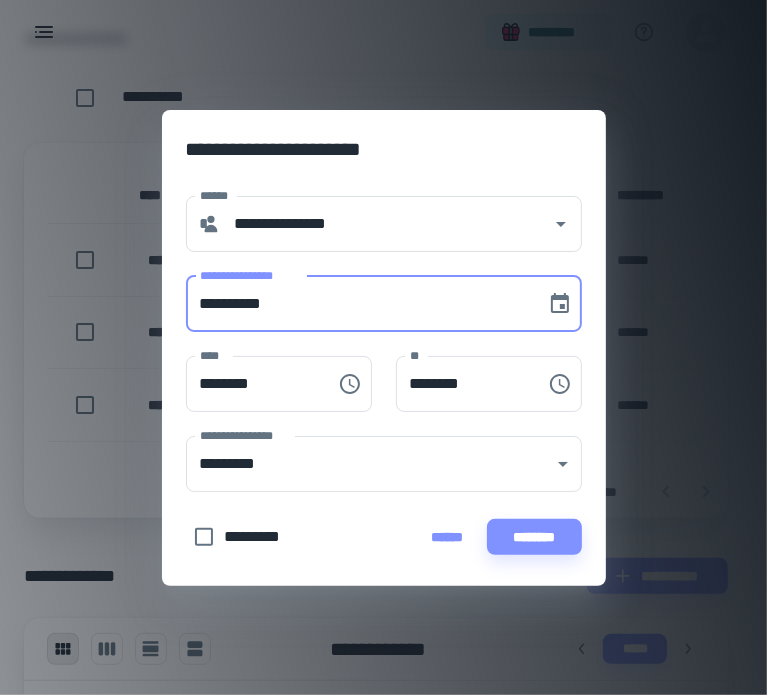 drag, startPoint x: 328, startPoint y: 302, endPoint x: 440, endPoint y: 315, distance: 112.75194 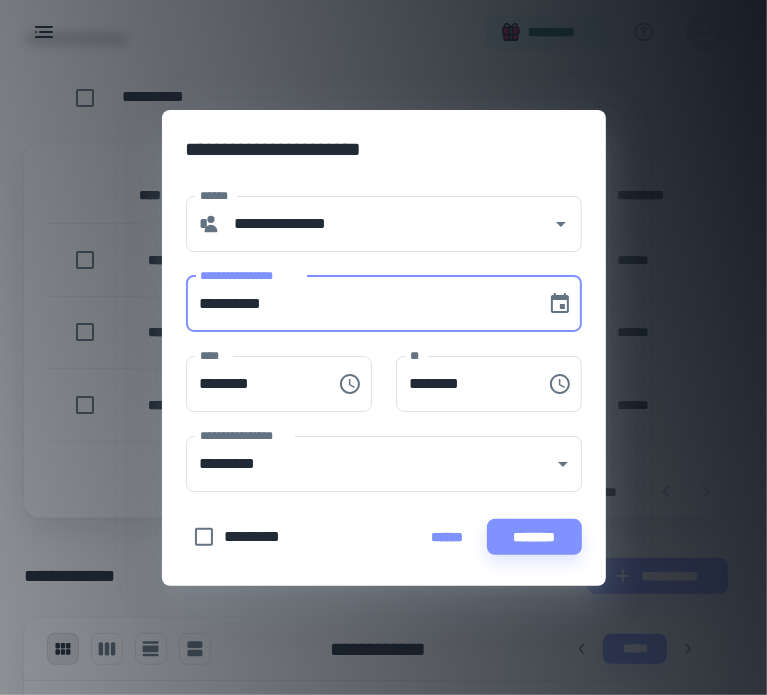 click on "**********" at bounding box center [359, 304] 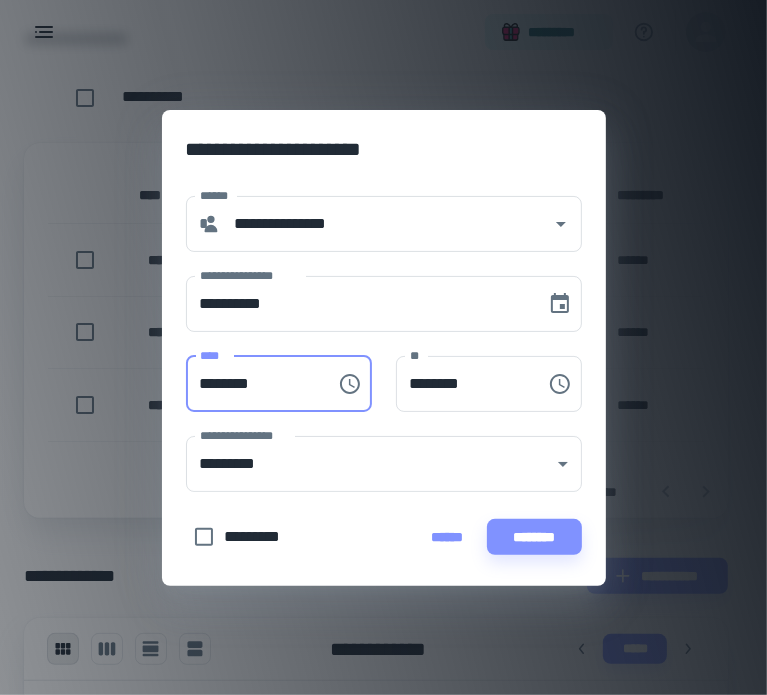 click on "********" at bounding box center [254, 384] 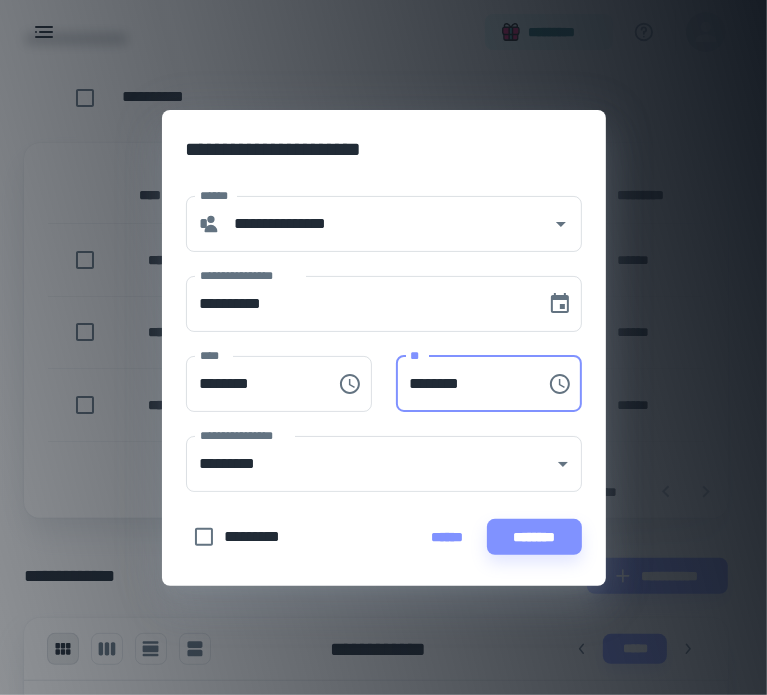 click on "********" at bounding box center [464, 384] 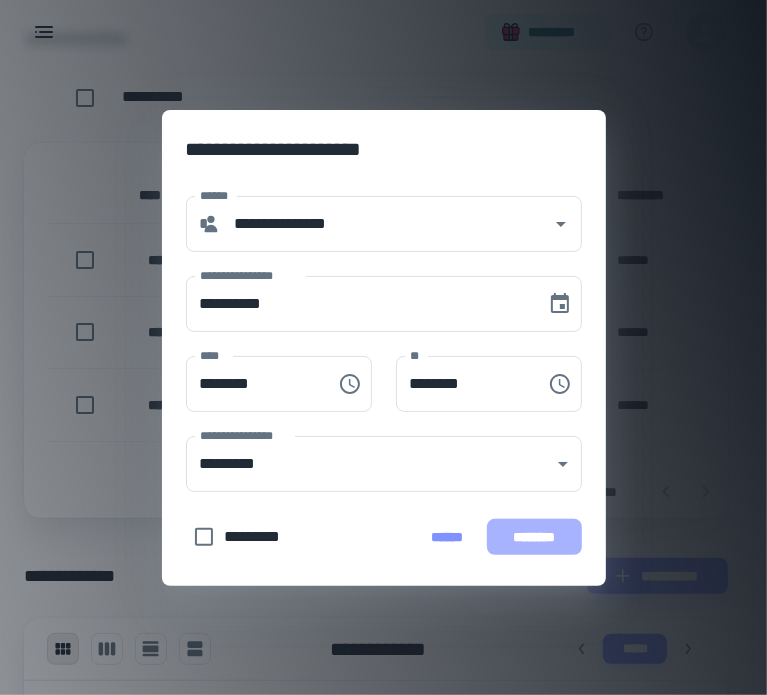 click on "********" at bounding box center (534, 537) 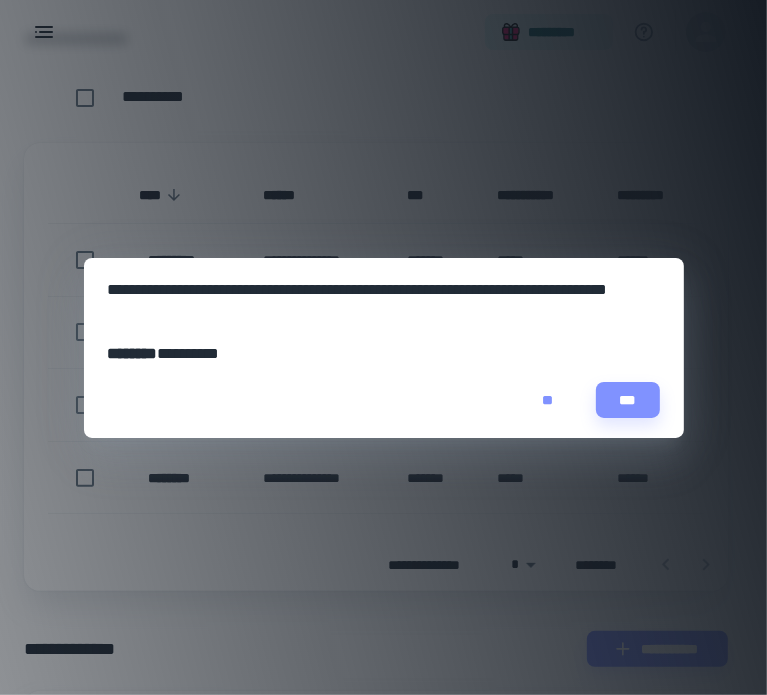click on "**" at bounding box center (548, 400) 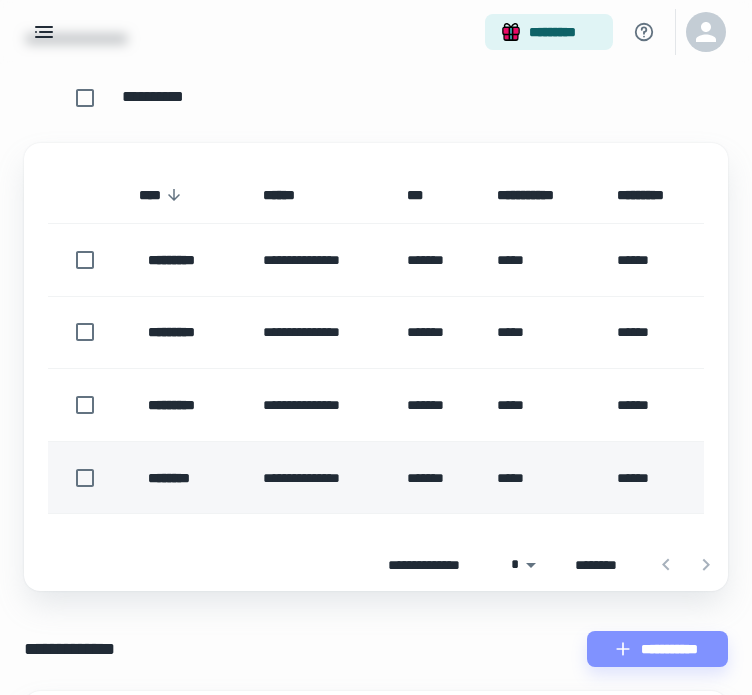 click on "*****" at bounding box center [541, 477] 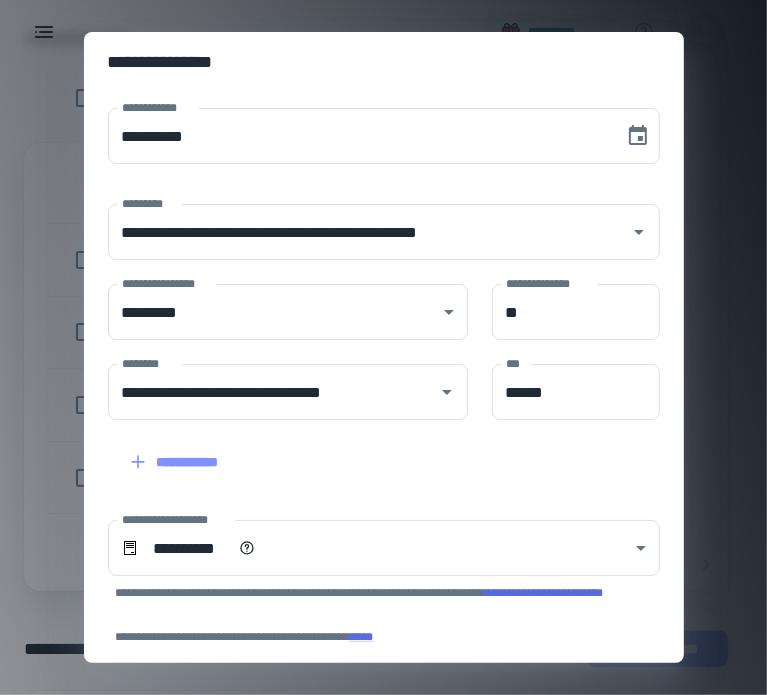 click on "[FIRST] [LAST] [ADDRESS] [CITY] [STATE] [ZIP] [COUNTRY] [PHONE] [EMAIL] [BIRTHDATE] [AGE] [MARITALSTATUS] [OCCUPATION] [EMPLOYER] [SSN] [DLN] [PASSPORT] [CCNUM] [EXPIRY] [CVV] [BANKACCOUNT] [ROUTINGNUMBER] [USERNAME] [PASSWORD] [SECURITYQUESTION] [SECURITYANSWER] [IPADDRESS] [MACADDRESS] [DEVICEID] [COOKIES] [SESSIONID] [USERAGENT] [REFERRER] [TIMESTAMP] [GEOLOCATION] [COORDINATES] [POSTALCODE] [HOMETOWN] [LASTLOGIN] [ACCOUNTID] [PROFILEURL] [AVATARURL] [FRIENDS] [FOLLOWERS] [FOLLOWING] [POSTS] [LIKES] [COMMENTS] [MESSAGES] [NOTIFICATIONS] [SETTINGS] [PREFERENCES] [HISTORY] [LOGS] [ACTIVITY] [PERMISSIONS] [ROLES] [GROUPS] [CHANNELS] [TOPICS] [TAGS] [CATEGORIES] [PRODUCTS] [SERVICES] [ORDERS] [PAYMENTS] [INVOICES] [RECEIPTS] [DOCUMENTS] [FILES] [IMAGES] [VIDEOS] [AUDIO] [LINKS] [URLS] [DOMAINS] [HOSTNAMES] [SERVERS] [DATABASES] [APIS] [SDKS] [LIBRARIES] [FRAMEWORKS] [TOOLS] [SOFTWARE] [HARDWARE] [OPERATINGSYSTEM] [BROWSER] [PLUGINS] [EXTENSIONS] [THEMES] [TEMPLATES] [STYLESHEETS] [SCRIPTS] [FONTS] [ICONS] [GRAPHICS] [ILLUSTRATIONS] [PHOTOS] [ART] [MUSIC] [MOVIES] [BOOKS] [ARTICLES] [NEWS] [BLOGS] [FORUMS] [COMMUNITIES] [SOCIALMEDIA] [NETWORKS] [PLATFORMS] [APPLICATIONS] [WEBSITES] [PAGES] [SECTIONS] [ELEMENTS] [COMPONENTS] [MODULES] [FEATURES] [FUNCTIONS] [METHODS] [CLASSES] [OBJECTS] [VARIABLES] [CONSTANTS] [ENUMS] [TYPES] [INTERFACES] [PROTOCOLS] [STANDARDS] [SPECIFICATIONS] [GUIDELINES] [POLICIES] [TERMS] [CONDITIONS] [PRIVACYPOLICY] [COOKIESPOLICY] [AGREEMENTS] [CONTRACTS] [LEGALNOTICES] [DISCLAIMERS] [COPYRIGHTS] [TRADEMARKS] [PATENTS] [LICENSES] [CERTIFICATES] [RECORDS] [DATA] [INFORMATION] [CONTENT] [METADATA] [ATTRIBUTES] [PROPERTIES] [PARAMETERS] [ARGUMENTS] [RETURNS] [EXCEPTIONS] [ERRORS] [WARNINGS] [MESSAGES] [LOGS] [EVENTS] [SIGNALS] [SLOTS] [SLOTS] [SLOTS] [SLOTS]" at bounding box center [383, 347] 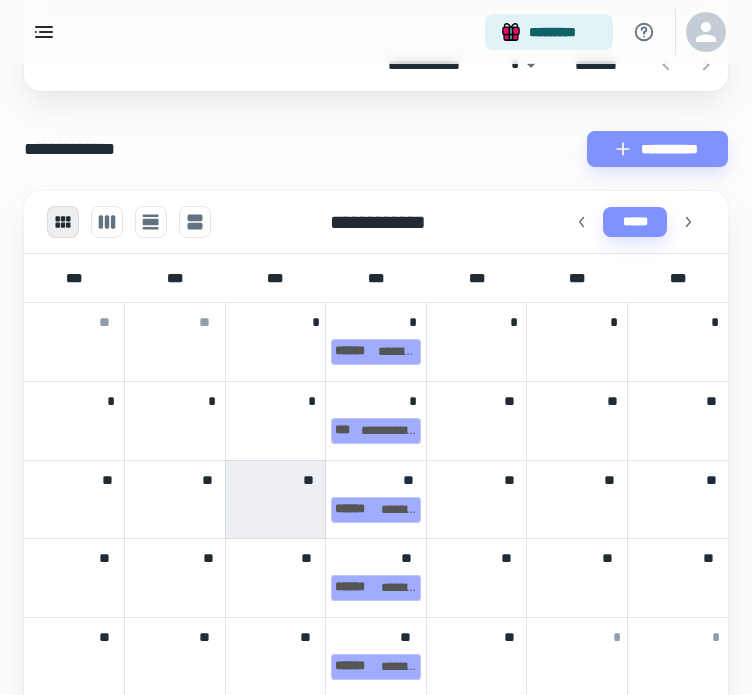 scroll, scrollTop: 800, scrollLeft: 0, axis: vertical 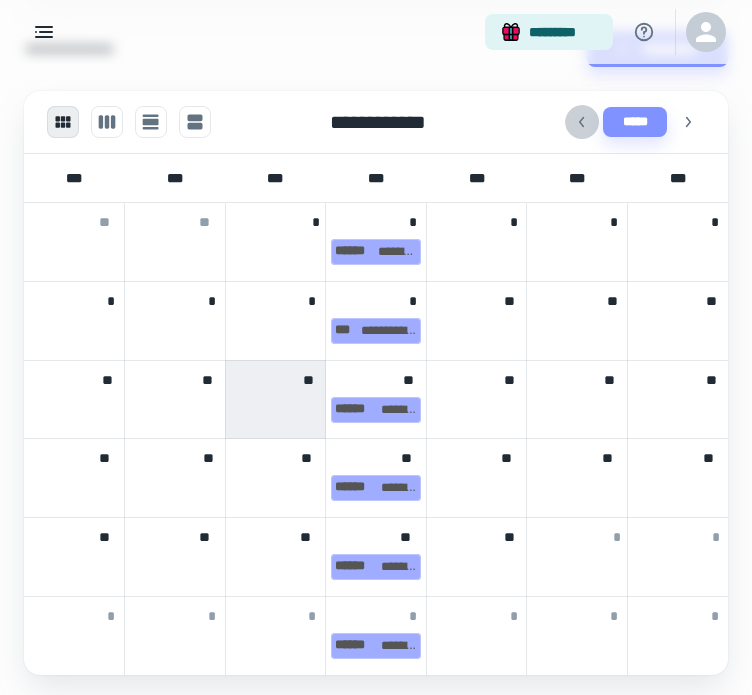 click 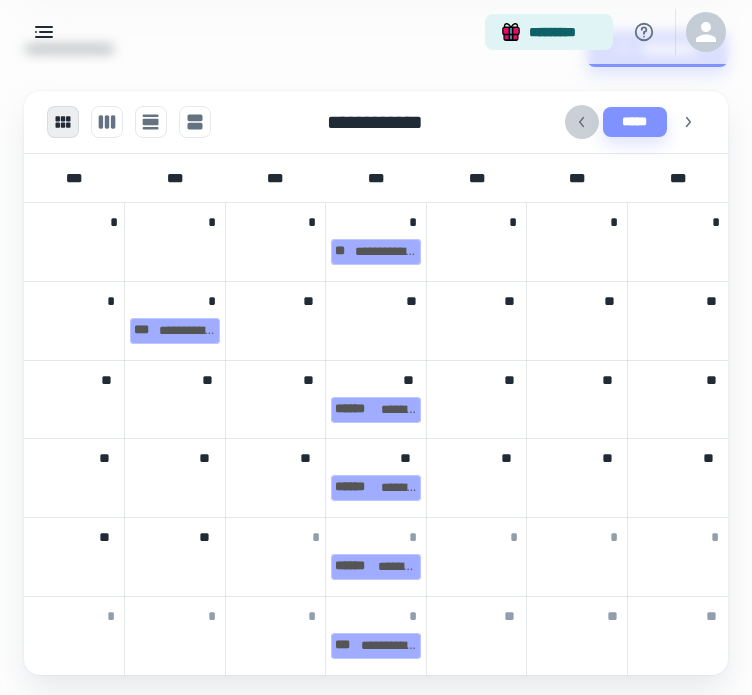 click 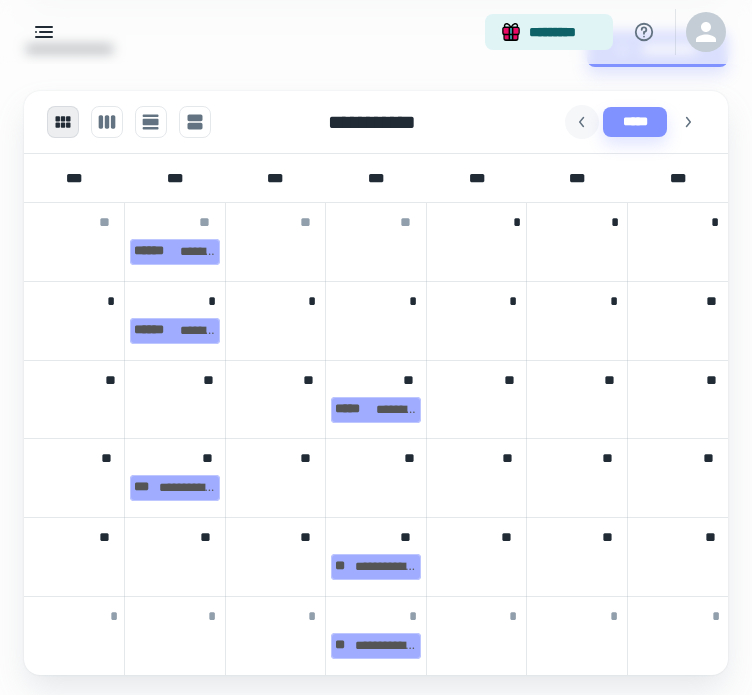 click 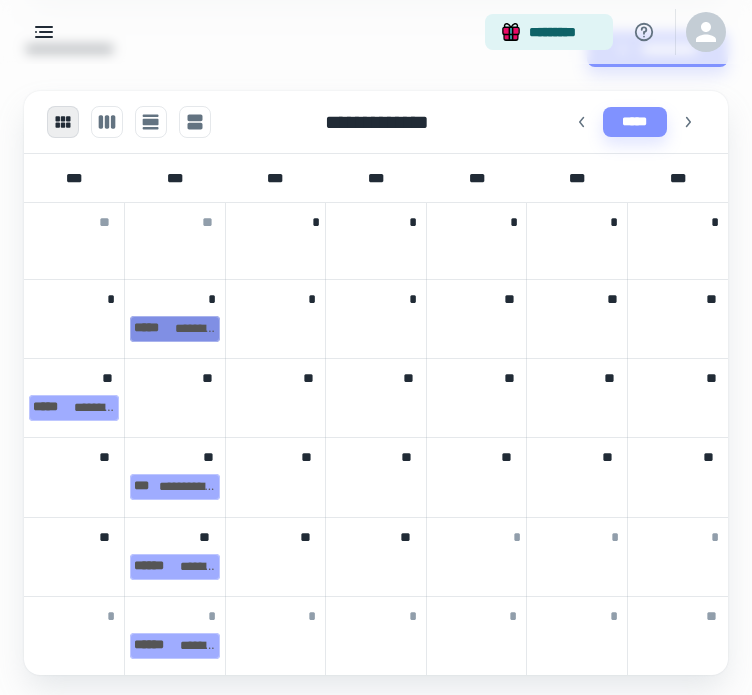 click on "[FIRST] [LAST]" at bounding box center [175, 329] 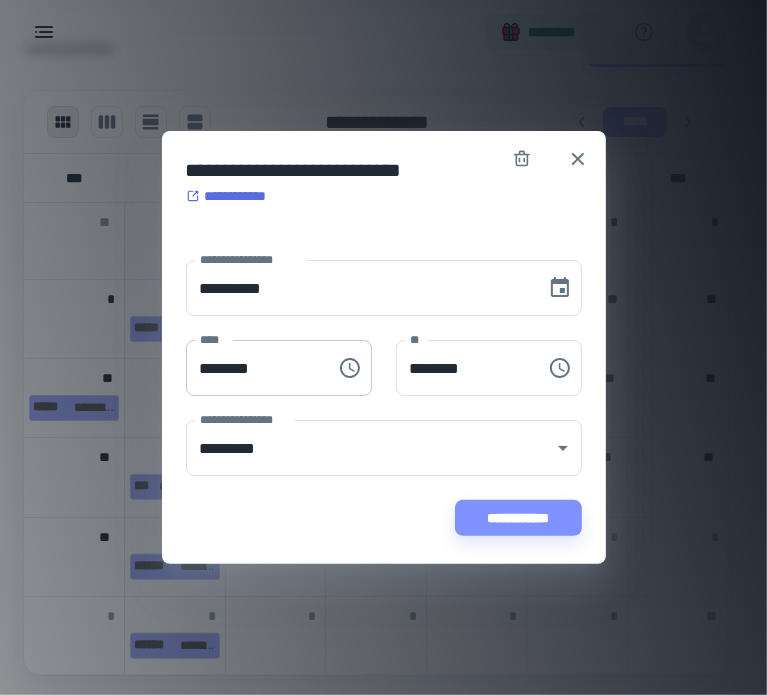 click on "********" at bounding box center (254, 368) 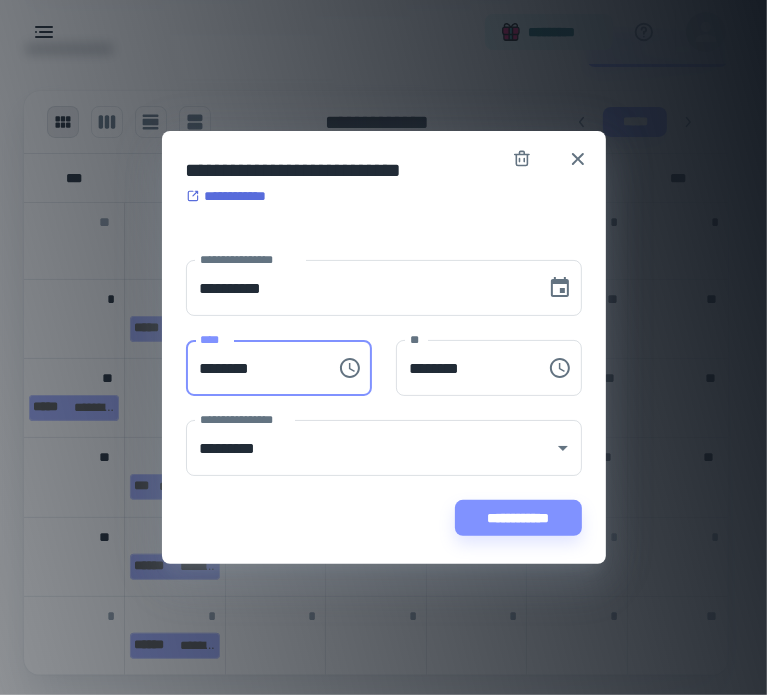 paste 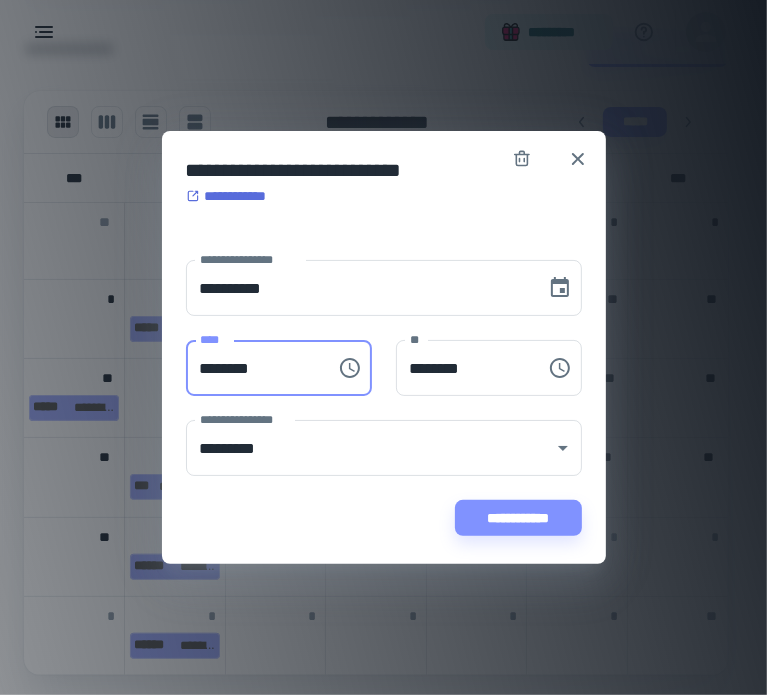 type on "********" 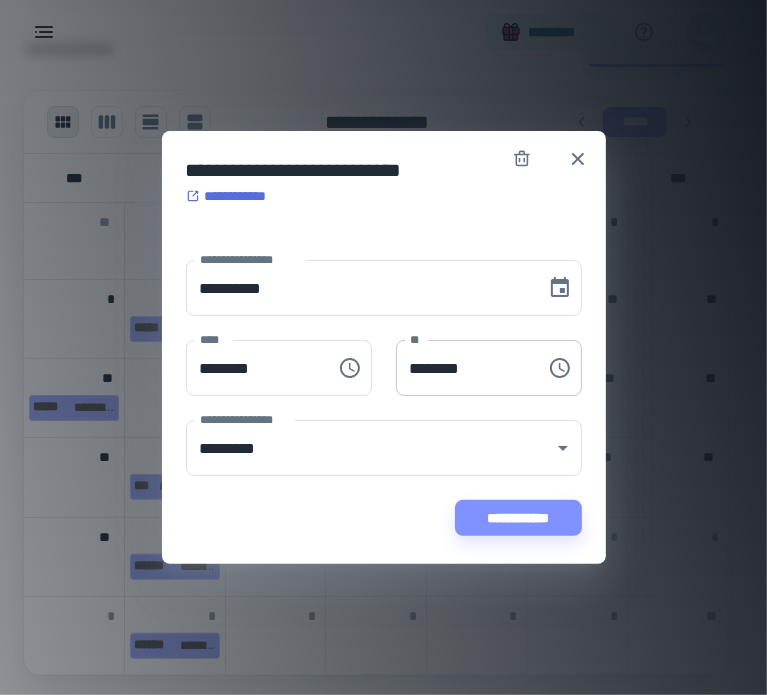 click on "********" at bounding box center [464, 368] 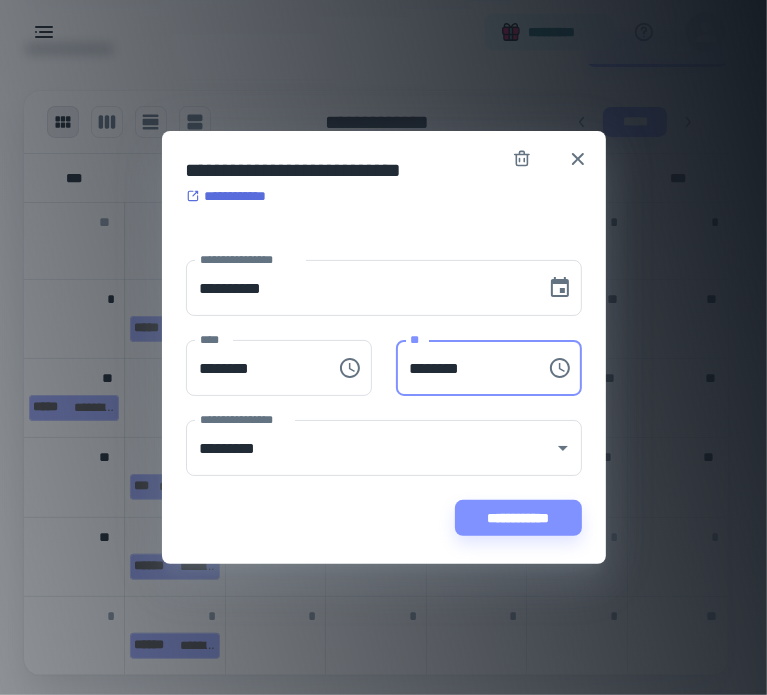 paste 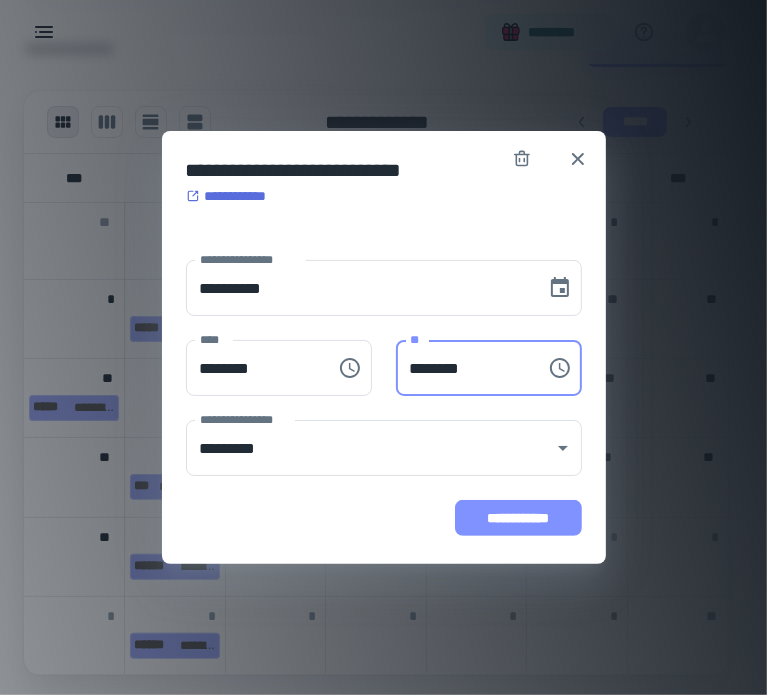 click on "**********" at bounding box center [518, 518] 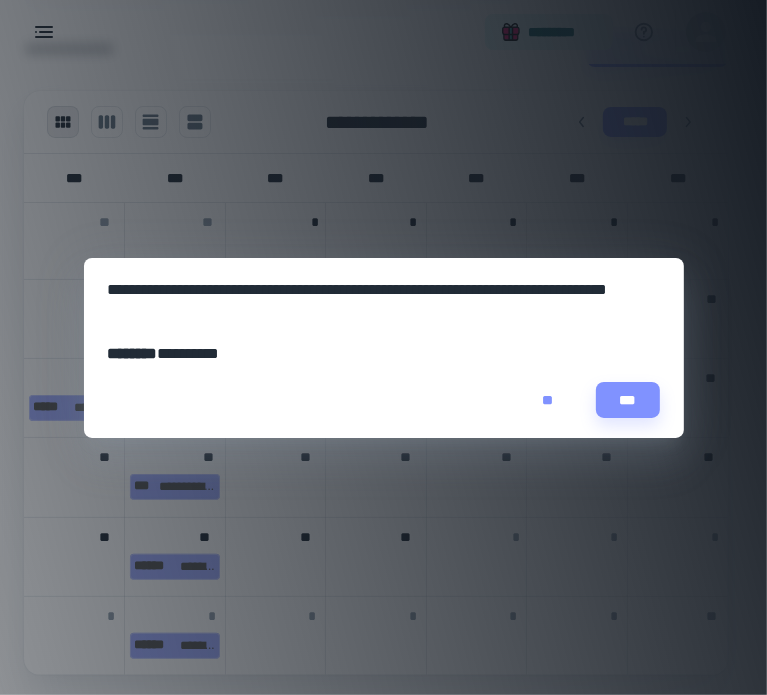 click on "**" at bounding box center [548, 400] 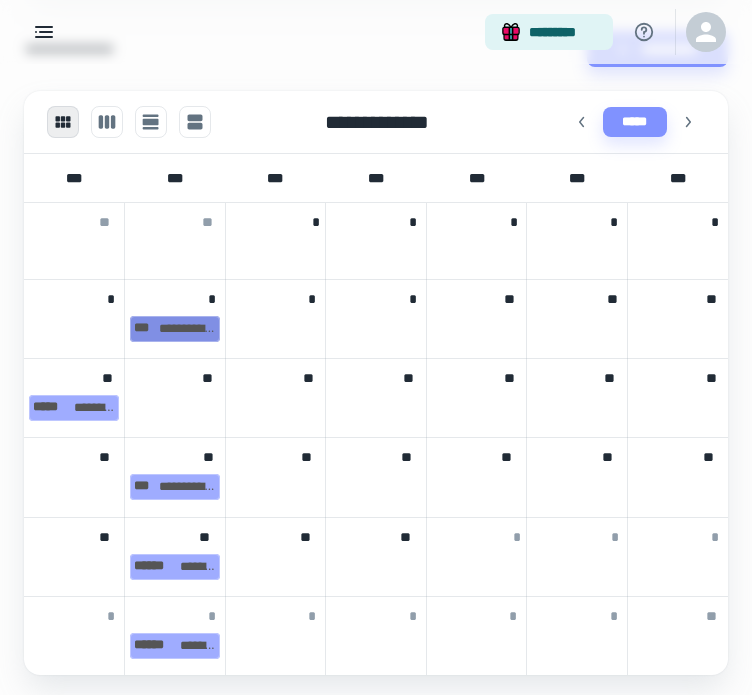 click on "**********" at bounding box center [175, 329] 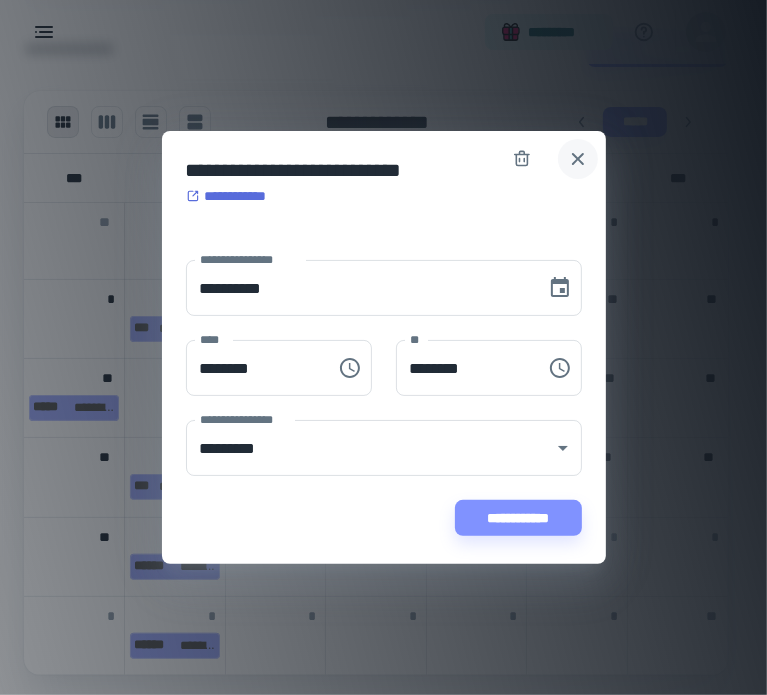 click 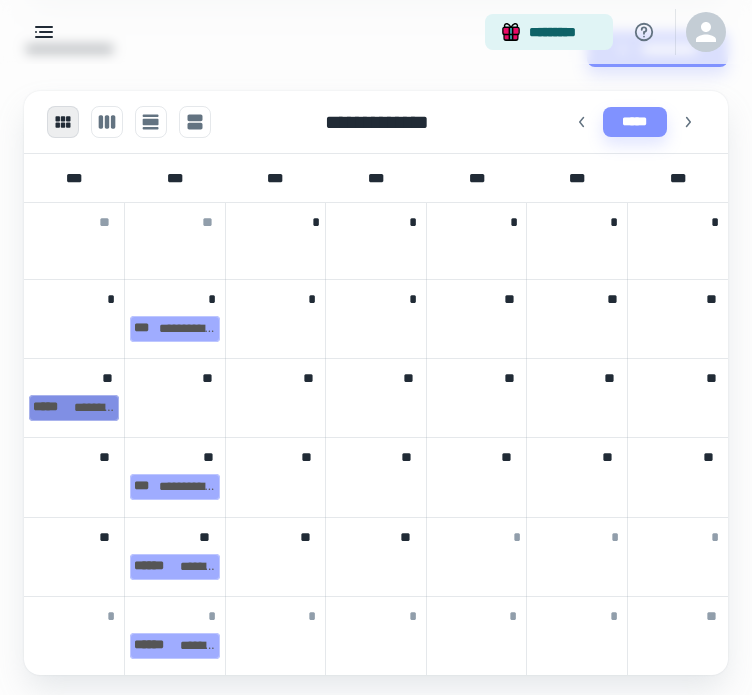 click on "[FIRST] [LAST]" at bounding box center [74, 408] 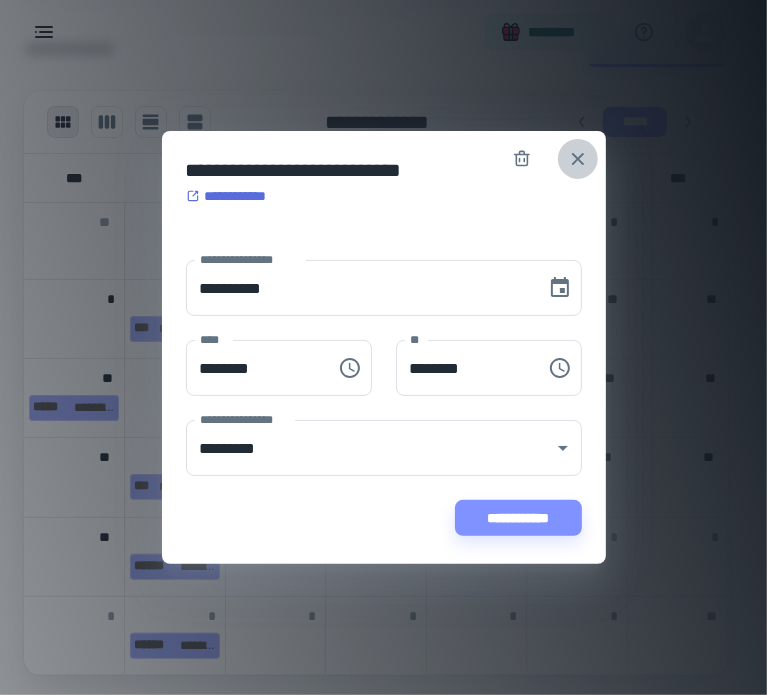 click 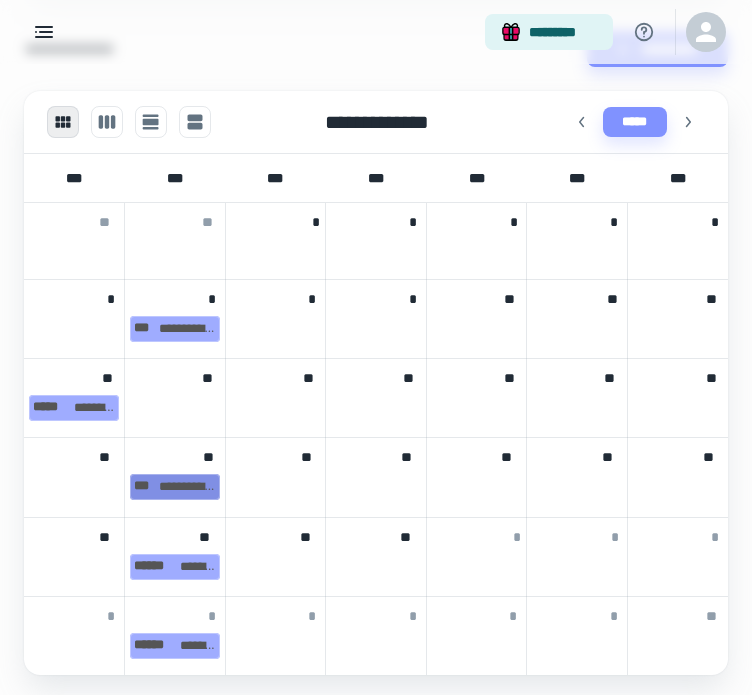 click on "**********" at bounding box center [175, 487] 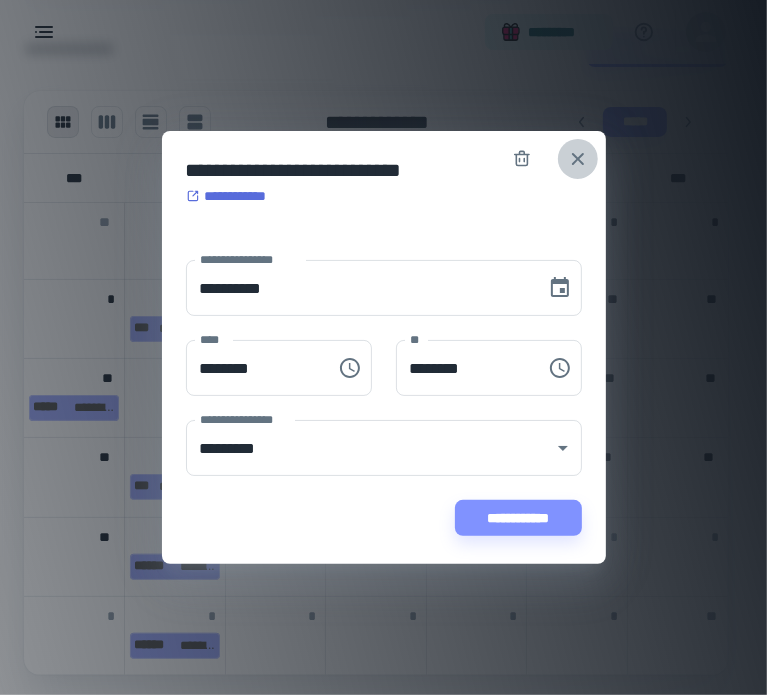 click 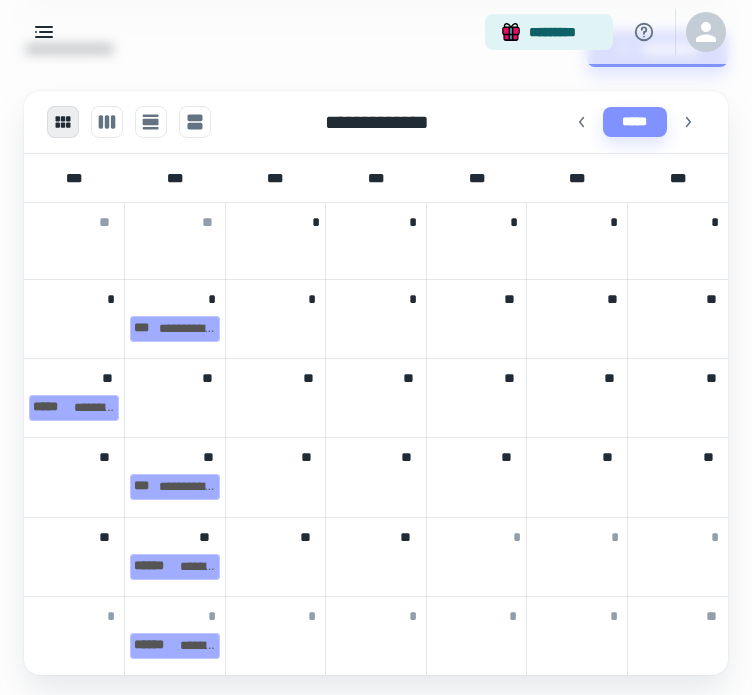 scroll, scrollTop: 860, scrollLeft: 0, axis: vertical 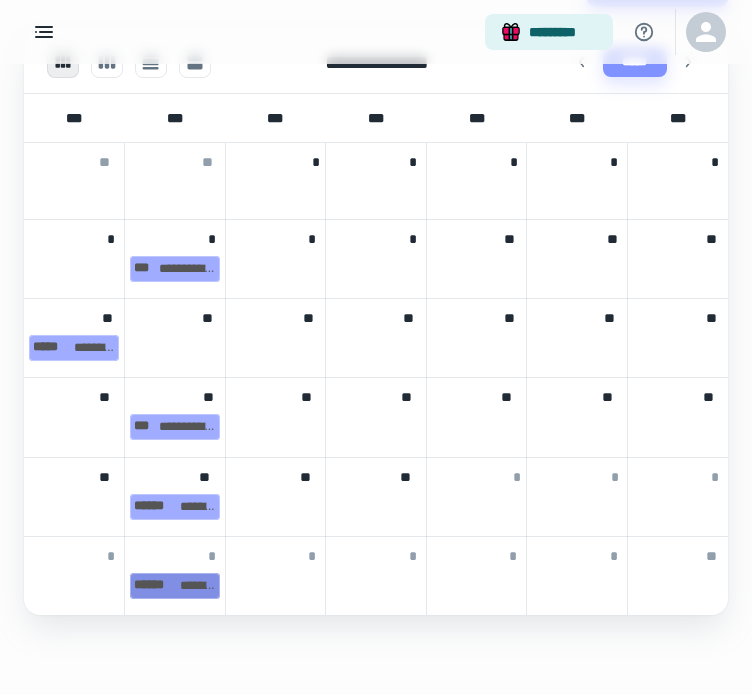 click on "**********" at bounding box center [175, 586] 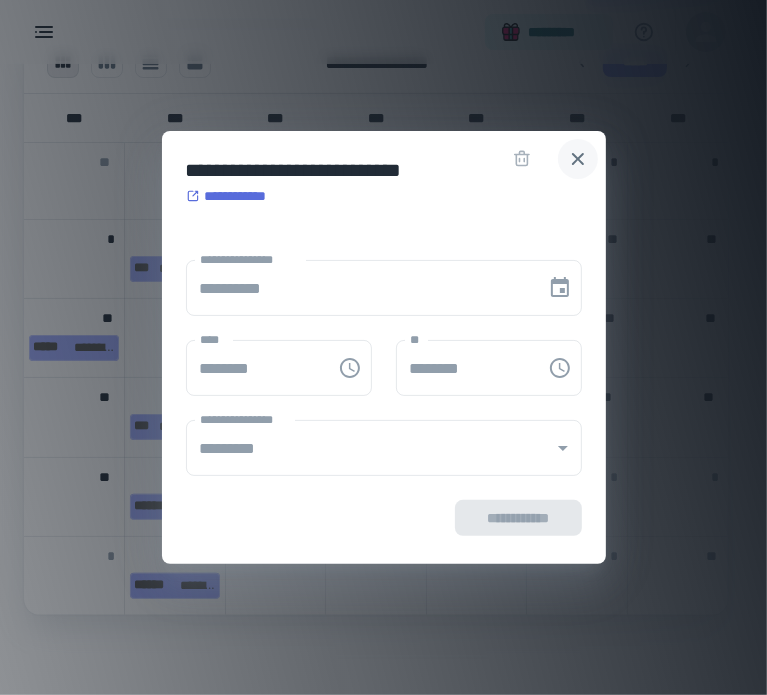 click 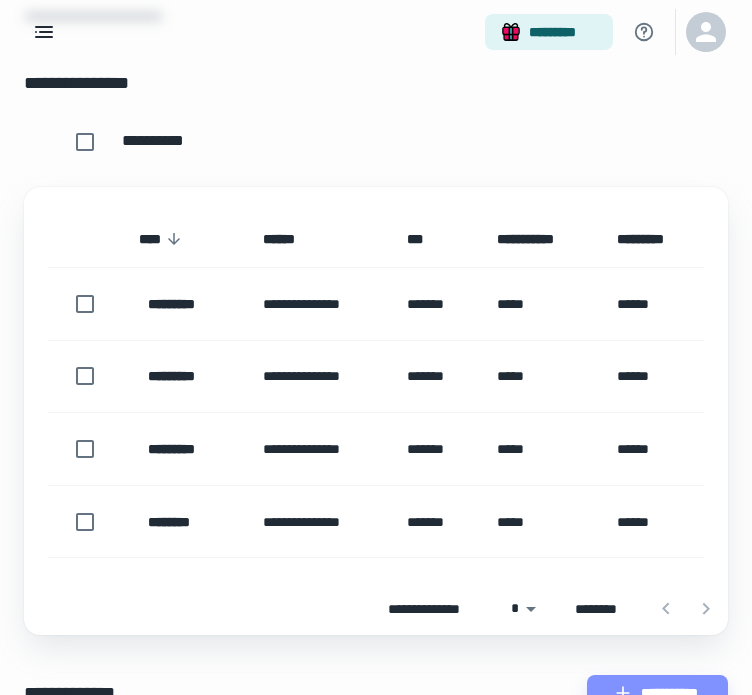 scroll, scrollTop: 160, scrollLeft: 0, axis: vertical 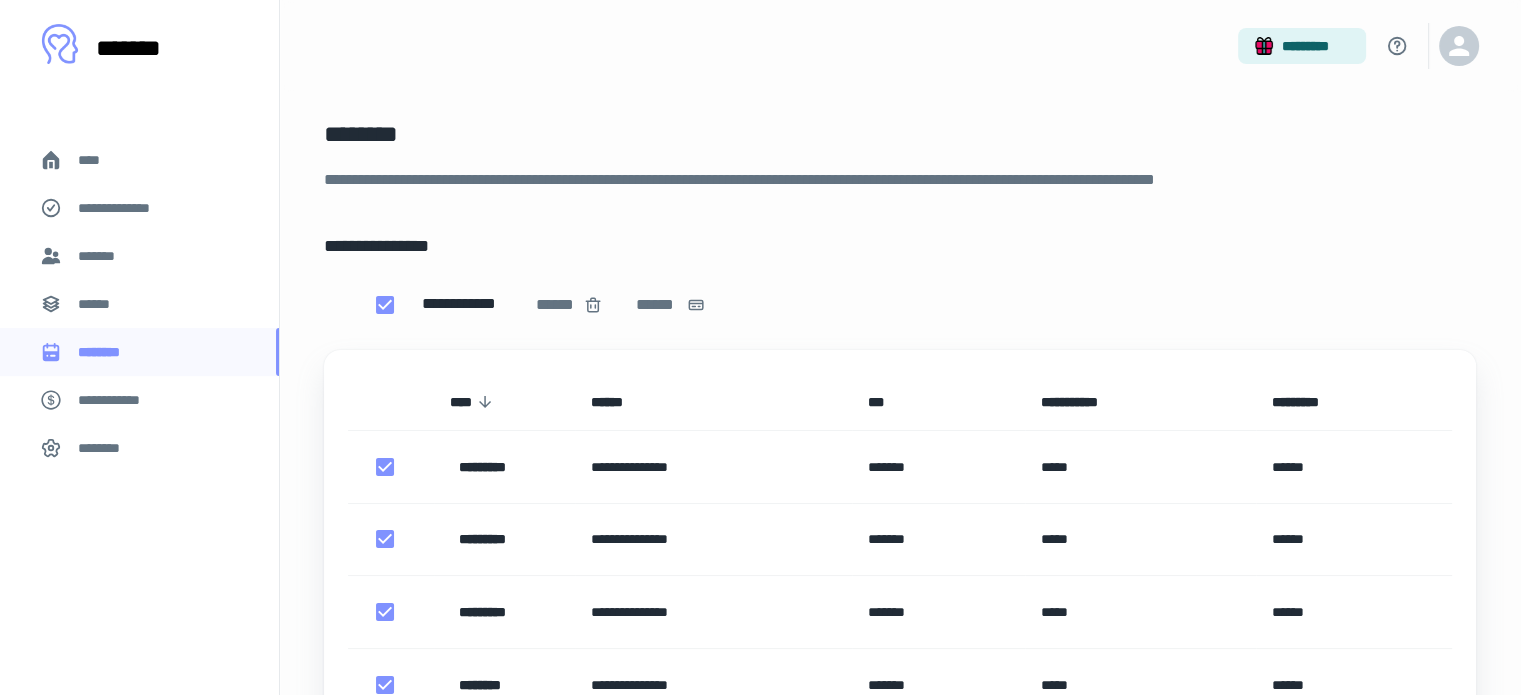 click on "*******" at bounding box center [101, 256] 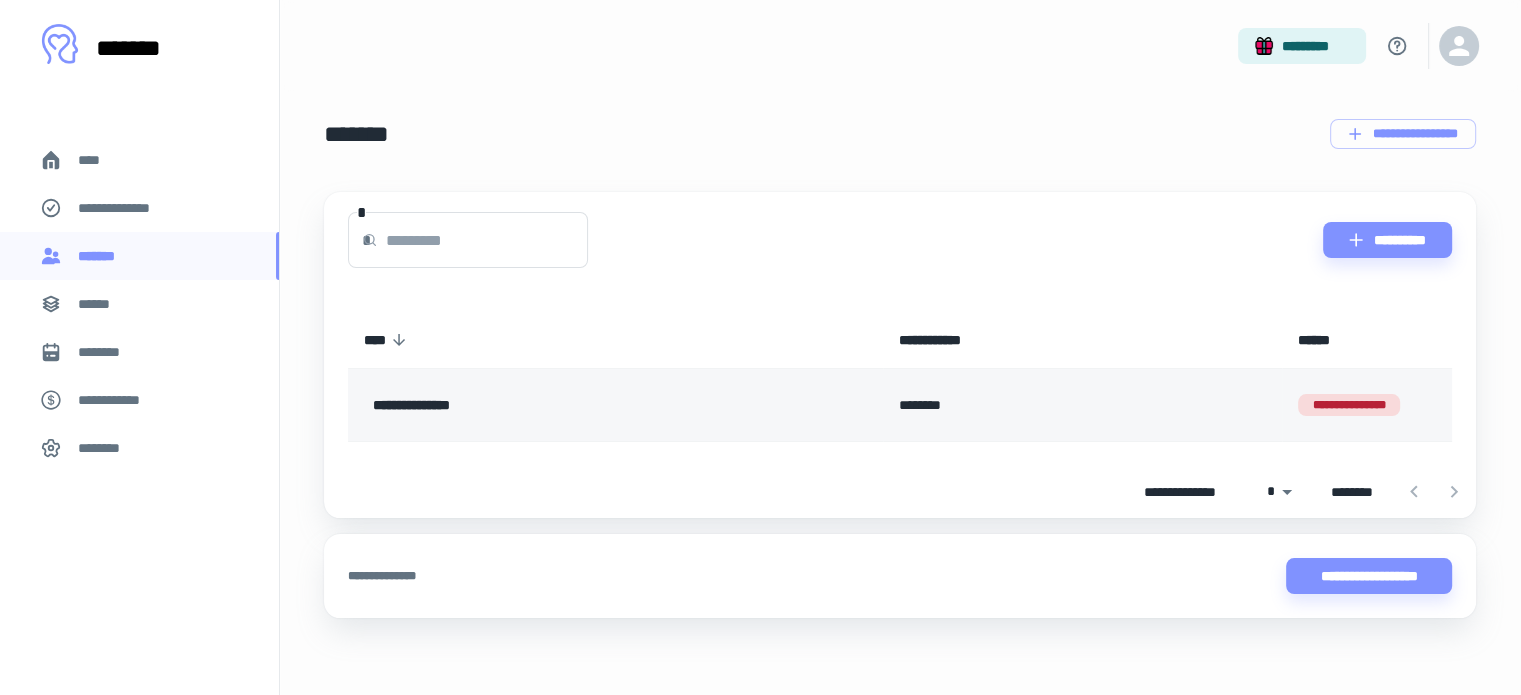 click on "********" at bounding box center (1082, 405) 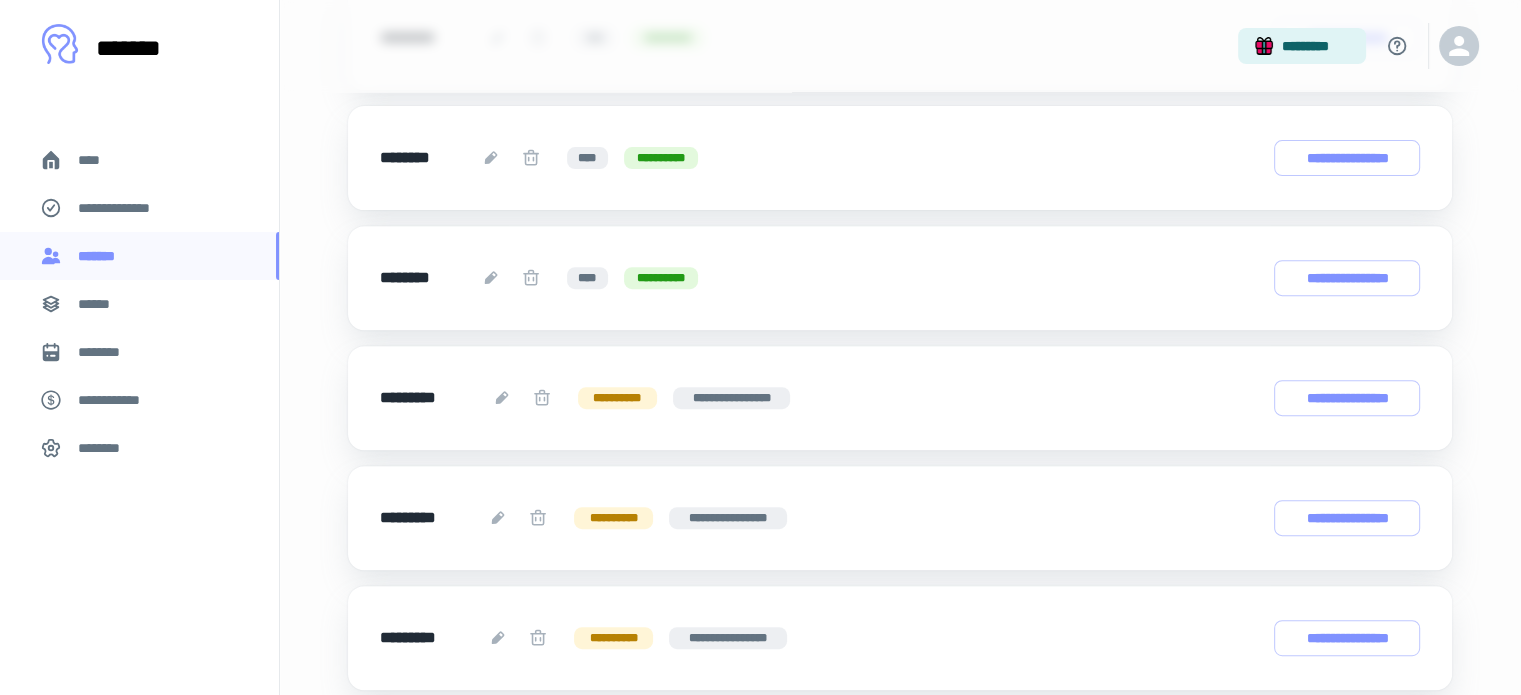 scroll, scrollTop: 700, scrollLeft: 0, axis: vertical 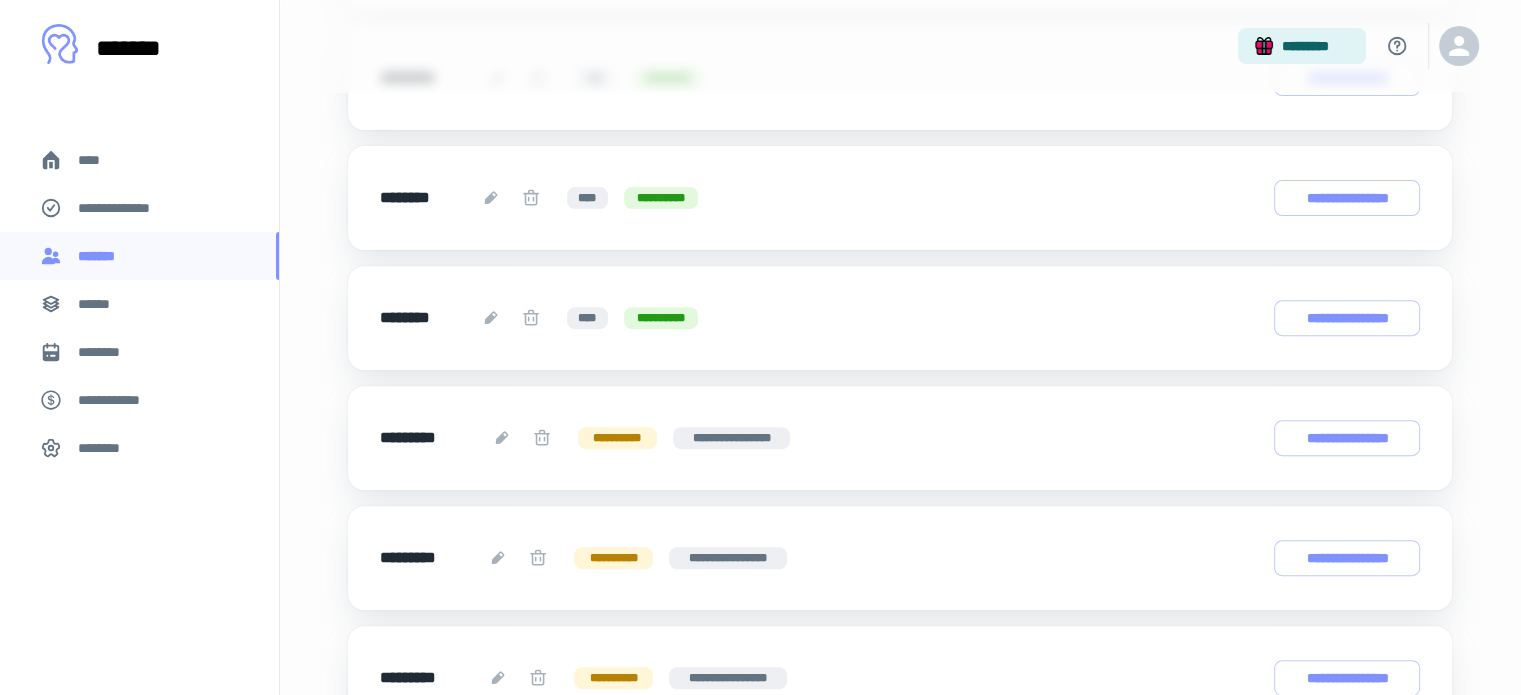 click on "******" at bounding box center (139, 304) 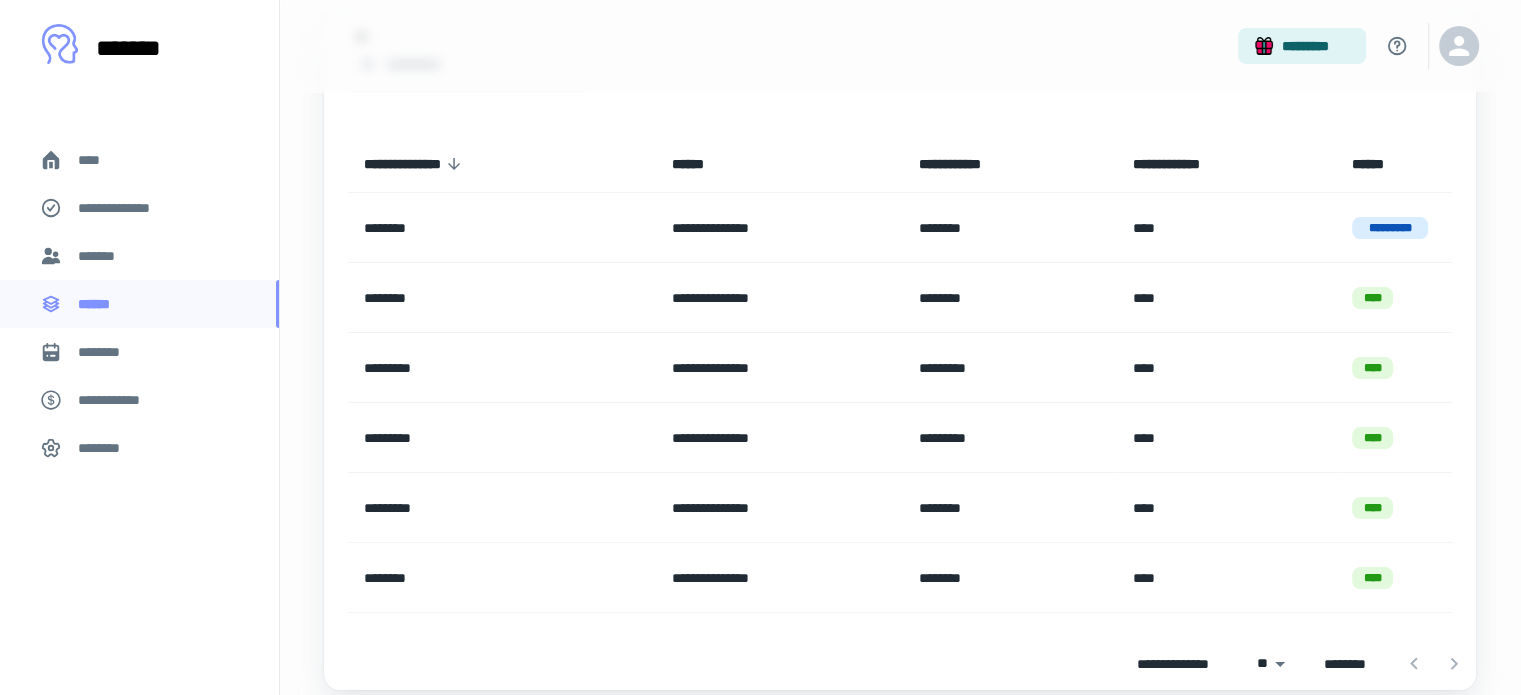 scroll, scrollTop: 251, scrollLeft: 0, axis: vertical 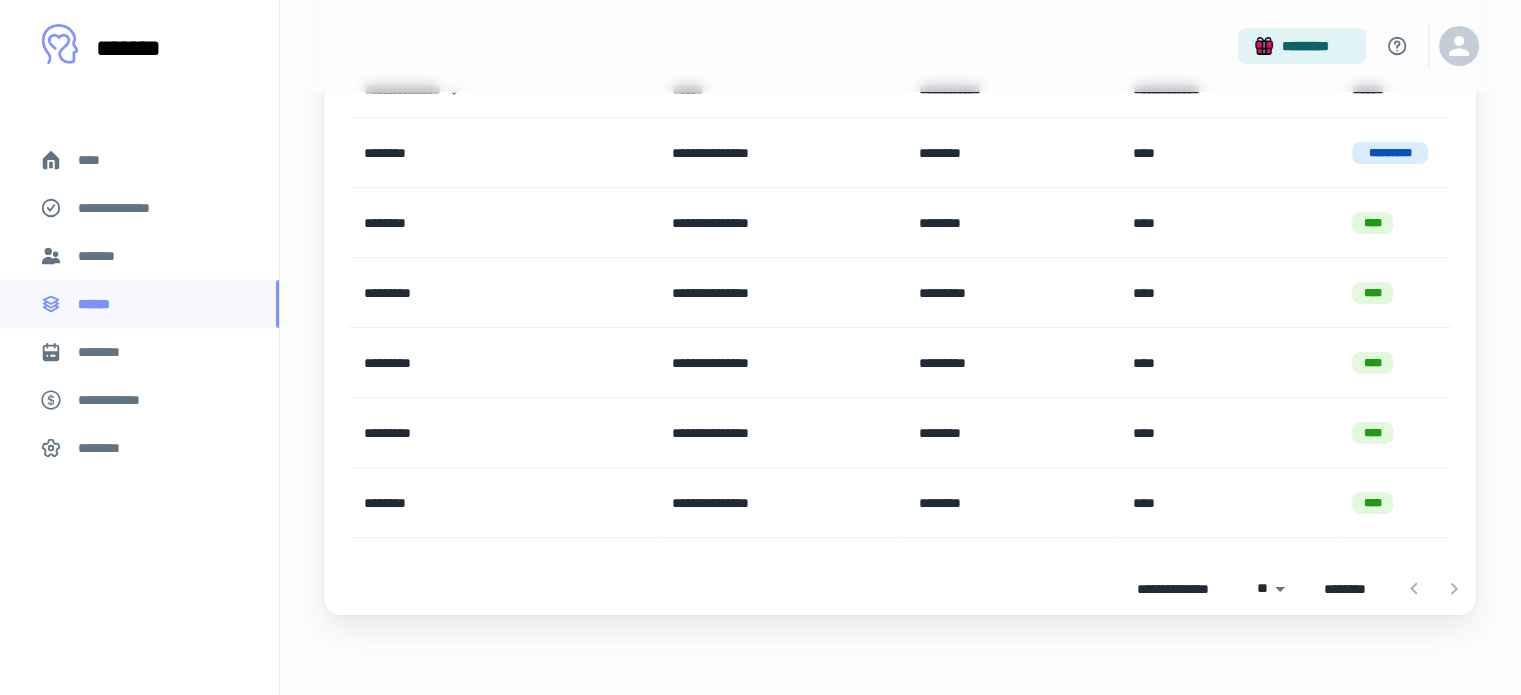 click at bounding box center (1434, 589) 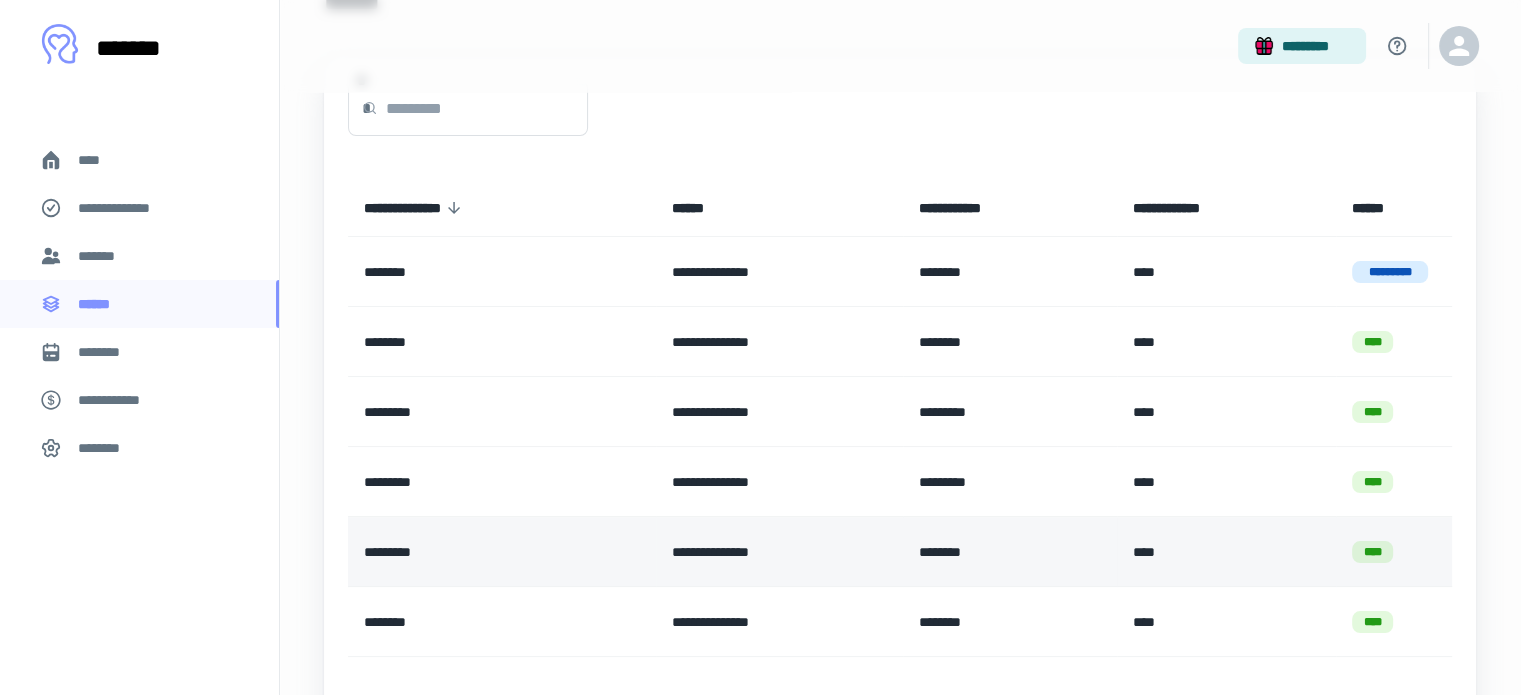 scroll, scrollTop: 0, scrollLeft: 0, axis: both 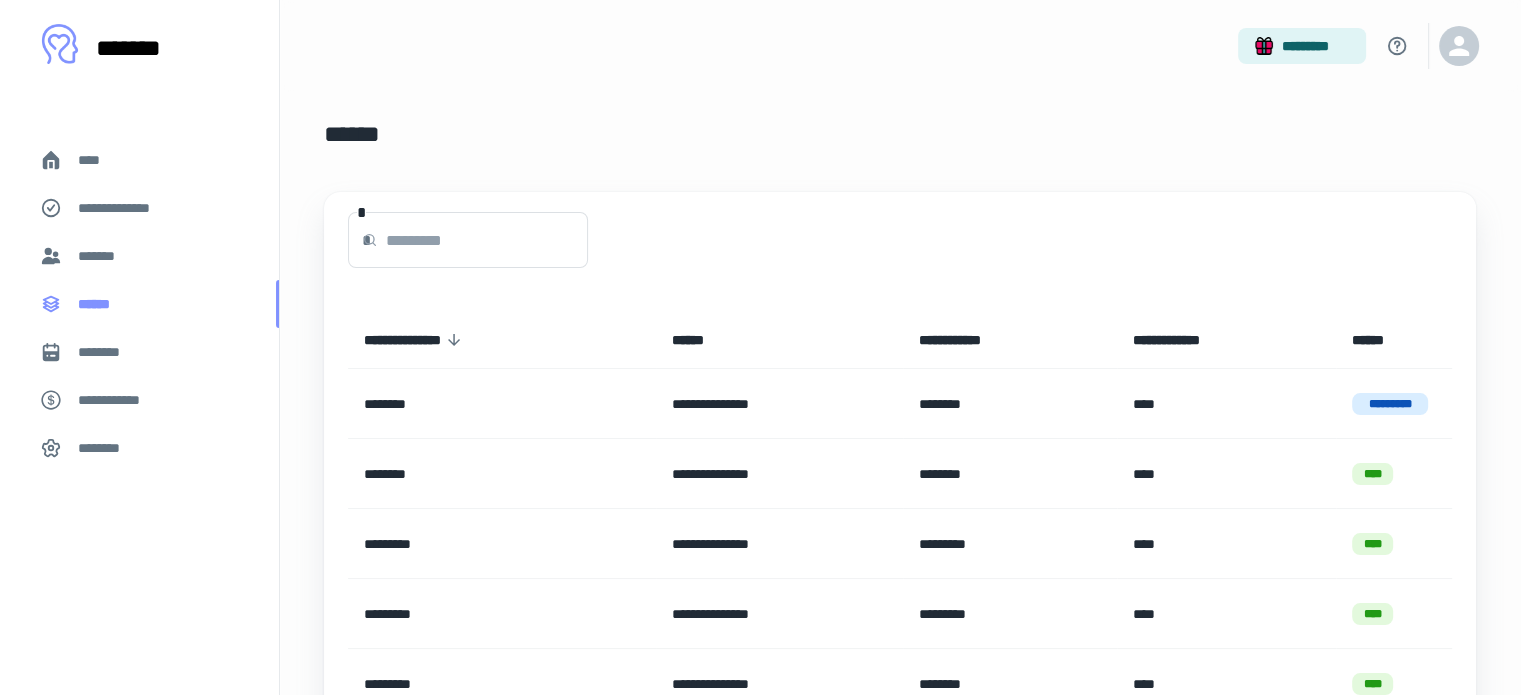 click on "******" at bounding box center (139, 304) 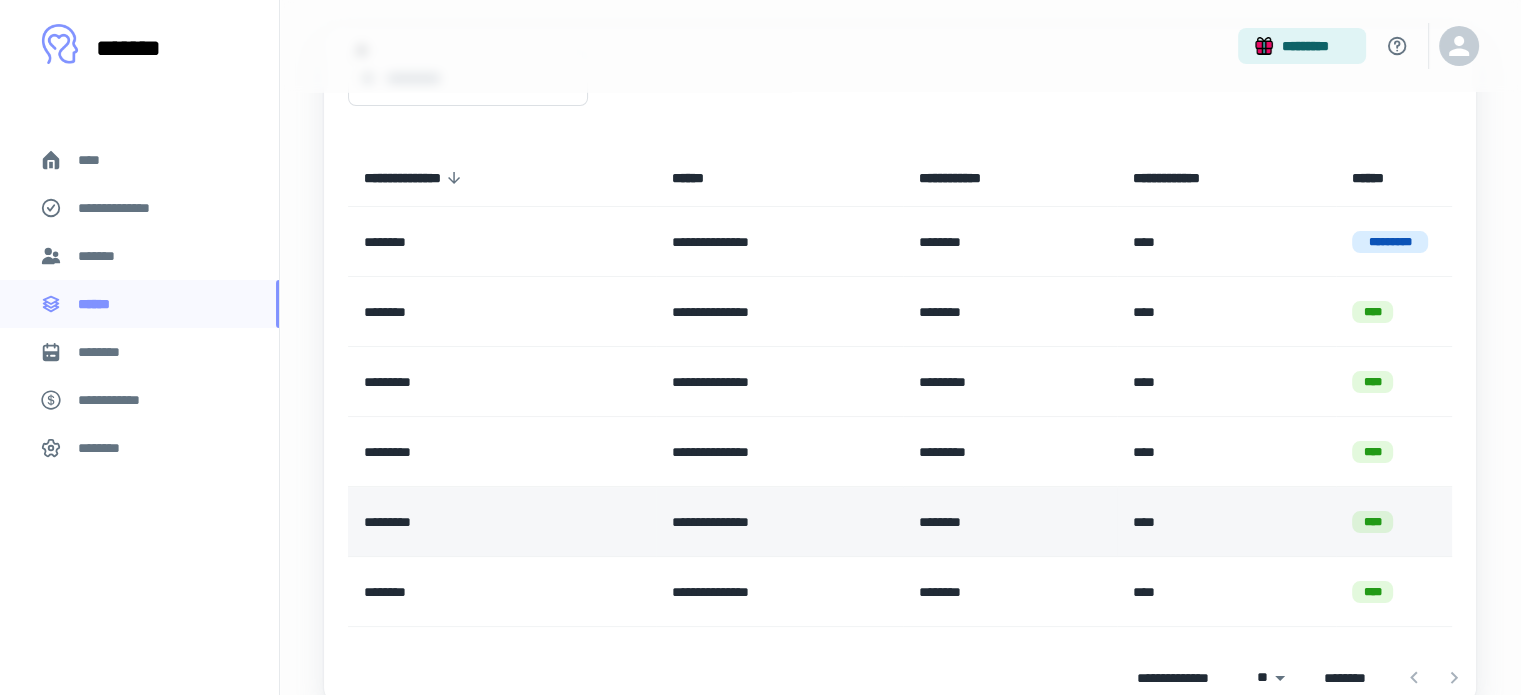 scroll, scrollTop: 251, scrollLeft: 0, axis: vertical 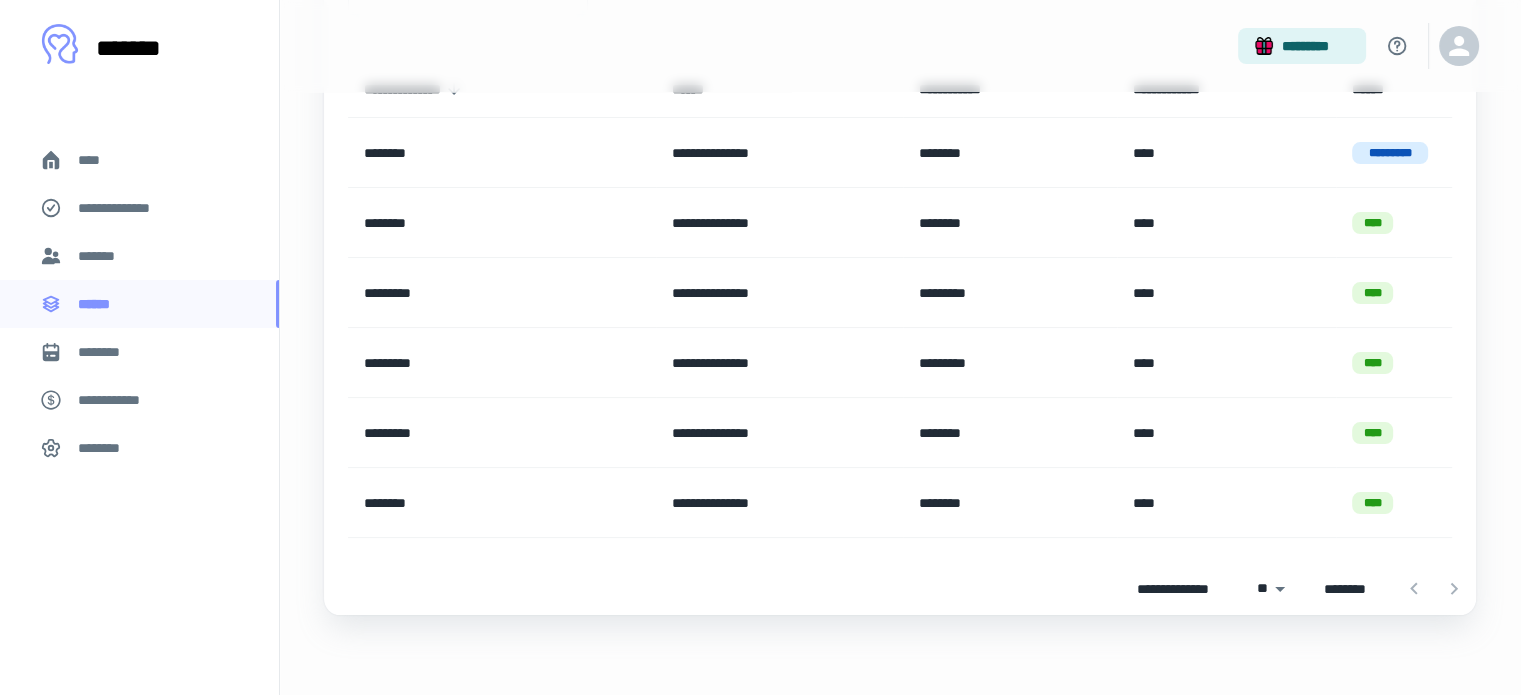 drag, startPoint x: 1447, startPoint y: 587, endPoint x: 1428, endPoint y: 583, distance: 19.416489 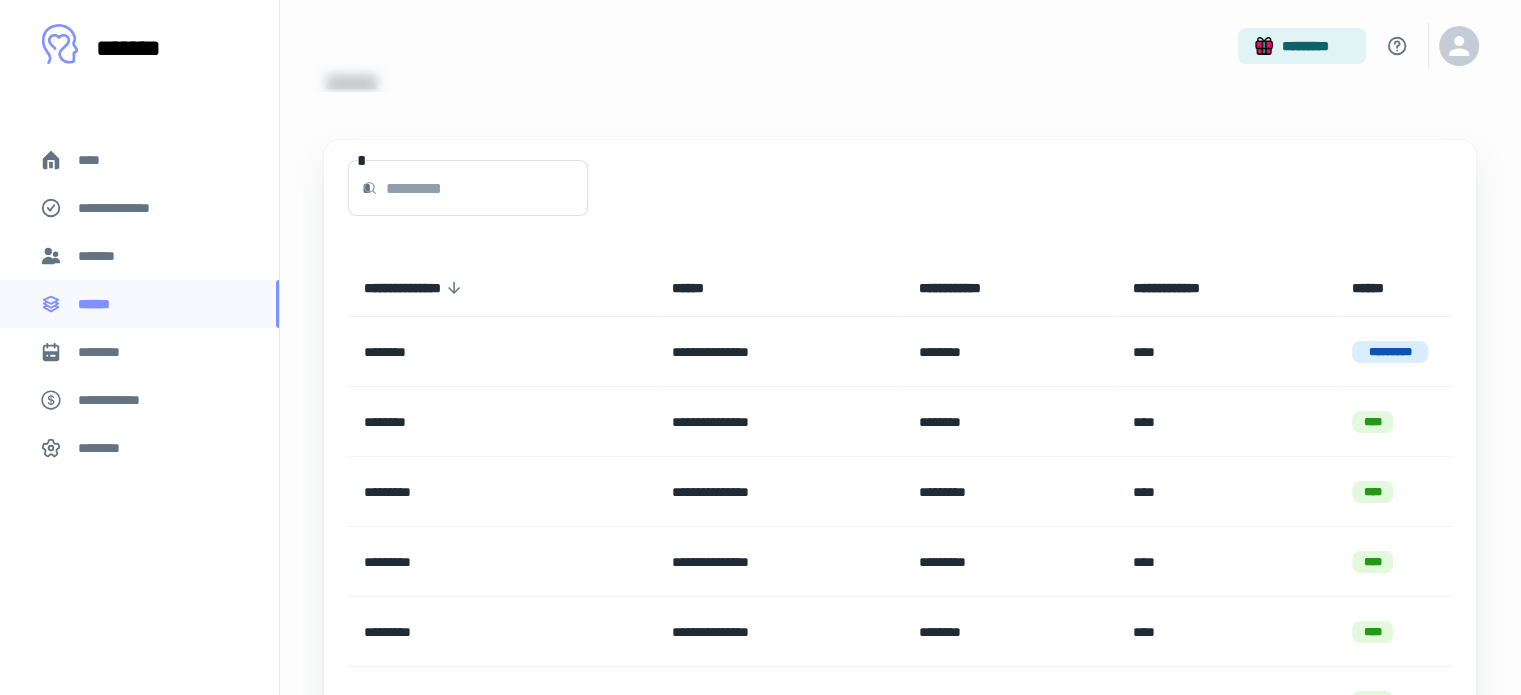 scroll, scrollTop: 51, scrollLeft: 0, axis: vertical 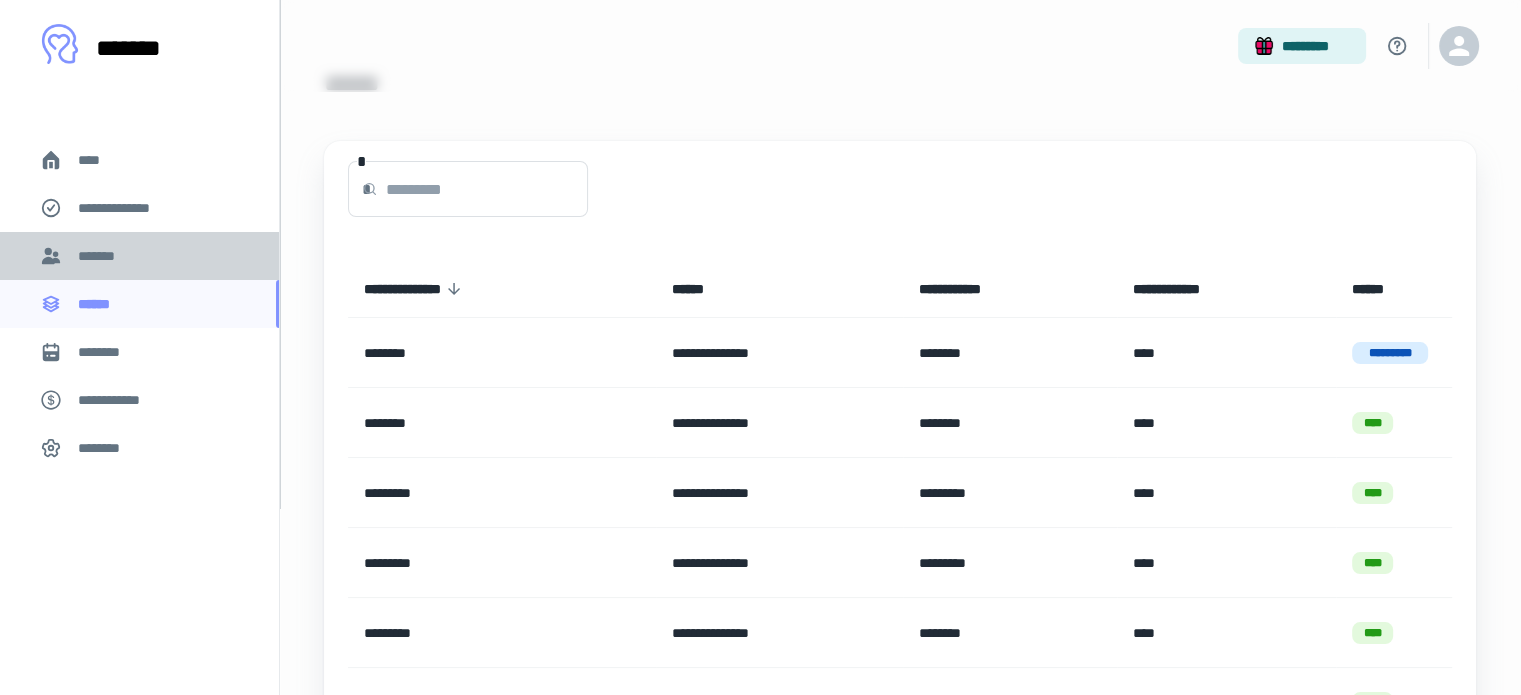click on "*******" at bounding box center [101, 256] 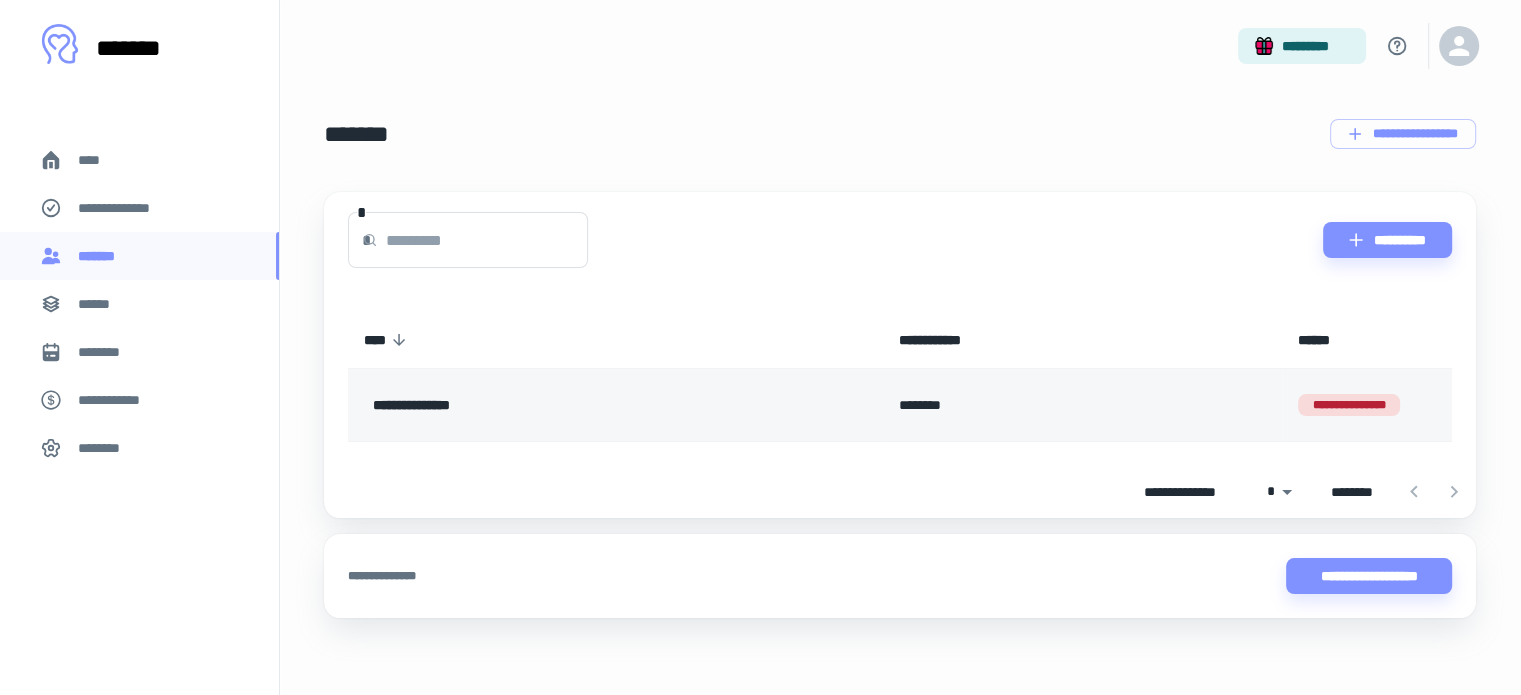 click on "********" at bounding box center (1082, 405) 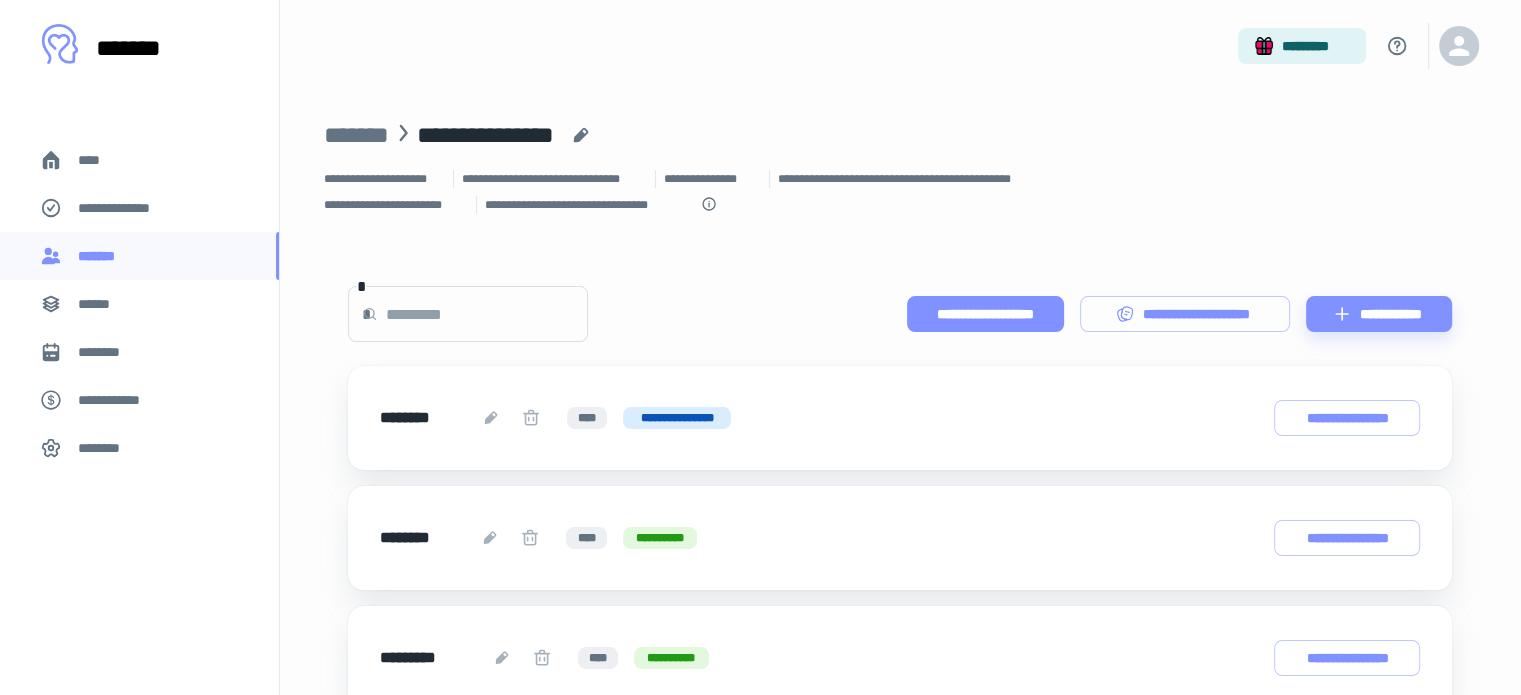 click on "**********" at bounding box center (985, 314) 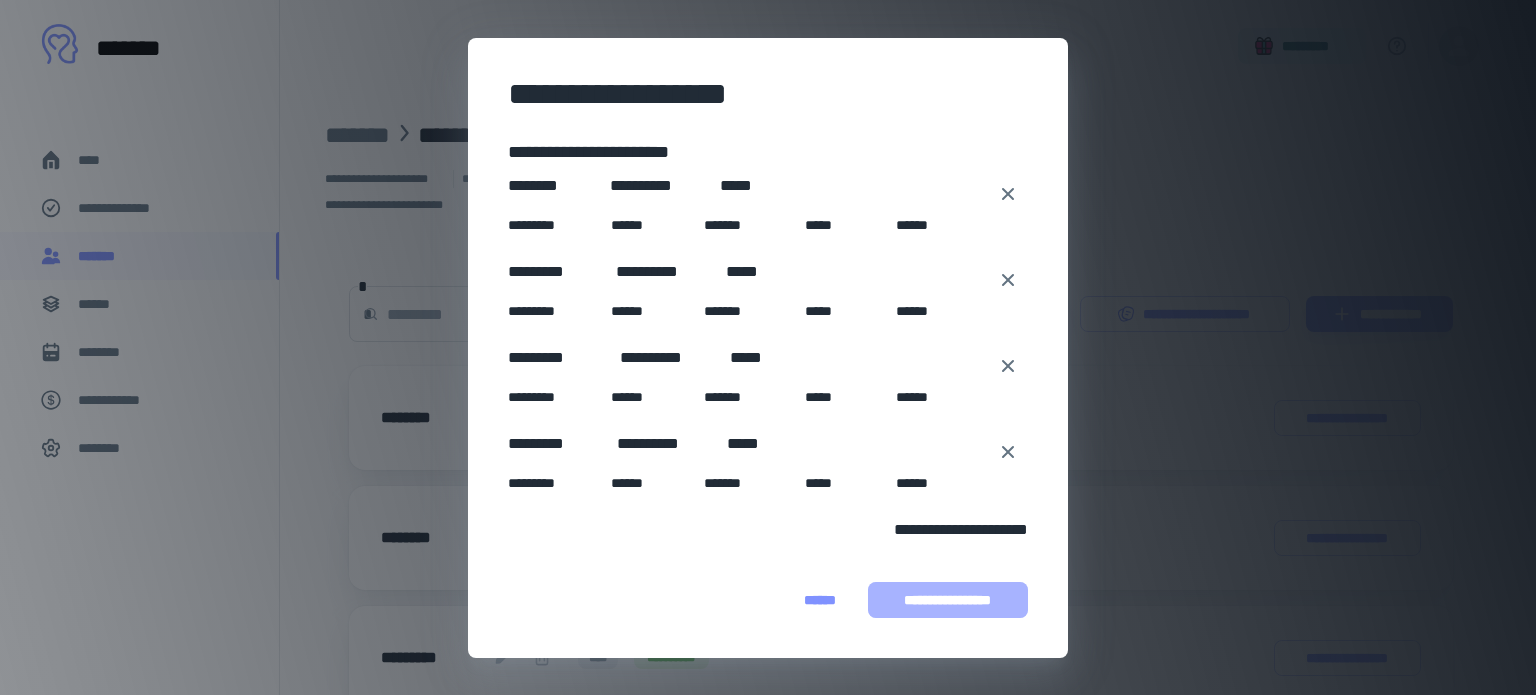 click on "**********" at bounding box center (948, 600) 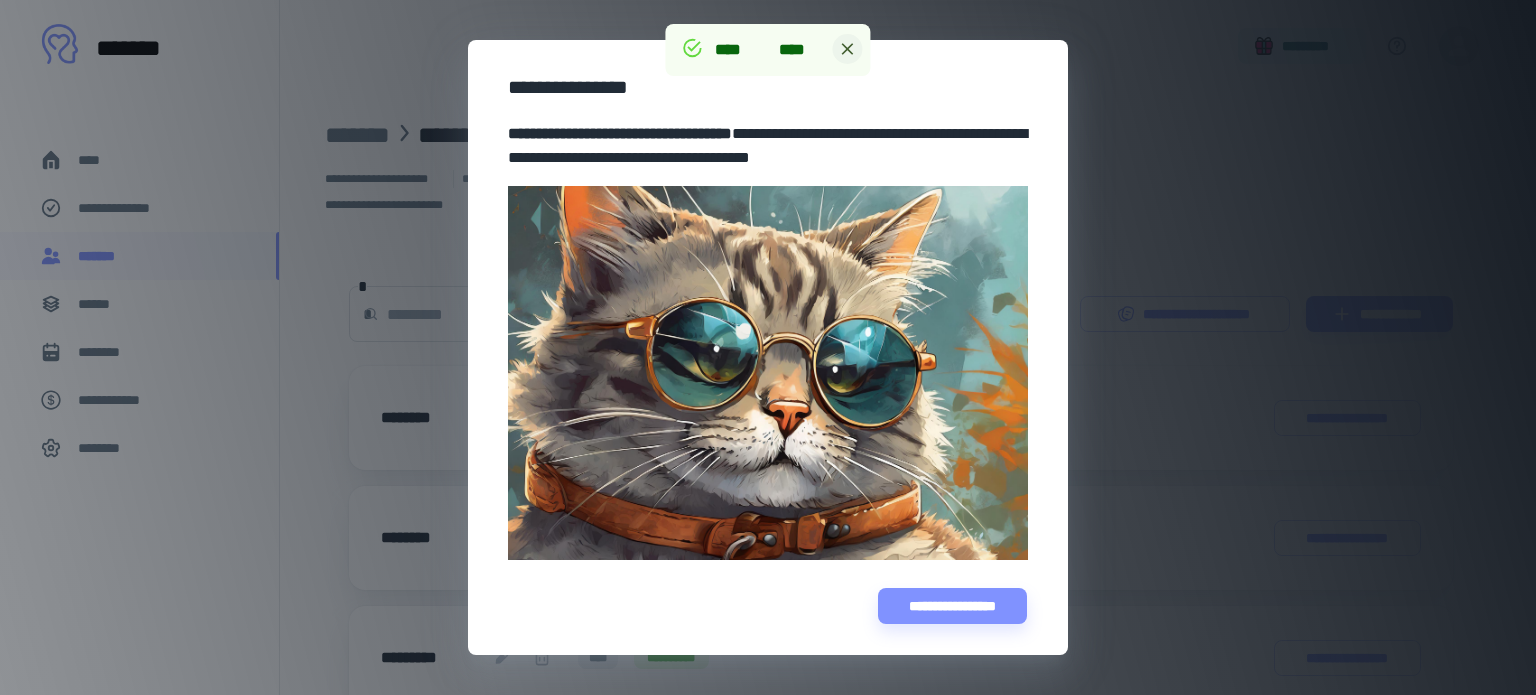 click 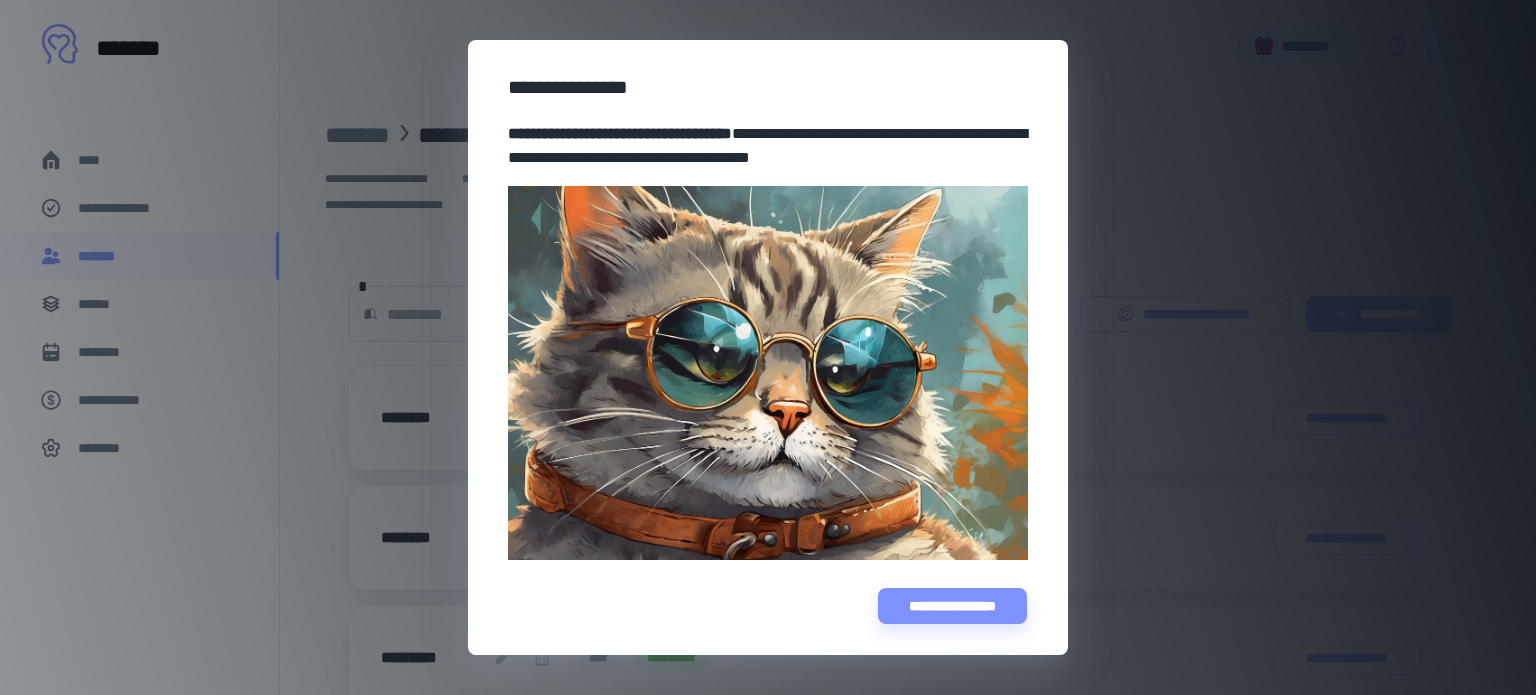 click on "**********" at bounding box center [768, 347] 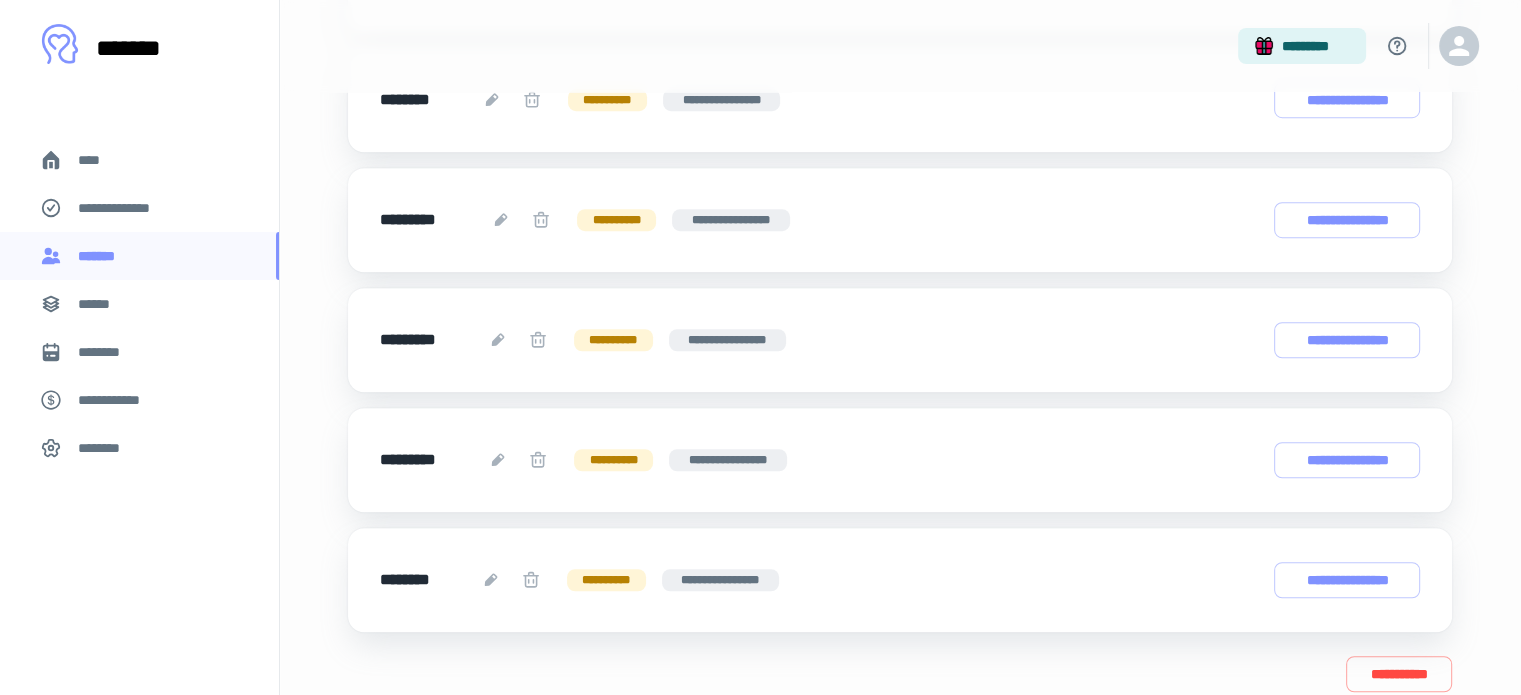 scroll, scrollTop: 1474, scrollLeft: 0, axis: vertical 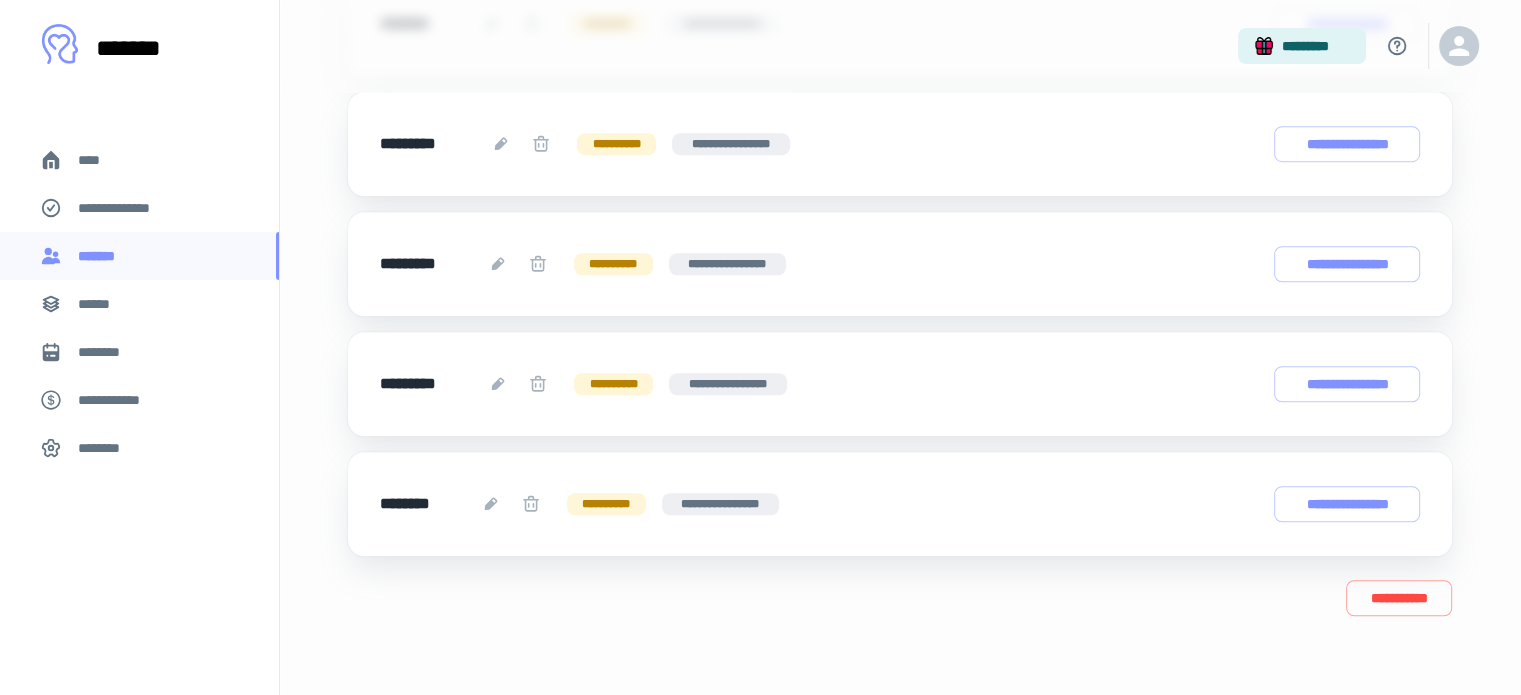 click on "[FIRST] [LAST] [ADDRESS] [CITY] [STATE] [ZIP] [COUNTRY] [PHONE] [EMAIL] [BIRTHDATE] [AGE] [MARITALSTATUS] [OCCUPATION] [EMPLOYER] [SSN] [DLN] [PASSPORT] [CCNUM] [EXPIRY] [CVV] [BANKACCOUNT] [ROUTINGNUMBER] [USERNAME] [PASSWORD] [SECURITYQUESTION] [SECURITYANSWER] [IPADDRESS] [MACADDRESS] [DEVICEID] [COOKIES] [SESSIONID] [USERAGENT] [REFERRER] [TIMESTAMP] [GEOLOCATION] [COORDINATES] [POSTALCODE] [HOMETOWN] [LASTLOGIN] [ACCOUNTID] [PROFILEURL] [AVATARURL] [FRIENDS] [FOLLOWERS] [FOLLOWING] [POSTS] [LIKES] [COMMENTS] [MESSAGES] [NOTIFICATIONS] [SETTINGS] [PREFERENCES] [HISTORY] [LOGS] [ACTIVITY] [PERMISSIONS] [ROLES] [GROUPS] [CHANNELS] [TOPICS] [TAGS] [CATEGORIES] [PRODUCTS] [SERVICES] [ORDERS] [PAYMENTS] [INVOICES] [RECEIPTS] [DOCUMENTS] [FILES] [IMAGES] [VIDEOS] [AUDIO] [LINKS] [URLS] [DOMAINS] [HOSTNAMES] [SERVERS] [DATABASES] [APIS] [SDKS] [LIBRARIES] [FRAMEWORKS] [TOOLS] [SOFTWARE] [HARDWARE] [OPERATINGSYSTEM] [BROWSER] [PLUGINS] [EXTENSIONS] [THEMES] [TEMPLATES] [STYLESHEETS] [SCRIPTS] [FONTS] [ICONS] [GRAPHICS] [ILLUSTRATIONS] [PHOTOS] [ART] [MUSIC] [MOVIES] [BOOKS] [ARTICLES] [NEWS] [BLOGS] [FORUMS] [COMMUNITIES] [SOCIALMEDIA] [NETWORKS] [PLATFORMS] [APPLICATIONS] [WEBSITES] [PAGES] [SECTIONS] [ELEMENTS] [COMPONENTS] [MODULES] [FEATURES] [FUNCTIONS] [METHODS] [CLASSES] [OBJECTS] [VARIABLES] [CONSTANTS] [ENUMS] [TYPES] [INTERFACES] [PROTOCOLS] [STANDARDS] [SPECIFICATIONS] [GUIDELINES] [POLICIES] [TERMS] [CONDITIONS] [PRIVACYPOLICY] [COOKIESPOLICY] [AGREEMENTS] [CONTRACTS] [LEGALNOTICES] [DISCLAIMERS] [COPYRIGHTS] [TRADEMARKS] [PATENTS] [LICENSES] [CERTIFICATES] [RECORDS] [DATA] [INFORMATION] [CONTENT] [METADATA] [ATTRIBUTES] [PROPERTIES] [PARAMETERS] [ARGUMENTS] [RETURNS] [EXCEPTIONS] [ERRORS] [WARNINGS] [MESSAGES] [LOGS] [EVENTS] [SIGNALS] [SLOTS] [SLOTS] [SLOTS] [SLOTS]" at bounding box center (900, -389) 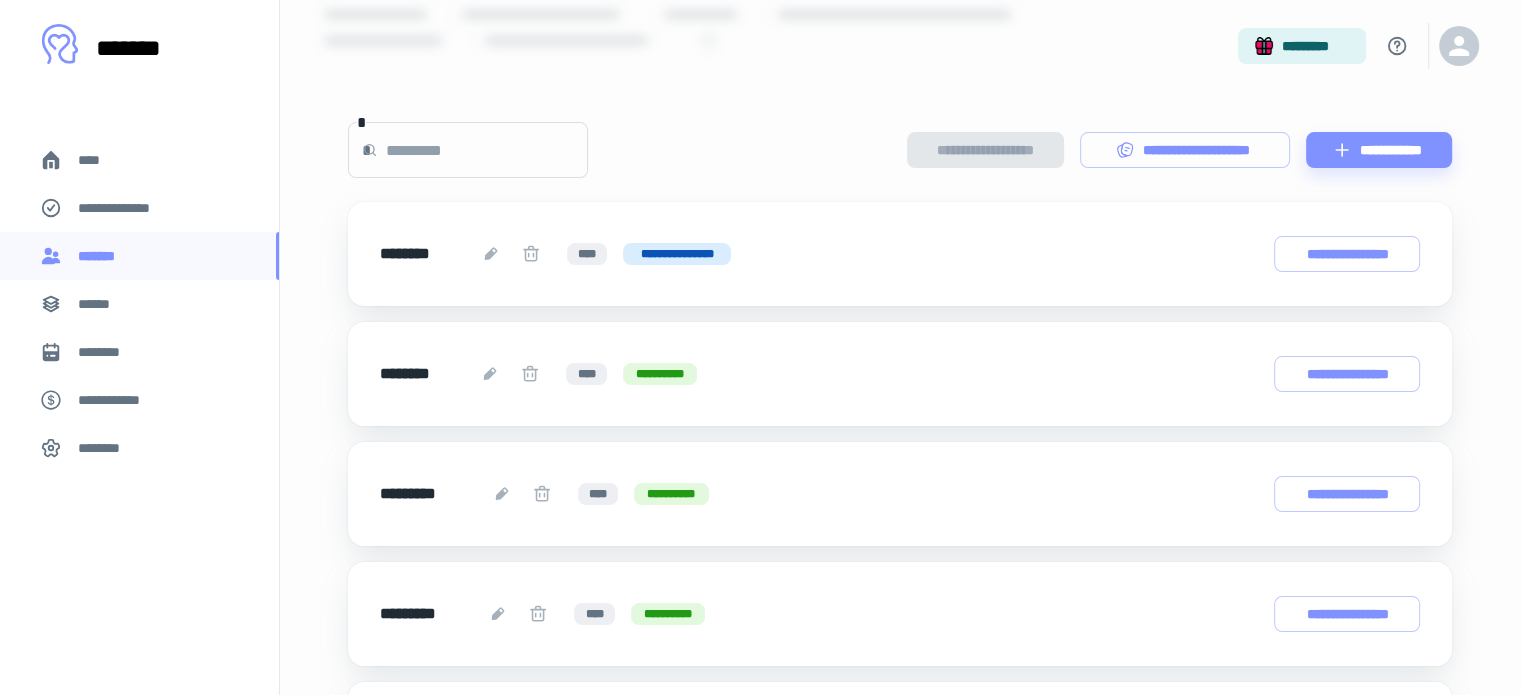 scroll, scrollTop: 0, scrollLeft: 0, axis: both 